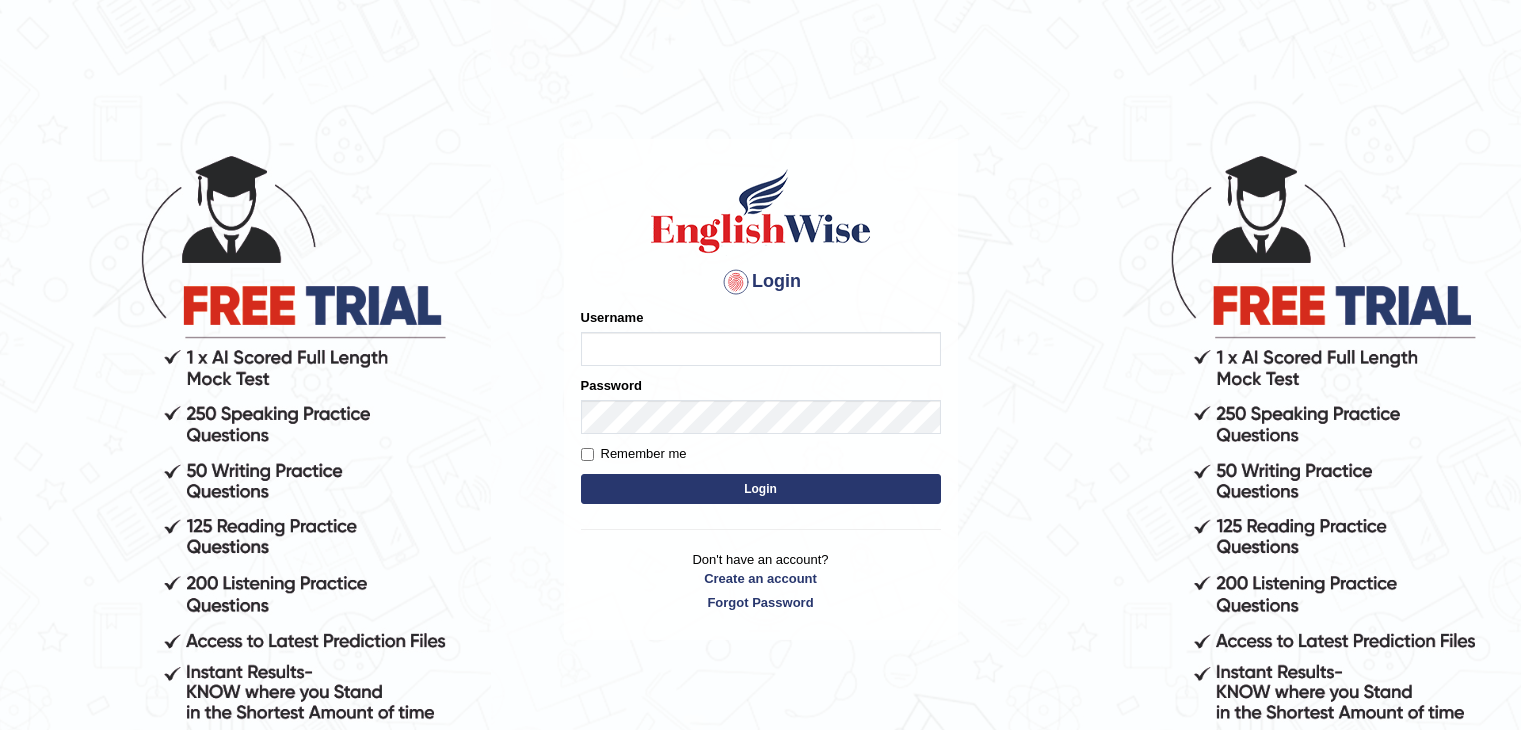 scroll, scrollTop: 0, scrollLeft: 0, axis: both 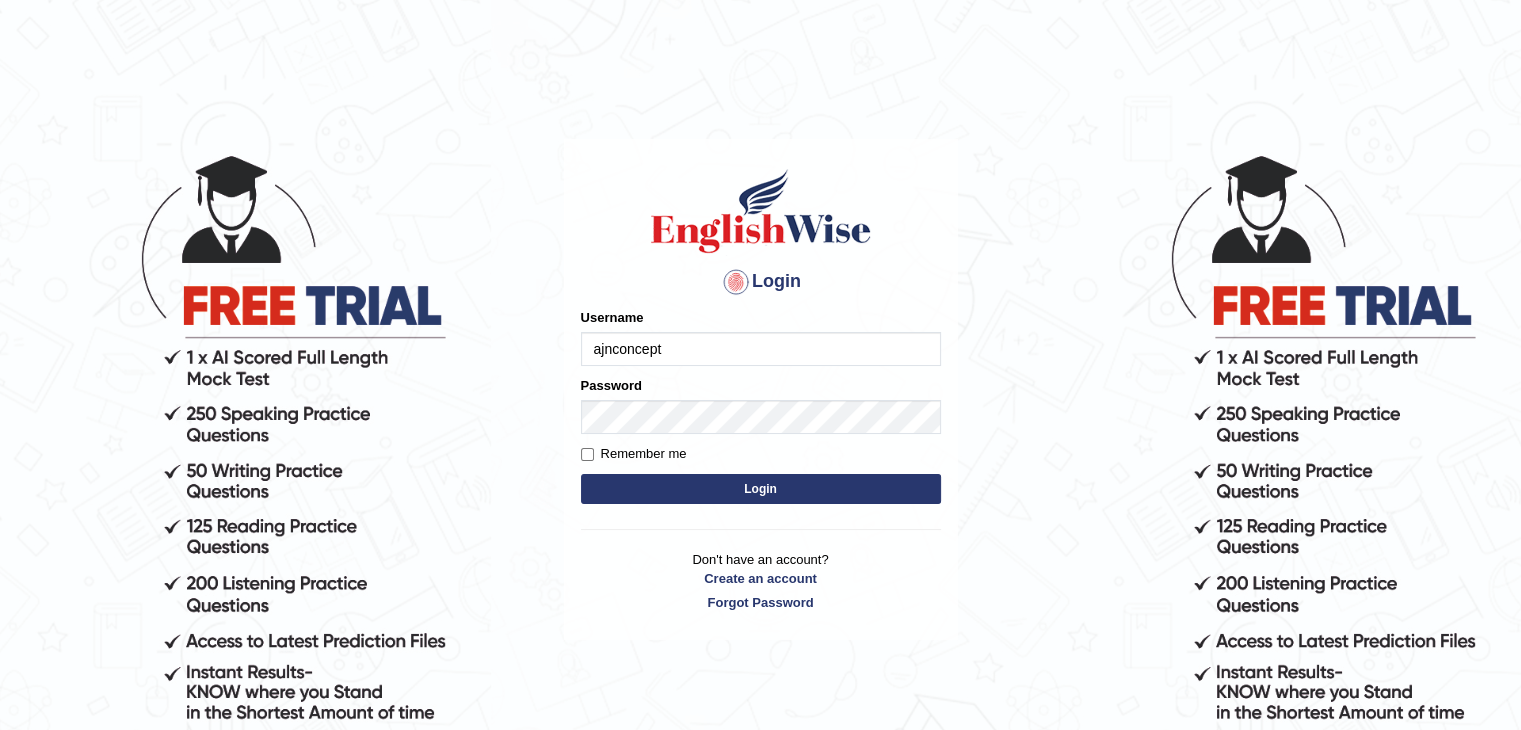 type on "ajnconcept" 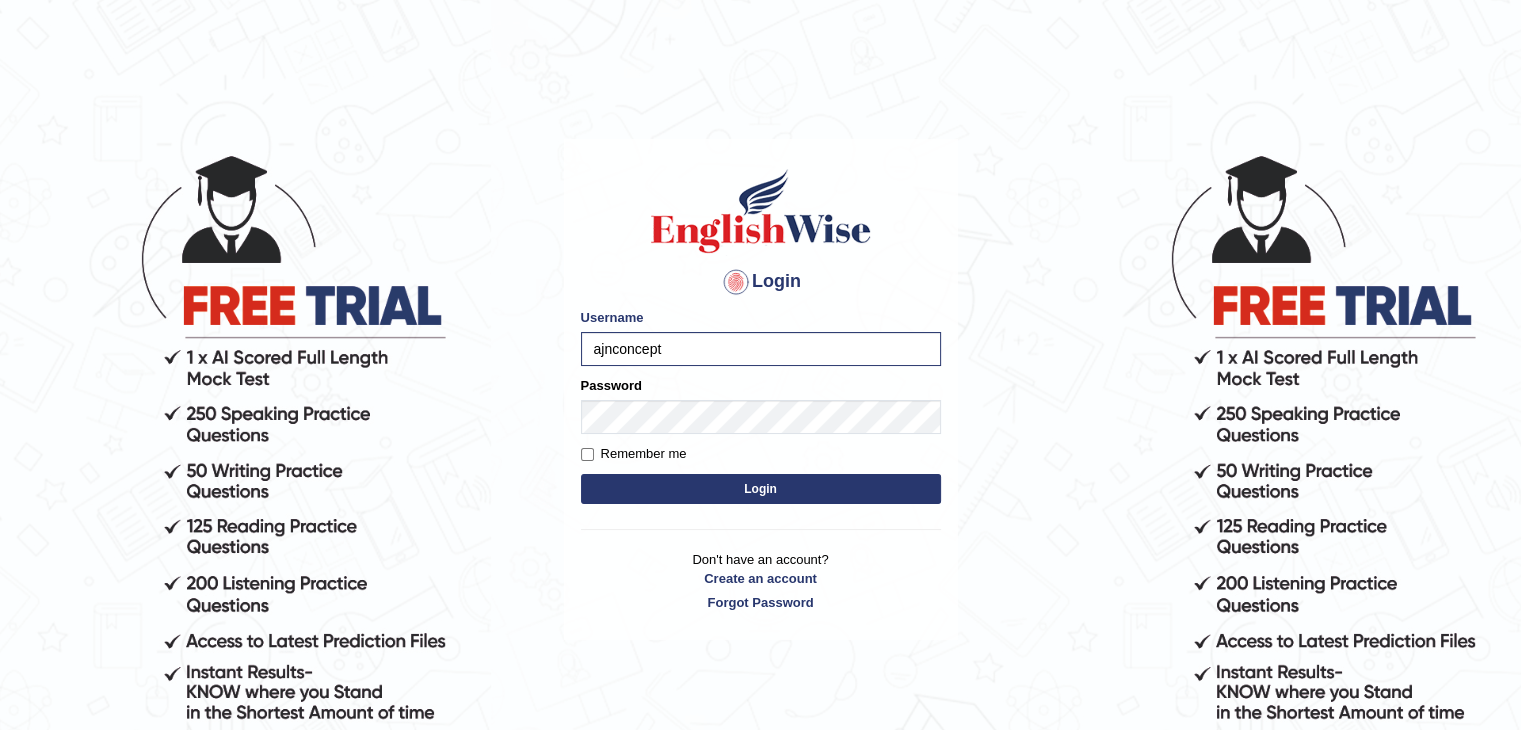 click on "Login" at bounding box center (761, 489) 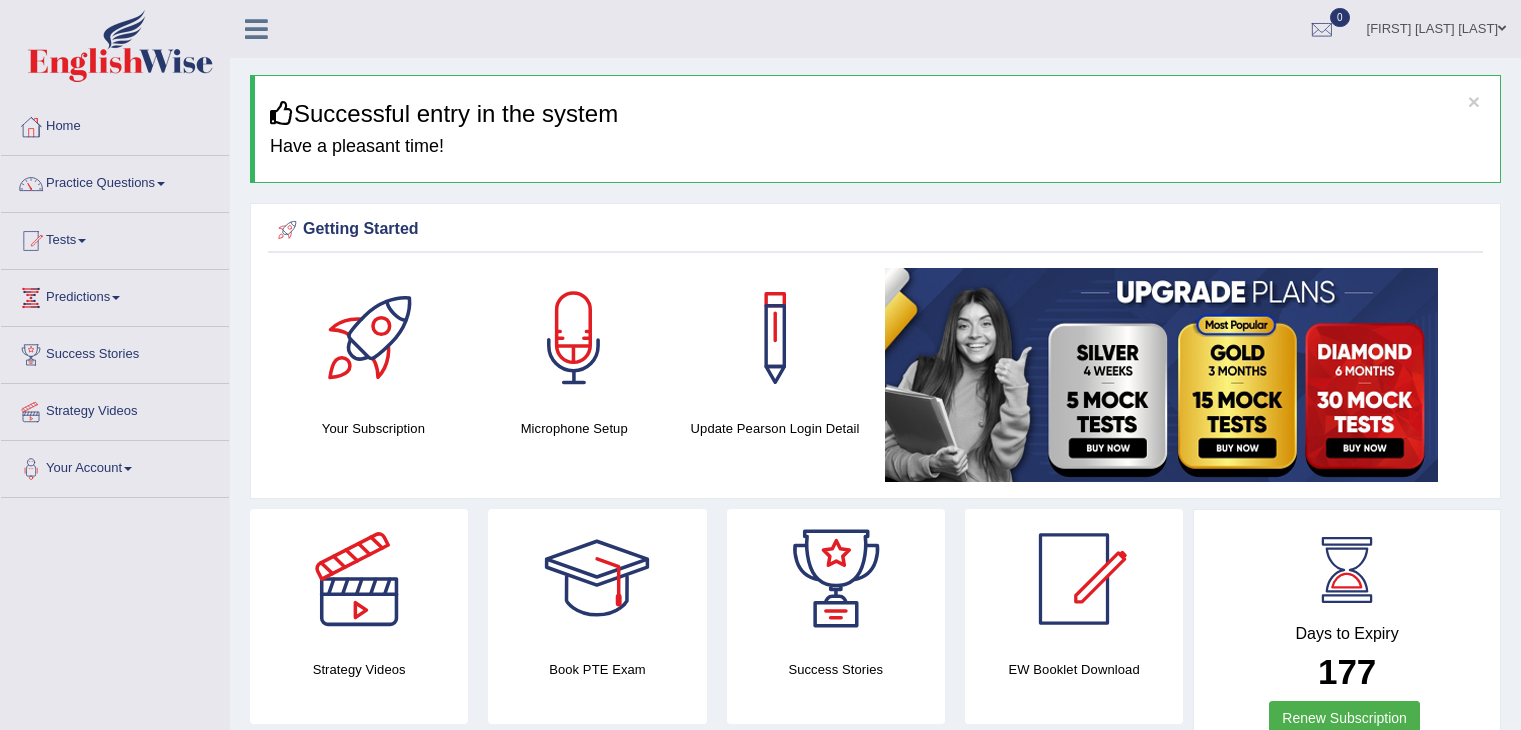 scroll, scrollTop: 0, scrollLeft: 0, axis: both 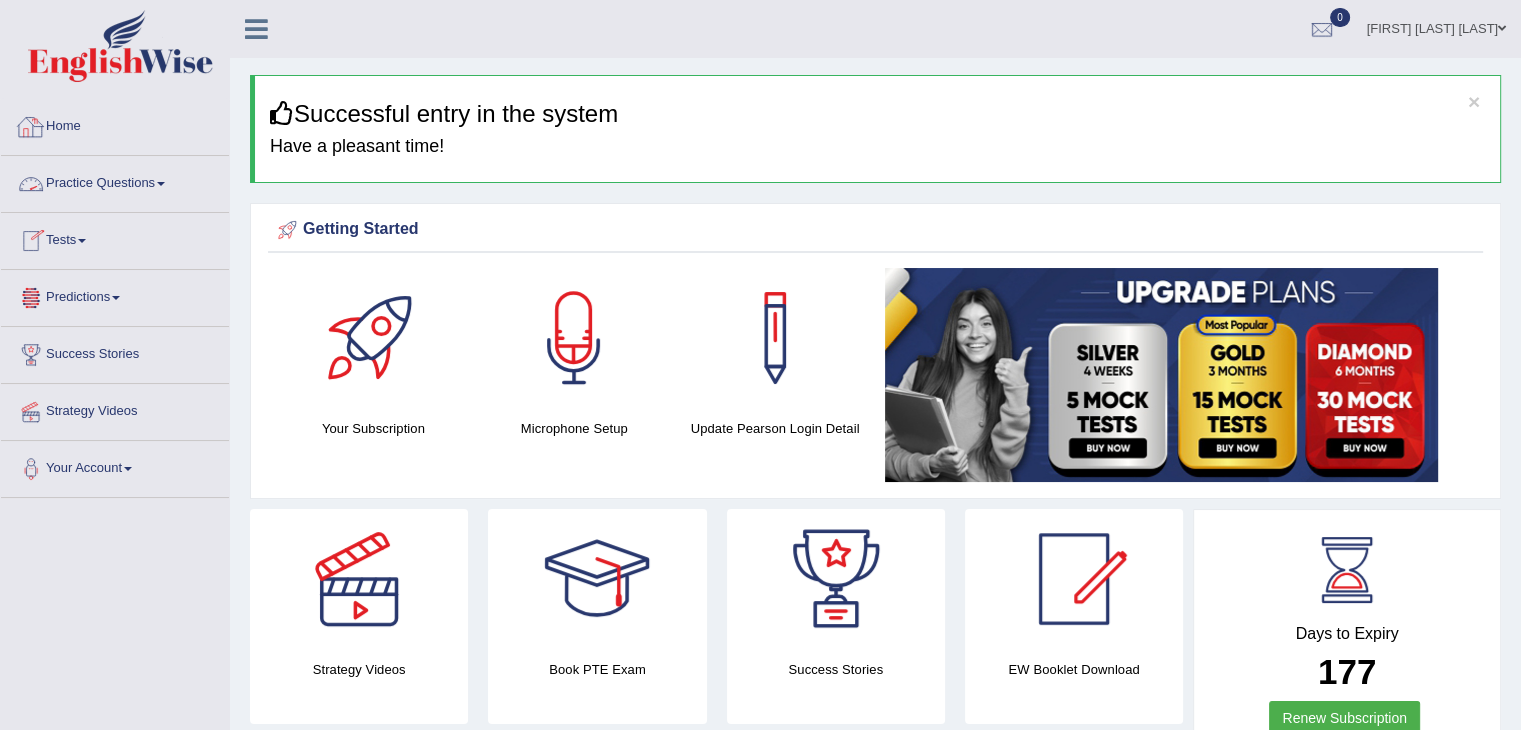 click on "Home" at bounding box center [115, 124] 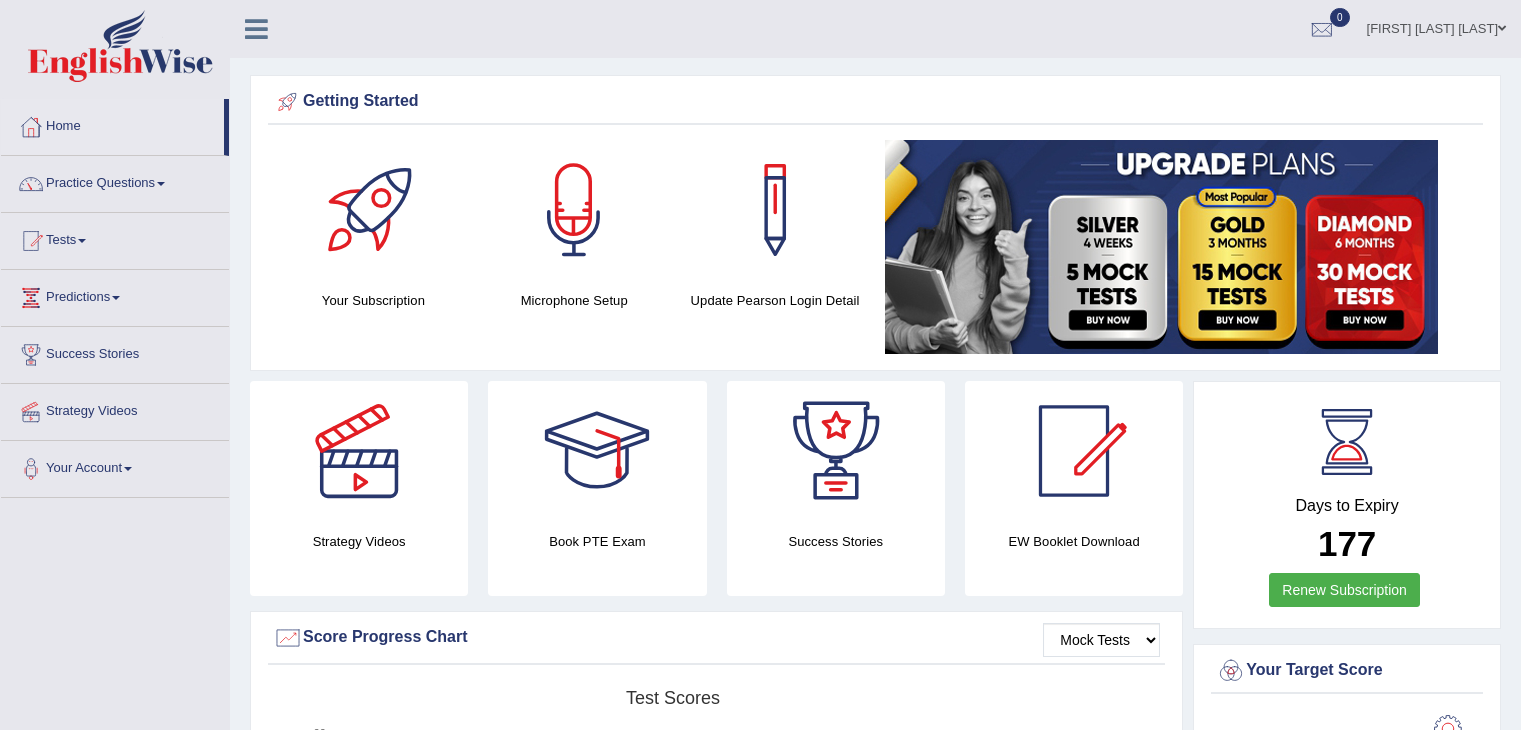 scroll, scrollTop: 0, scrollLeft: 0, axis: both 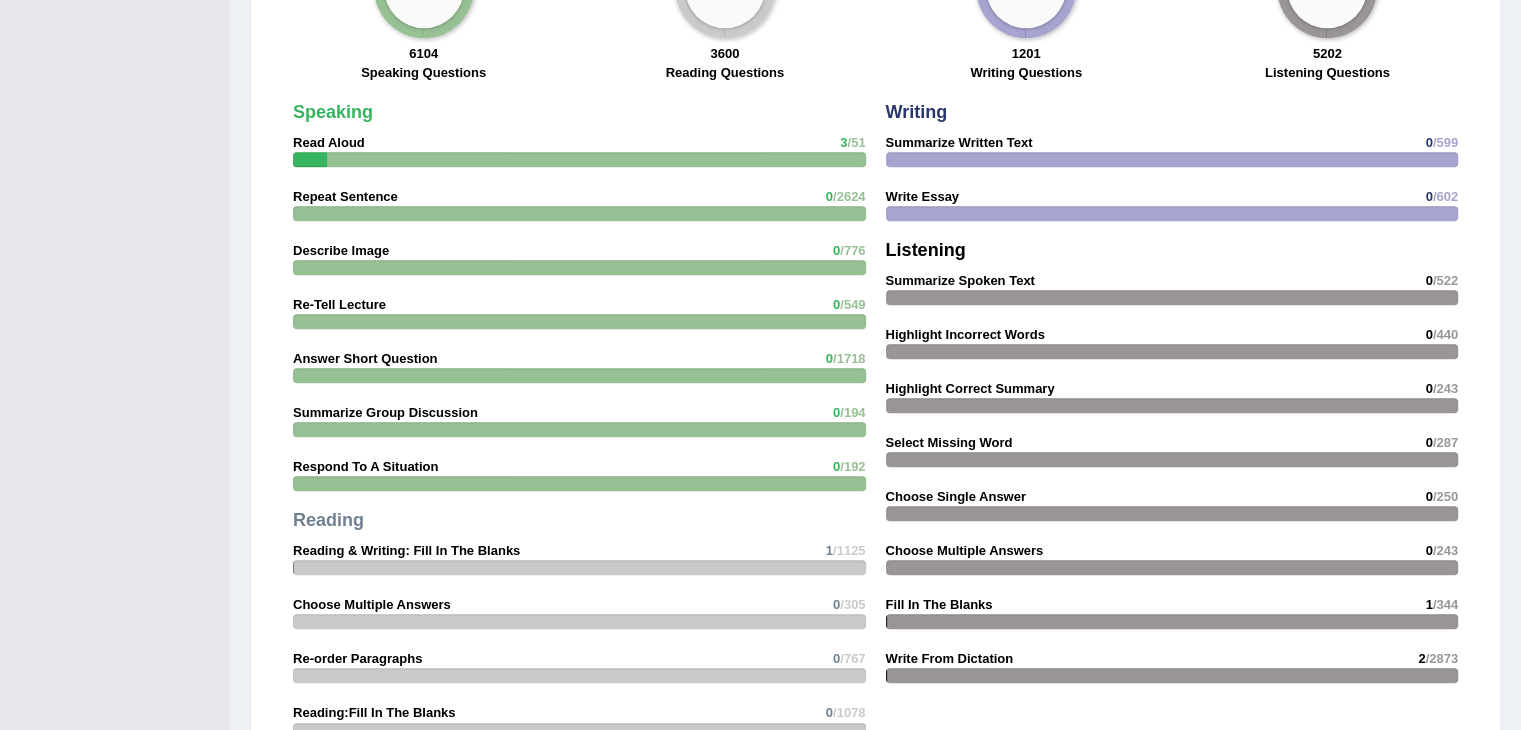 click at bounding box center [579, 159] 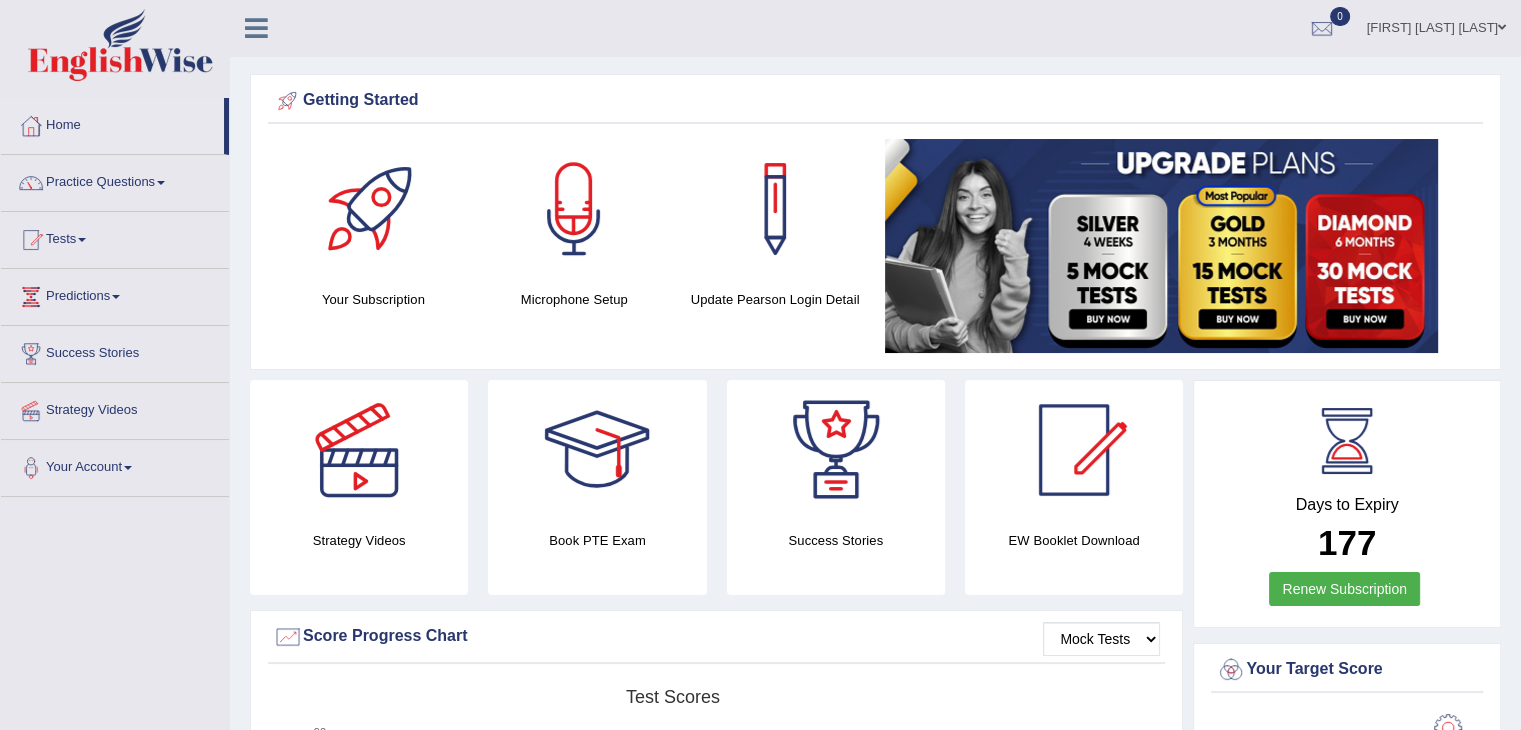 scroll, scrollTop: 0, scrollLeft: 0, axis: both 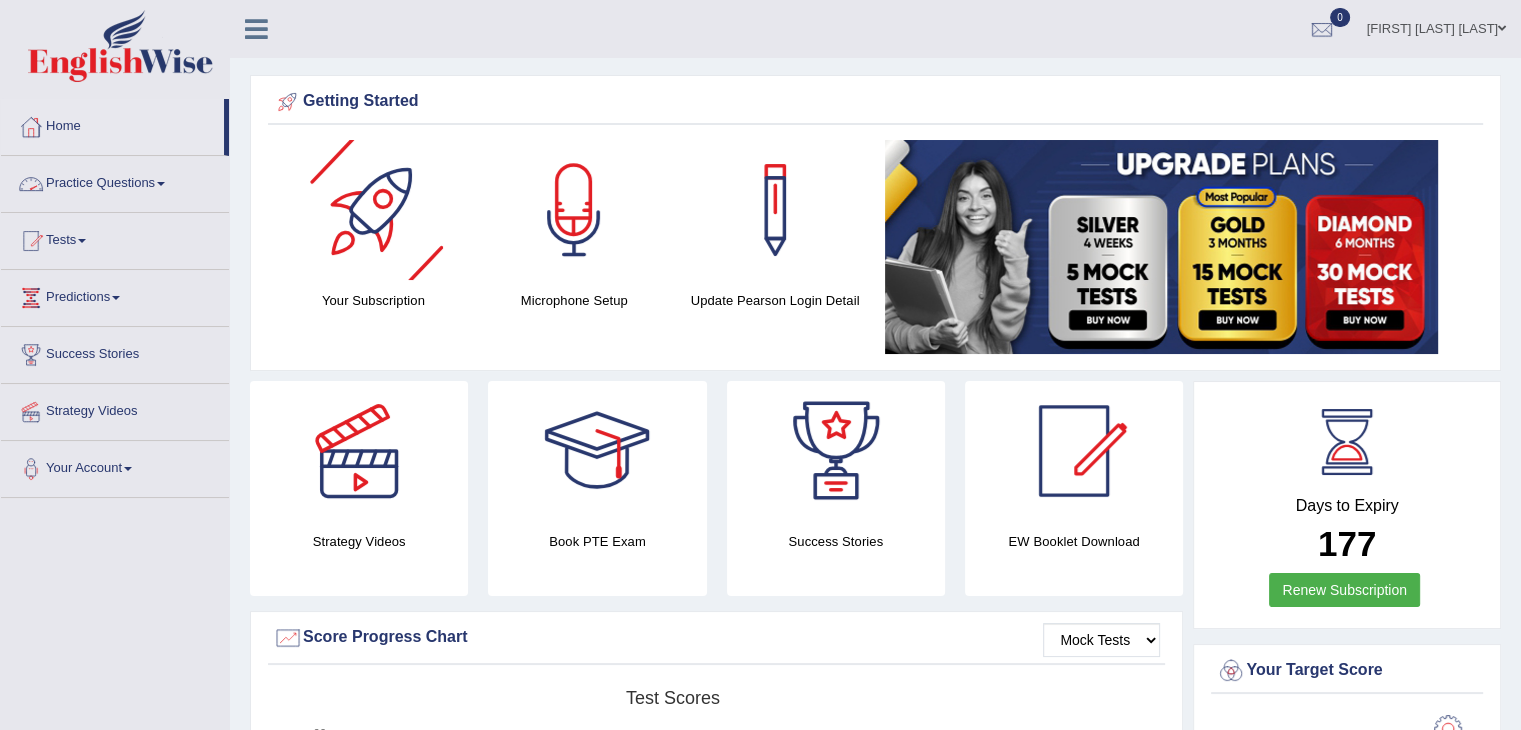 click on "Practice Questions" at bounding box center (115, 181) 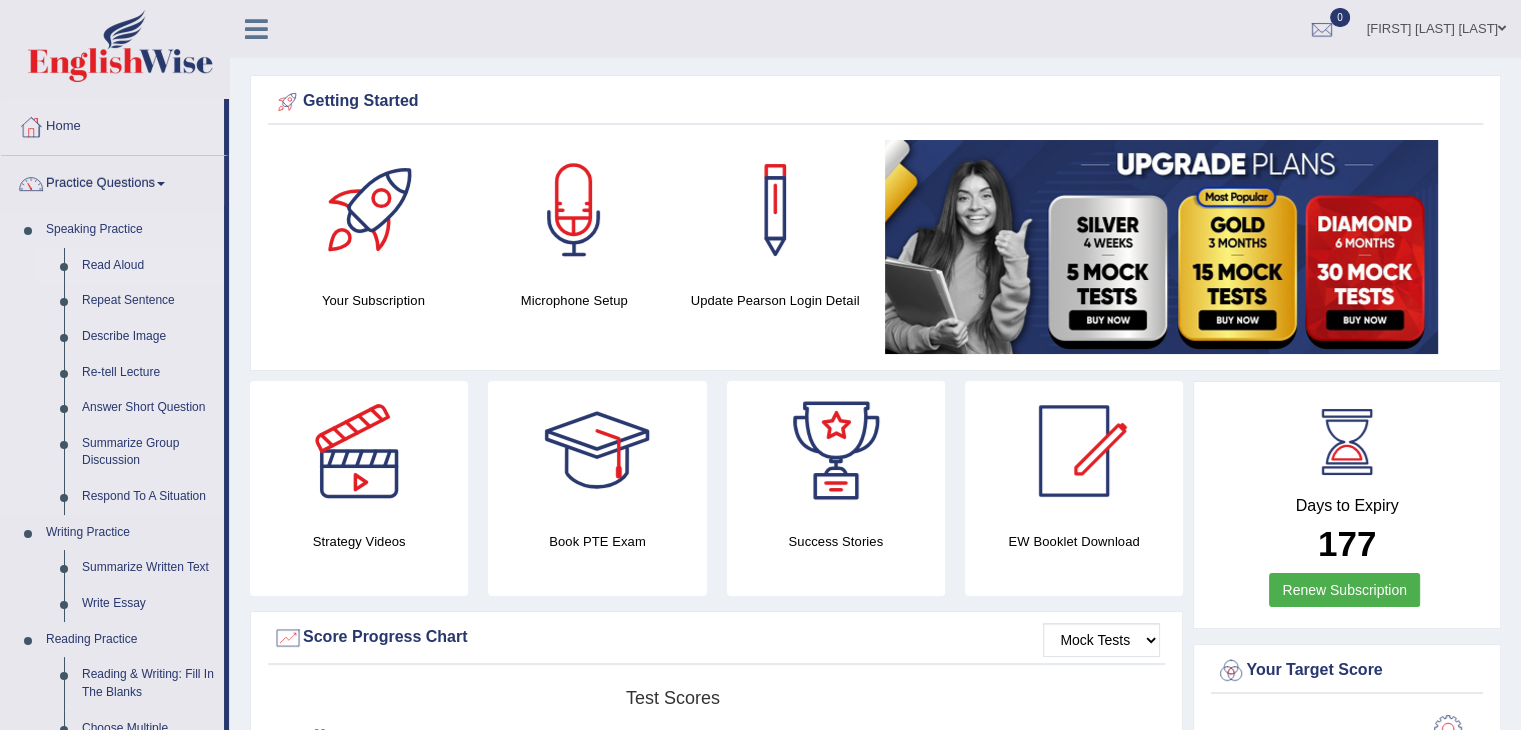 click on "Read Aloud" at bounding box center [148, 266] 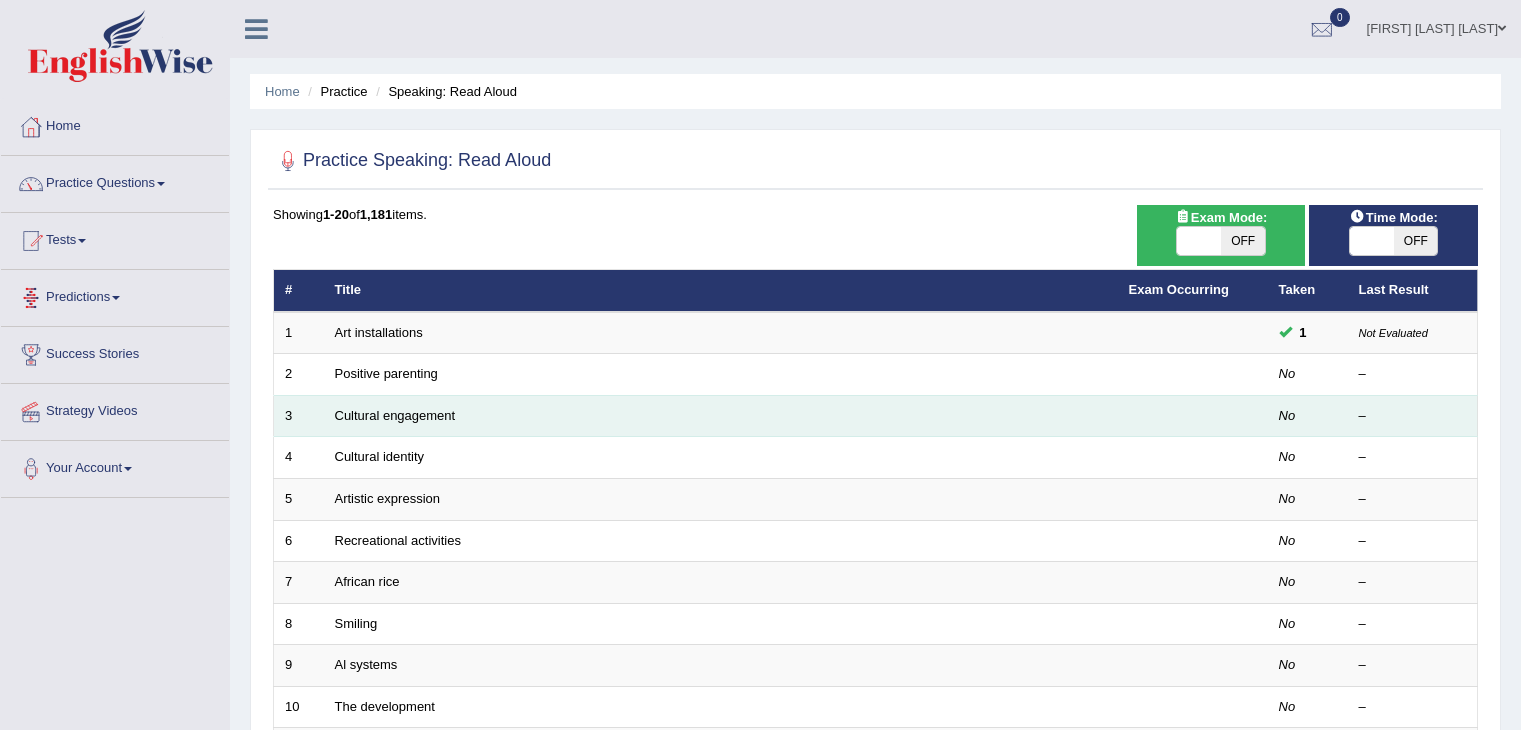 scroll, scrollTop: 0, scrollLeft: 0, axis: both 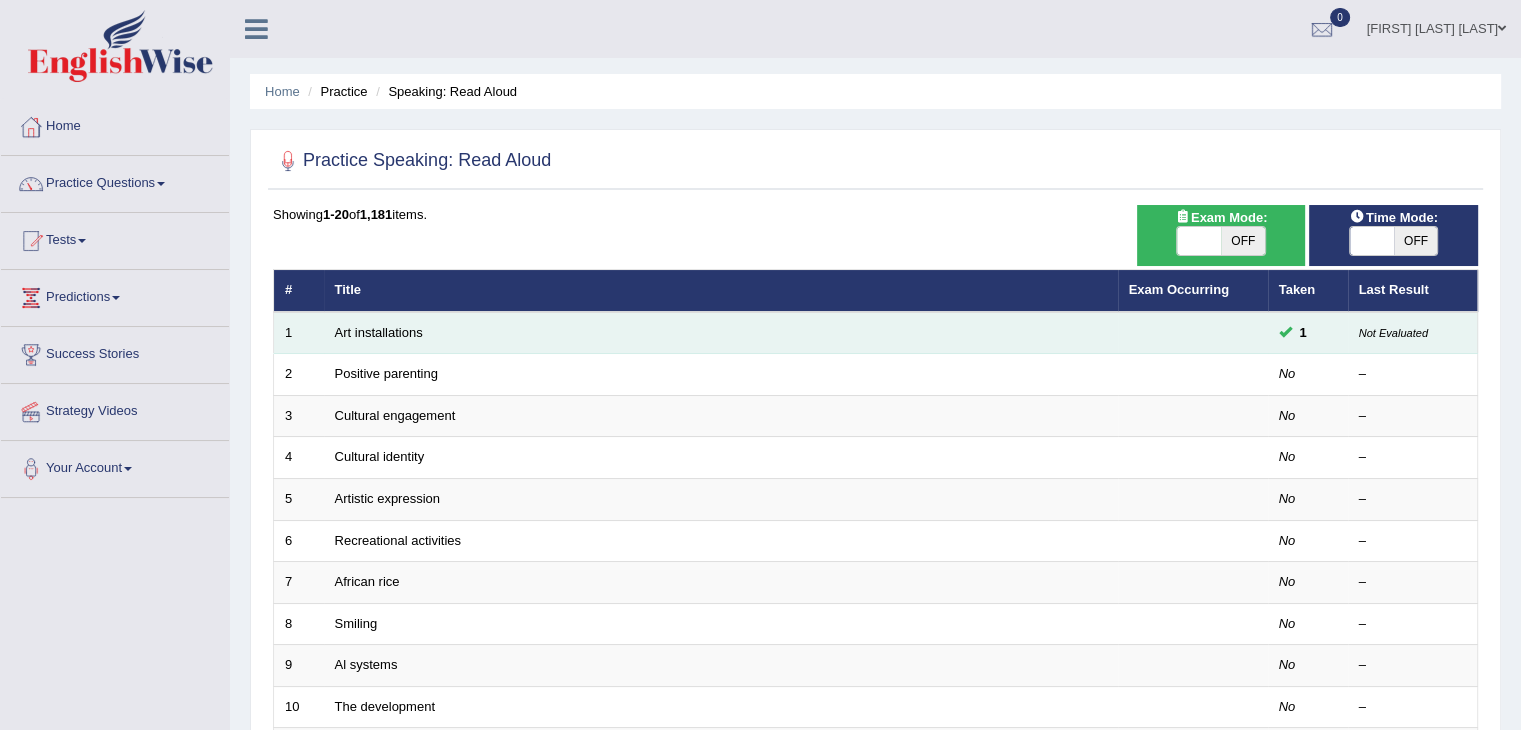 click on "Art installations" at bounding box center [721, 333] 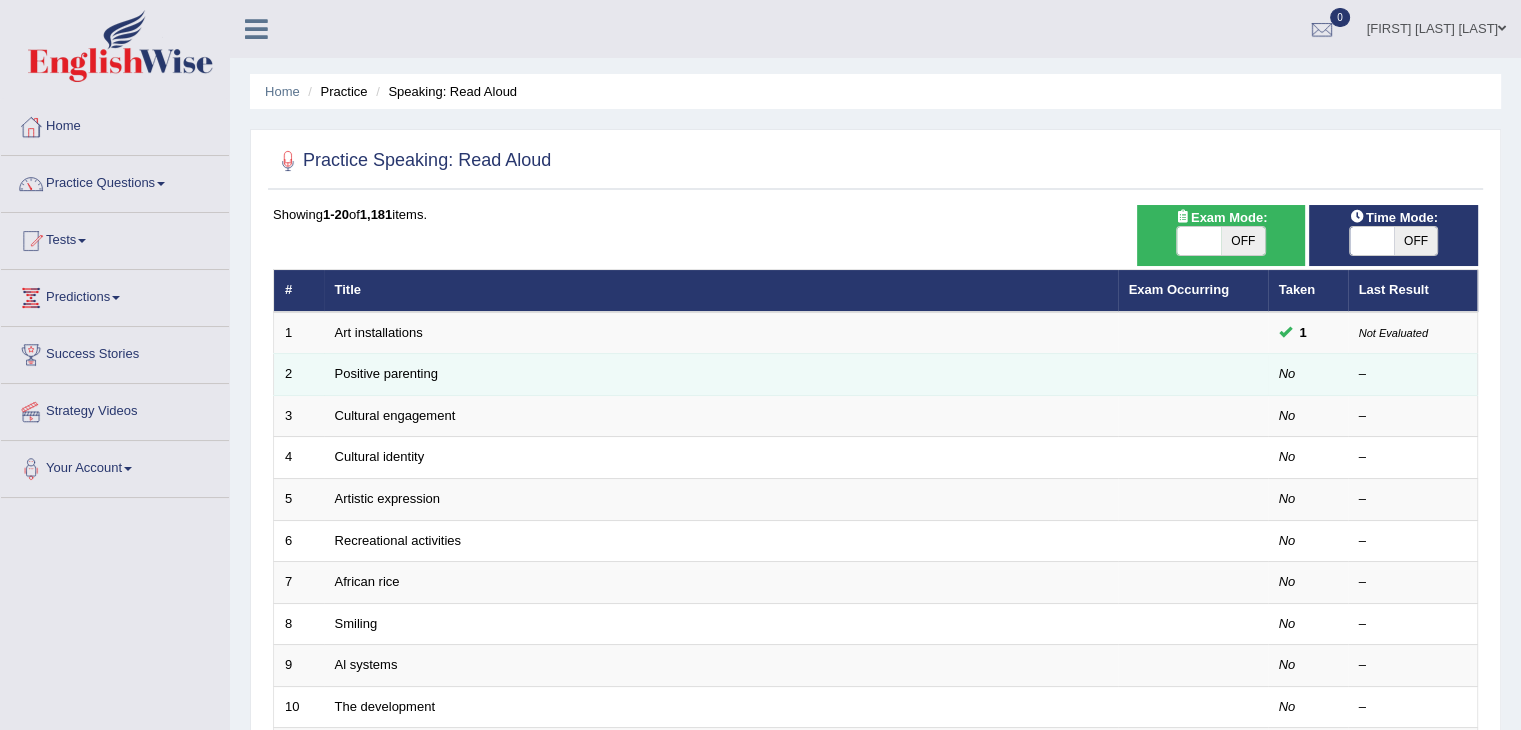 click on "Positive parenting" at bounding box center [721, 375] 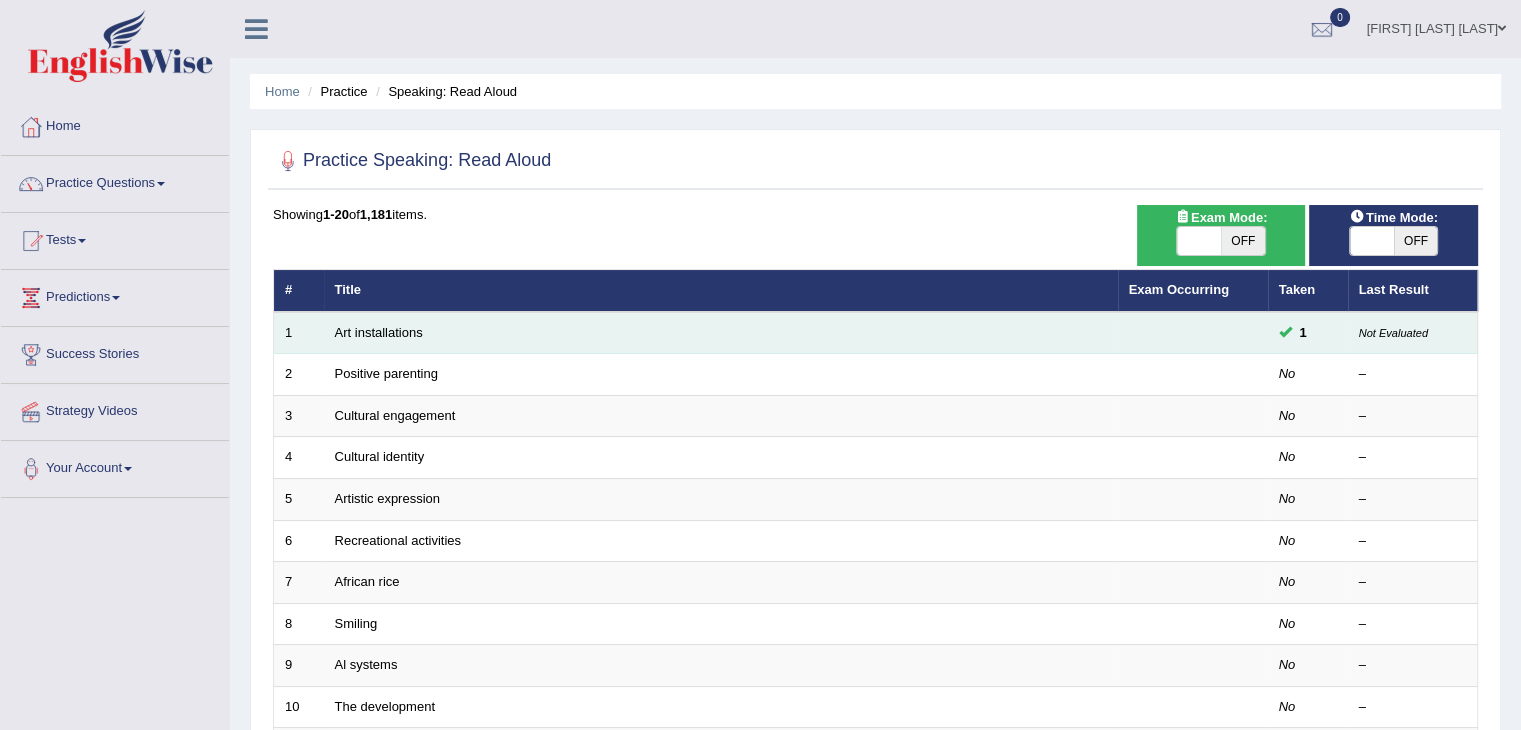 click on "Art installations" at bounding box center (721, 333) 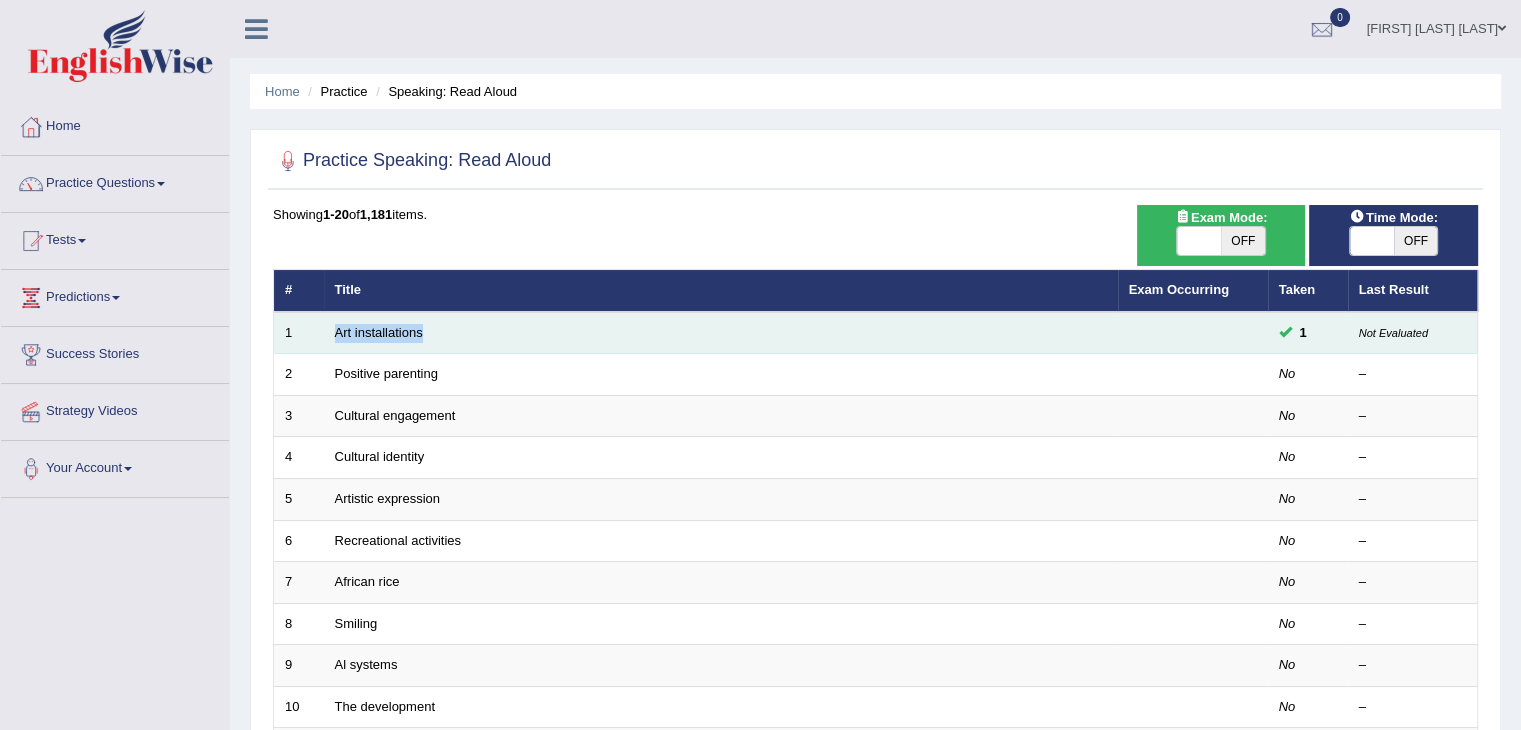 click on "Art installations" at bounding box center (721, 333) 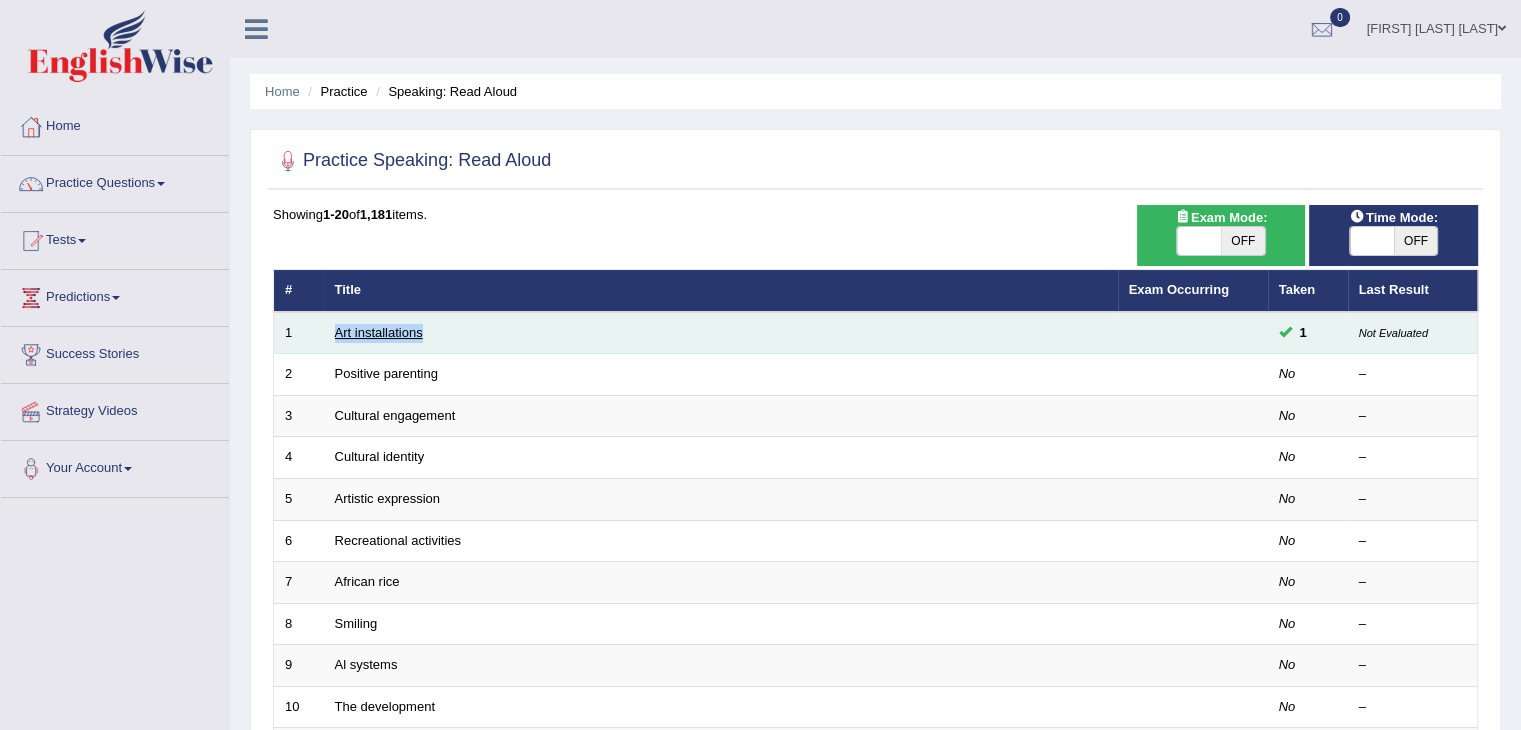 click on "Art installations" at bounding box center (379, 332) 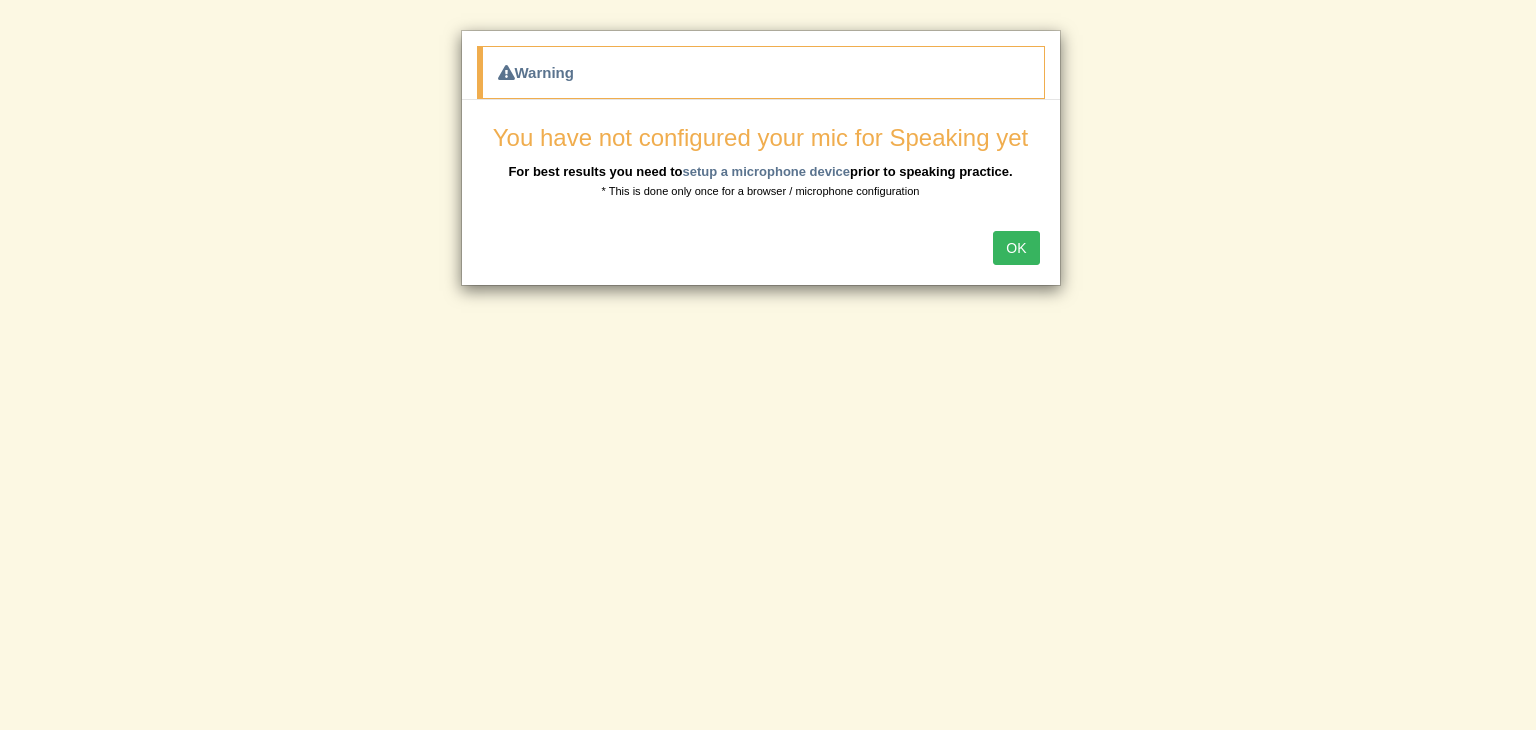 scroll, scrollTop: 0, scrollLeft: 0, axis: both 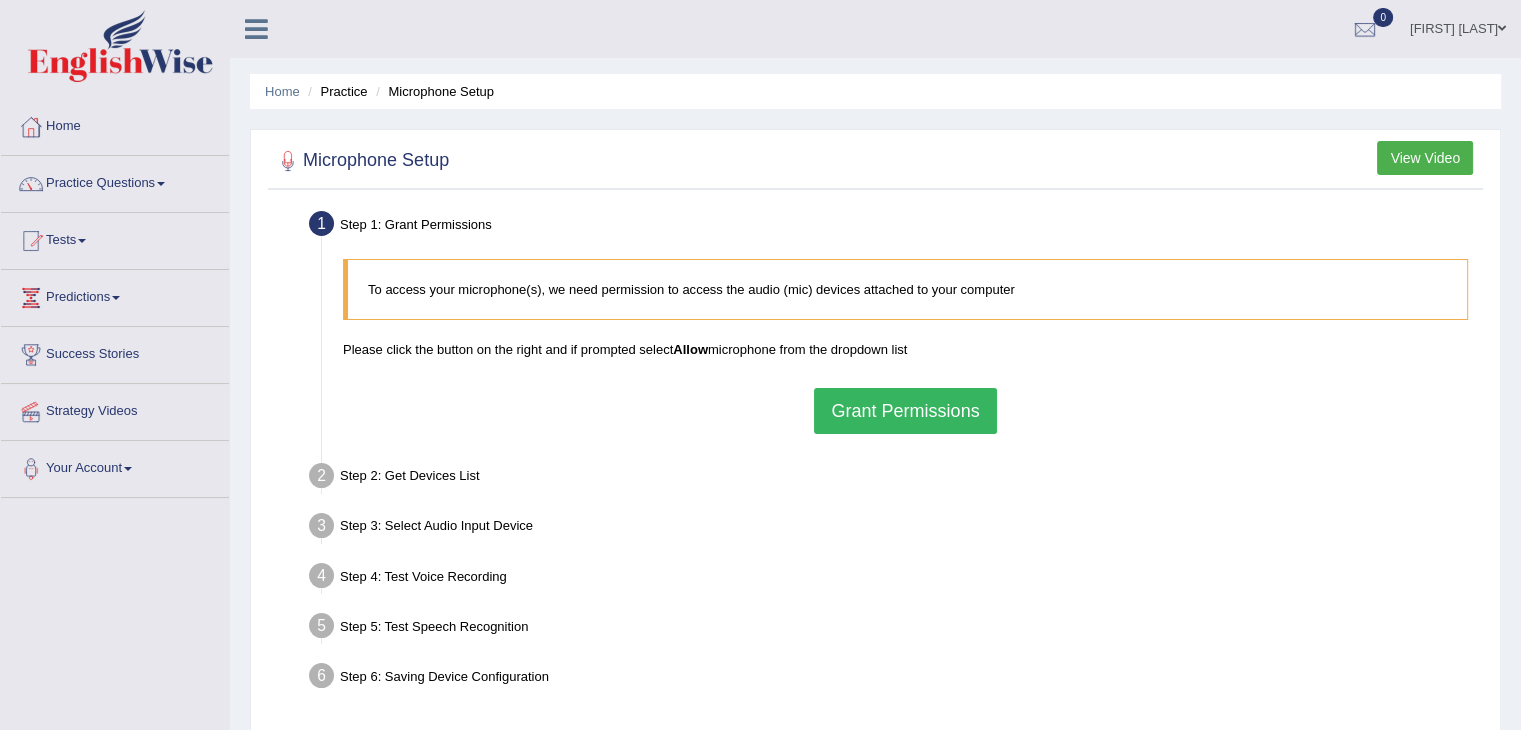 click on "Grant Permissions" at bounding box center (905, 411) 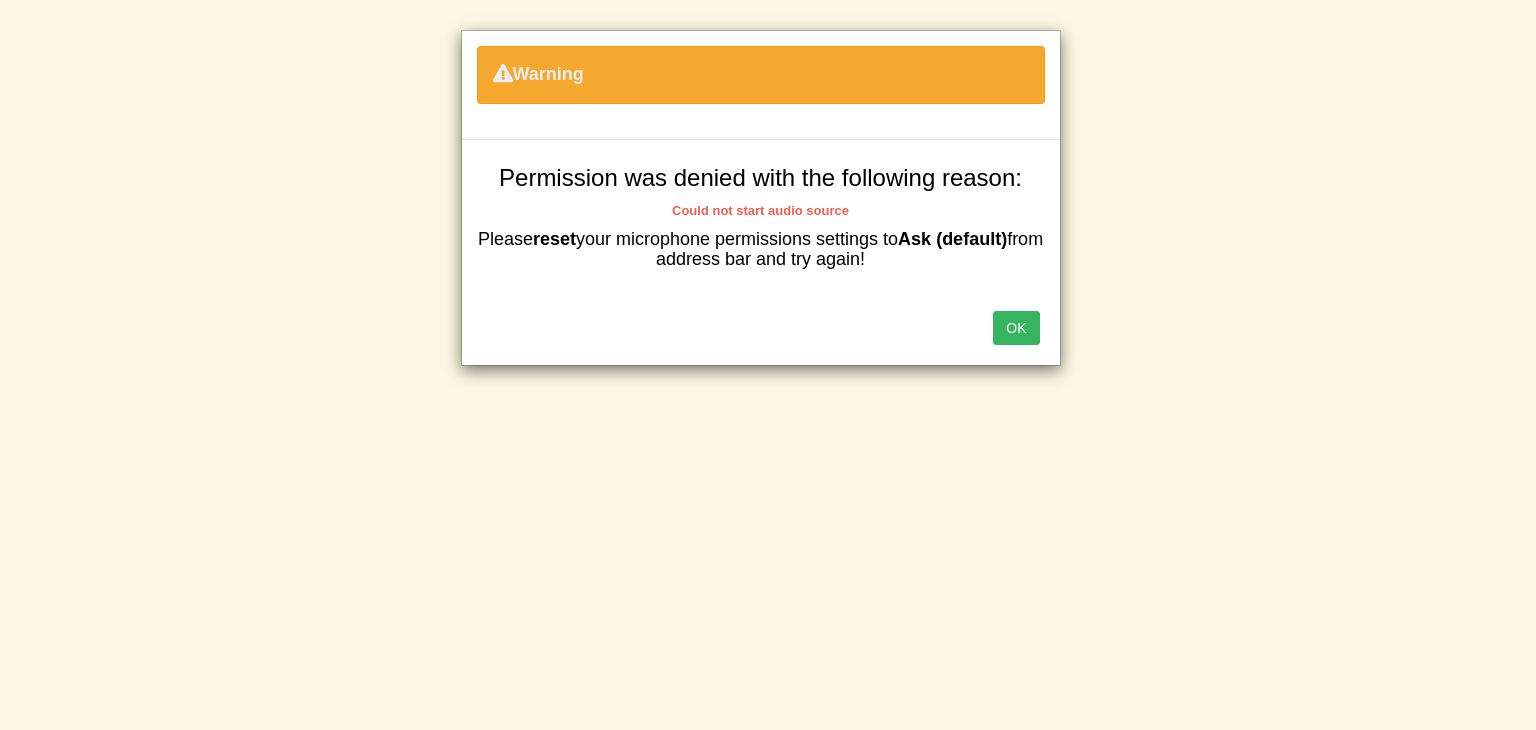 click on "OK" at bounding box center [1016, 328] 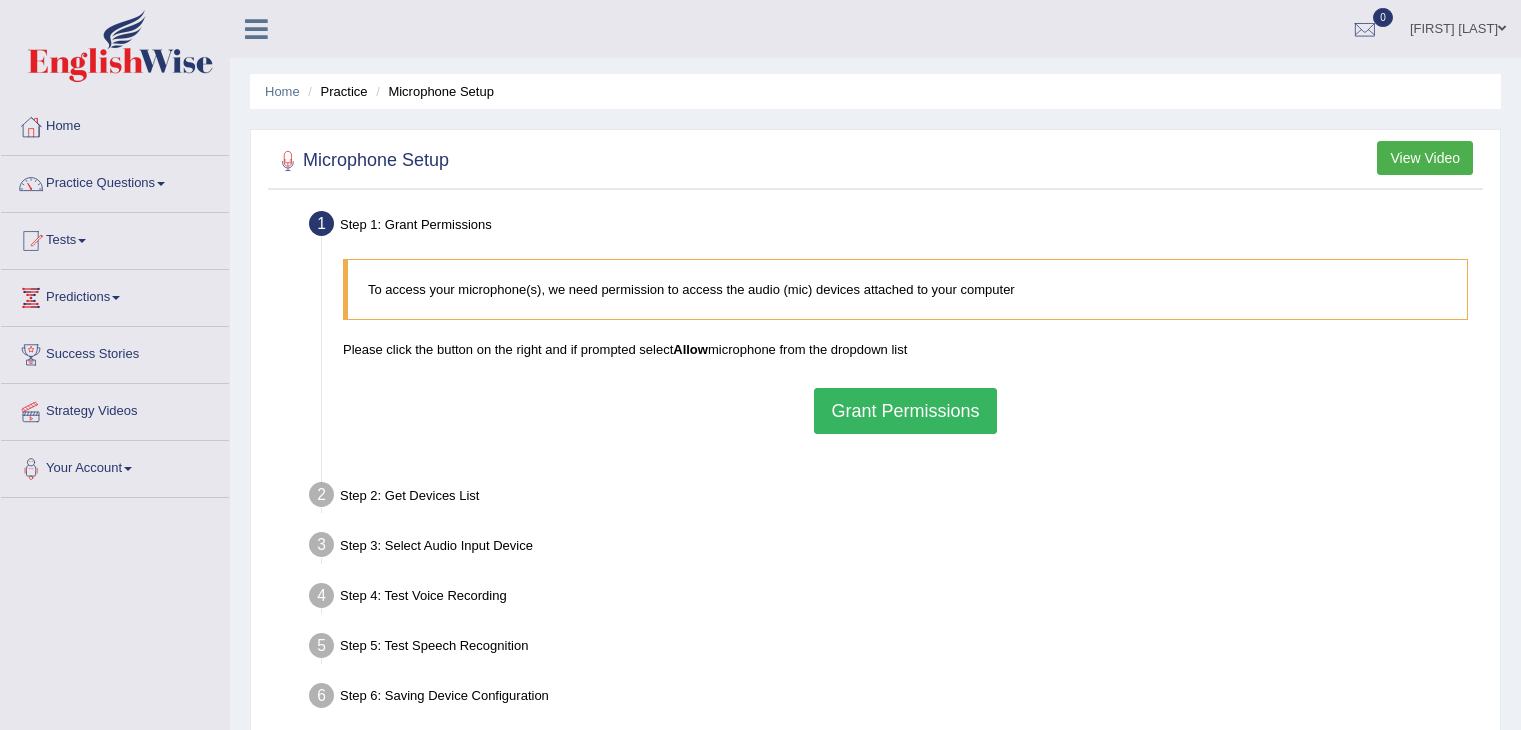 scroll, scrollTop: 0, scrollLeft: 0, axis: both 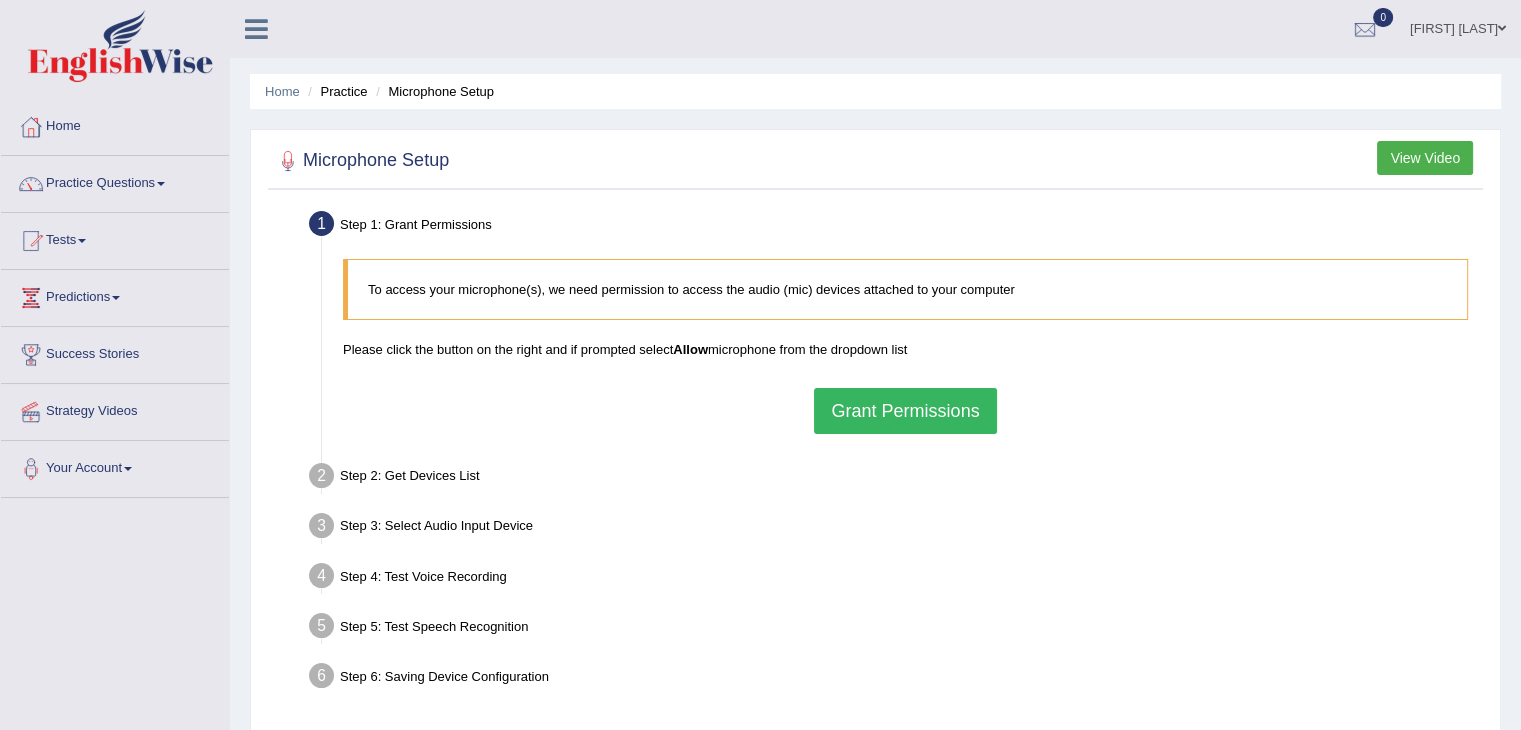 click on "Grant Permissions" at bounding box center (905, 411) 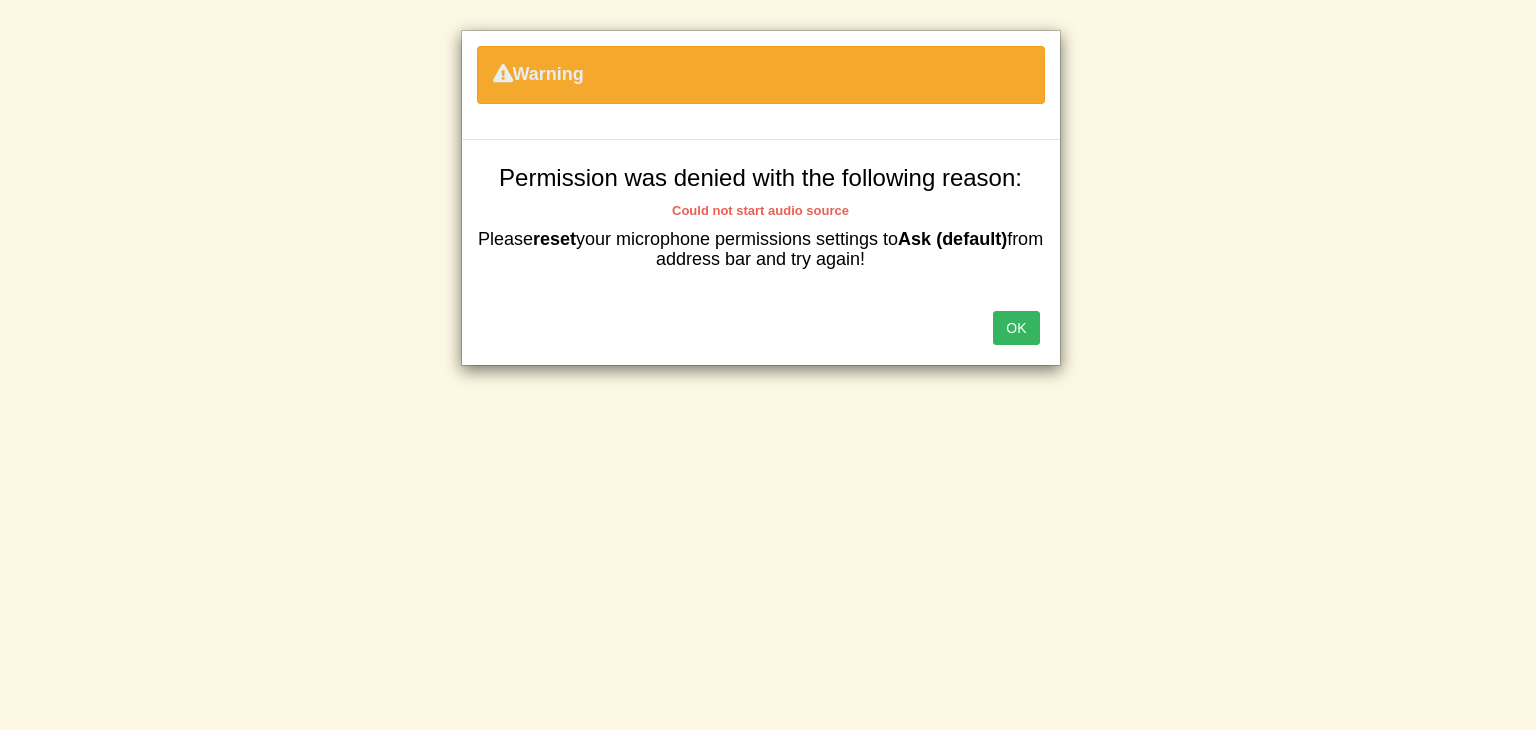 click on "OK" at bounding box center [1016, 328] 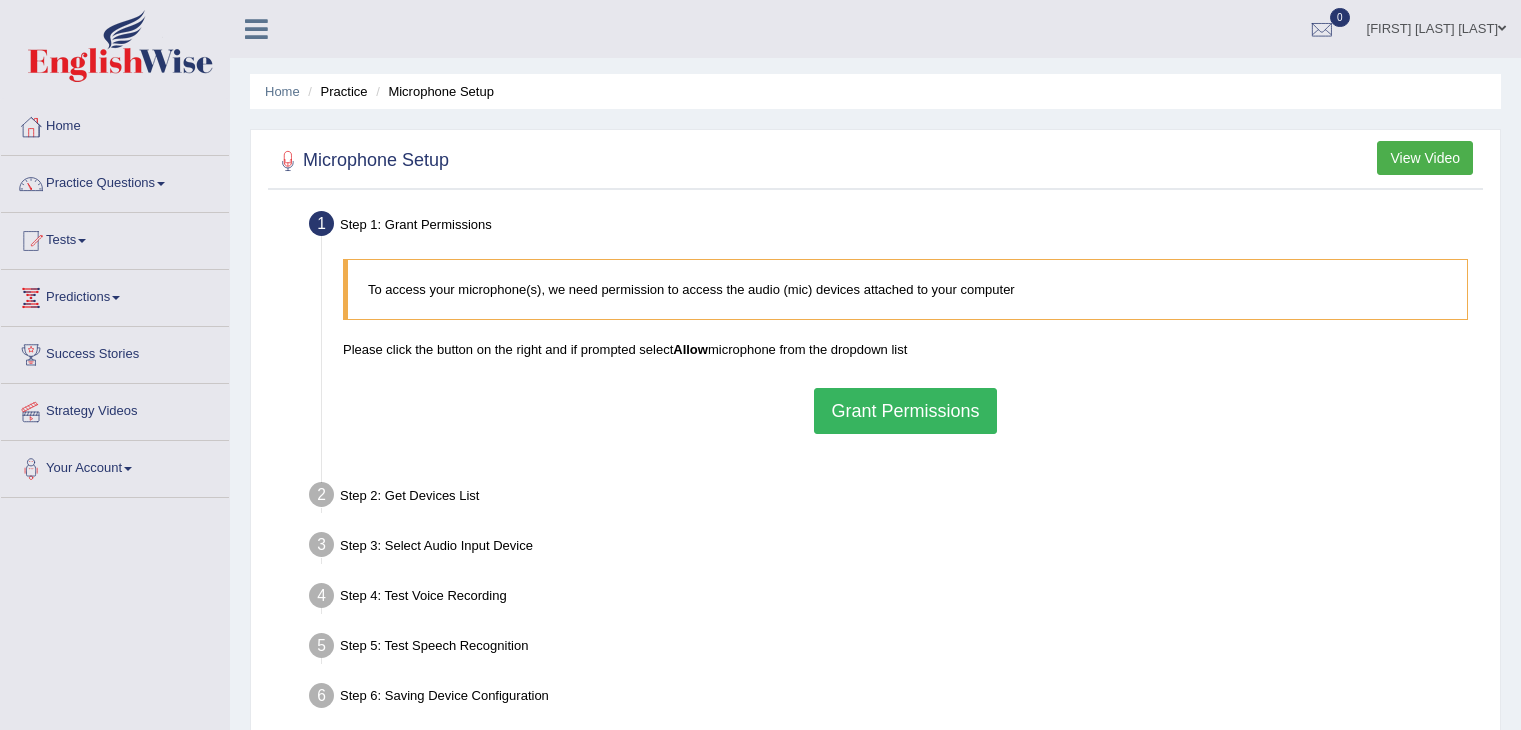 scroll, scrollTop: 0, scrollLeft: 0, axis: both 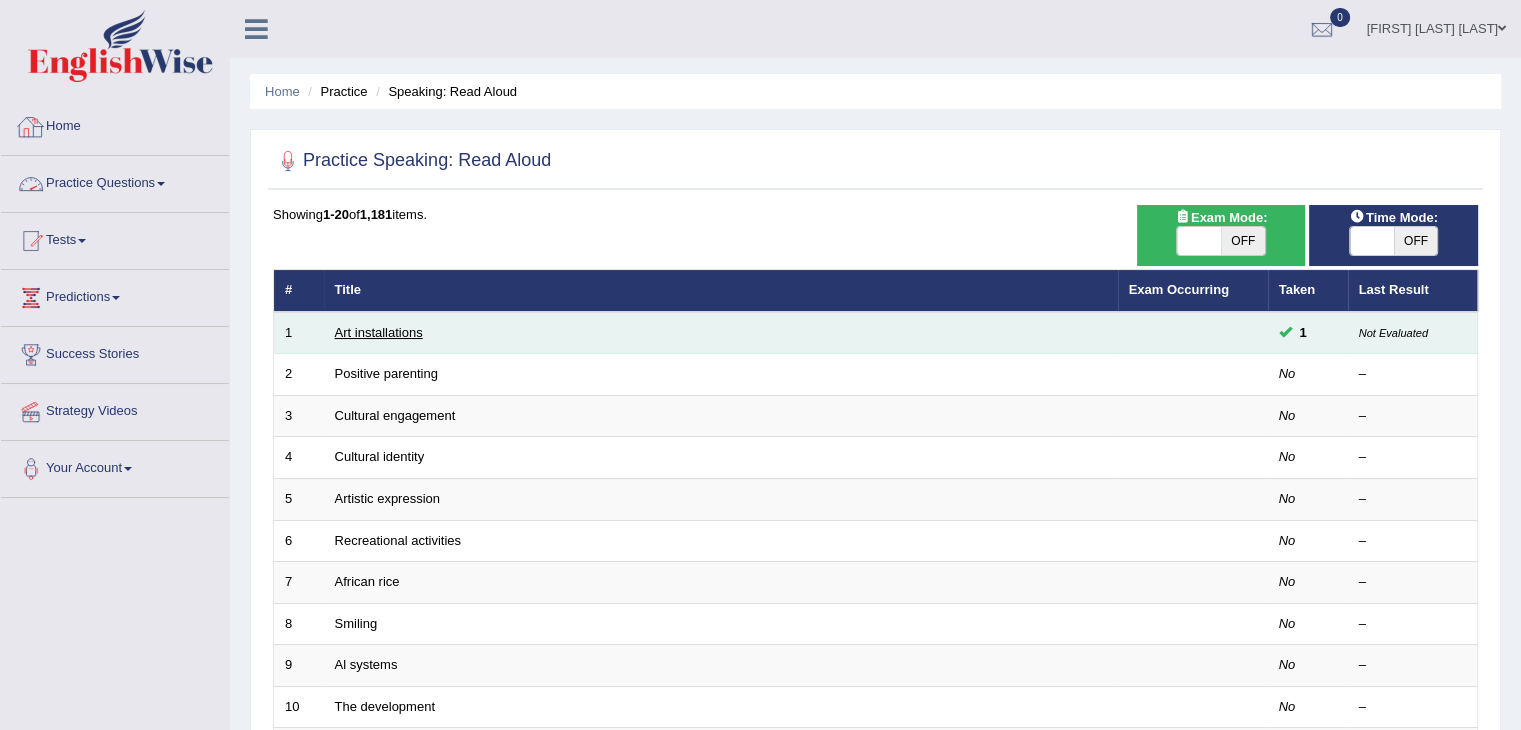 click on "Art installations" at bounding box center (379, 332) 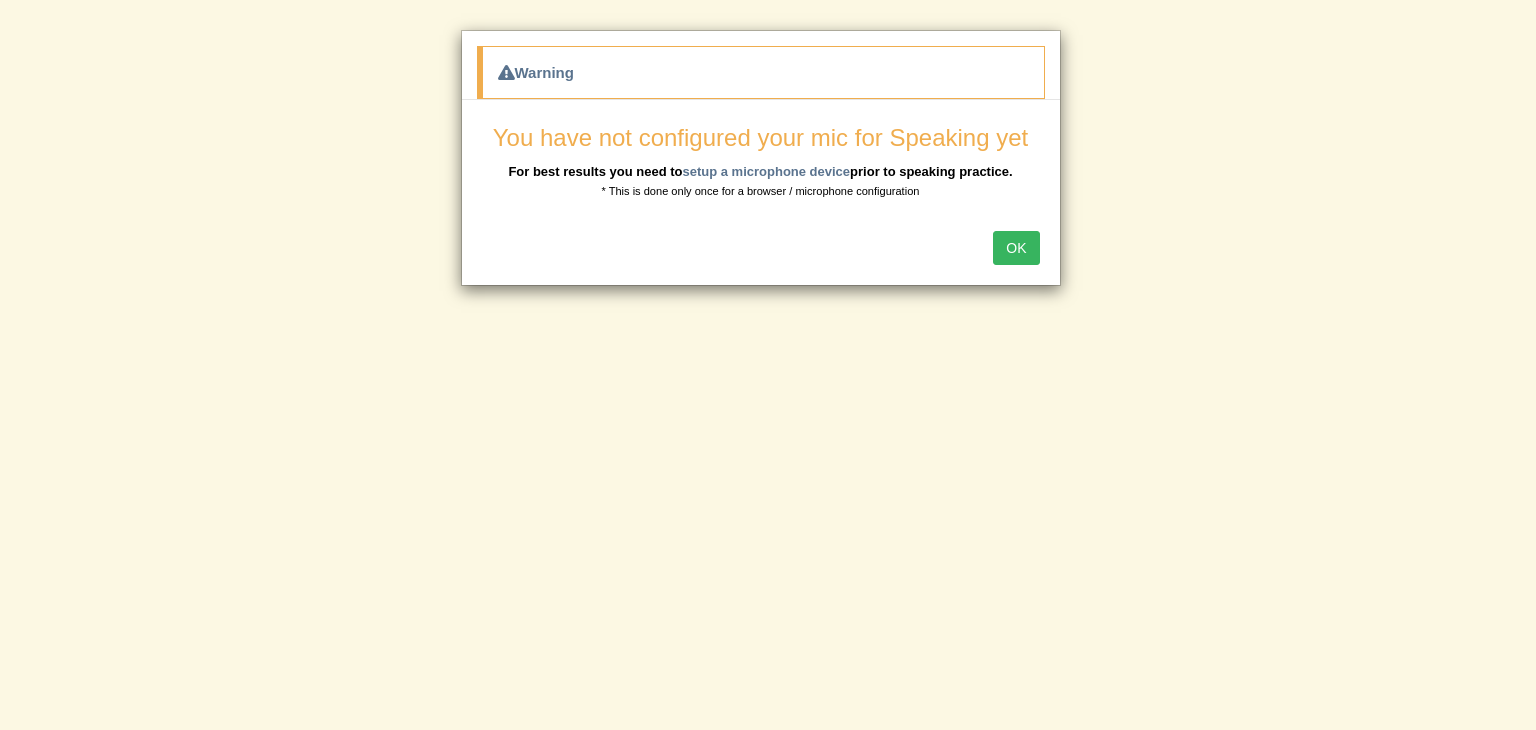 scroll, scrollTop: 0, scrollLeft: 0, axis: both 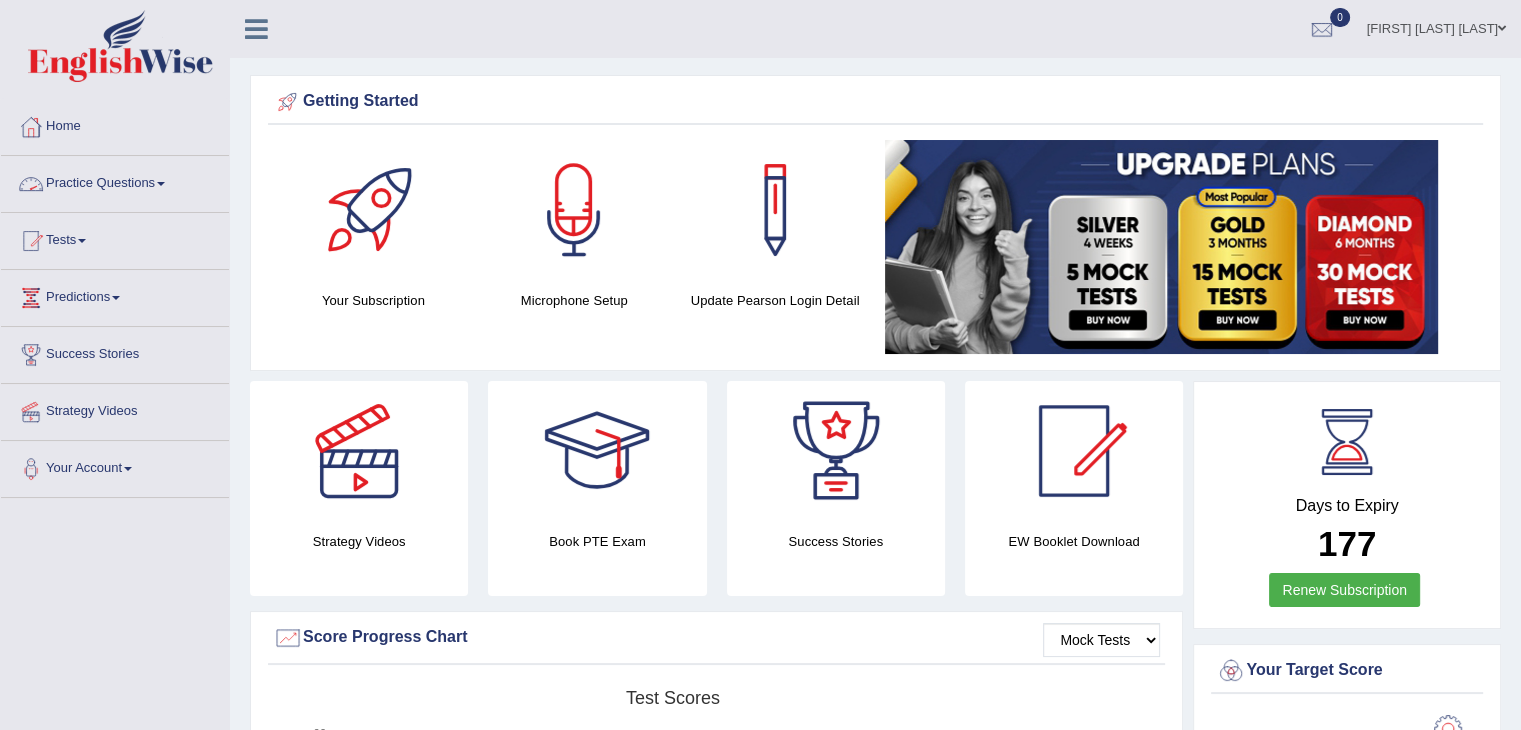 click on "Practice Questions" at bounding box center (115, 181) 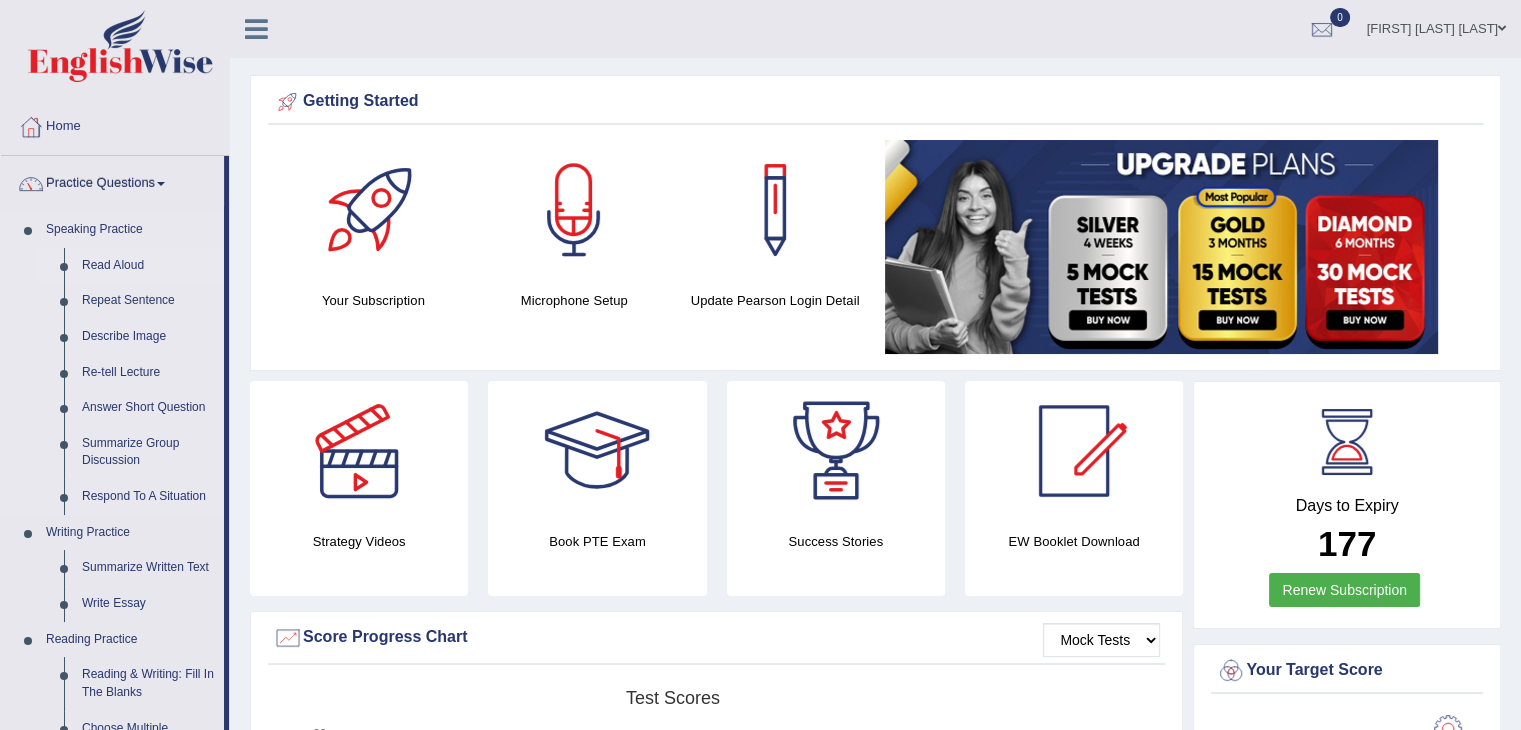 click on "Read Aloud" at bounding box center [148, 266] 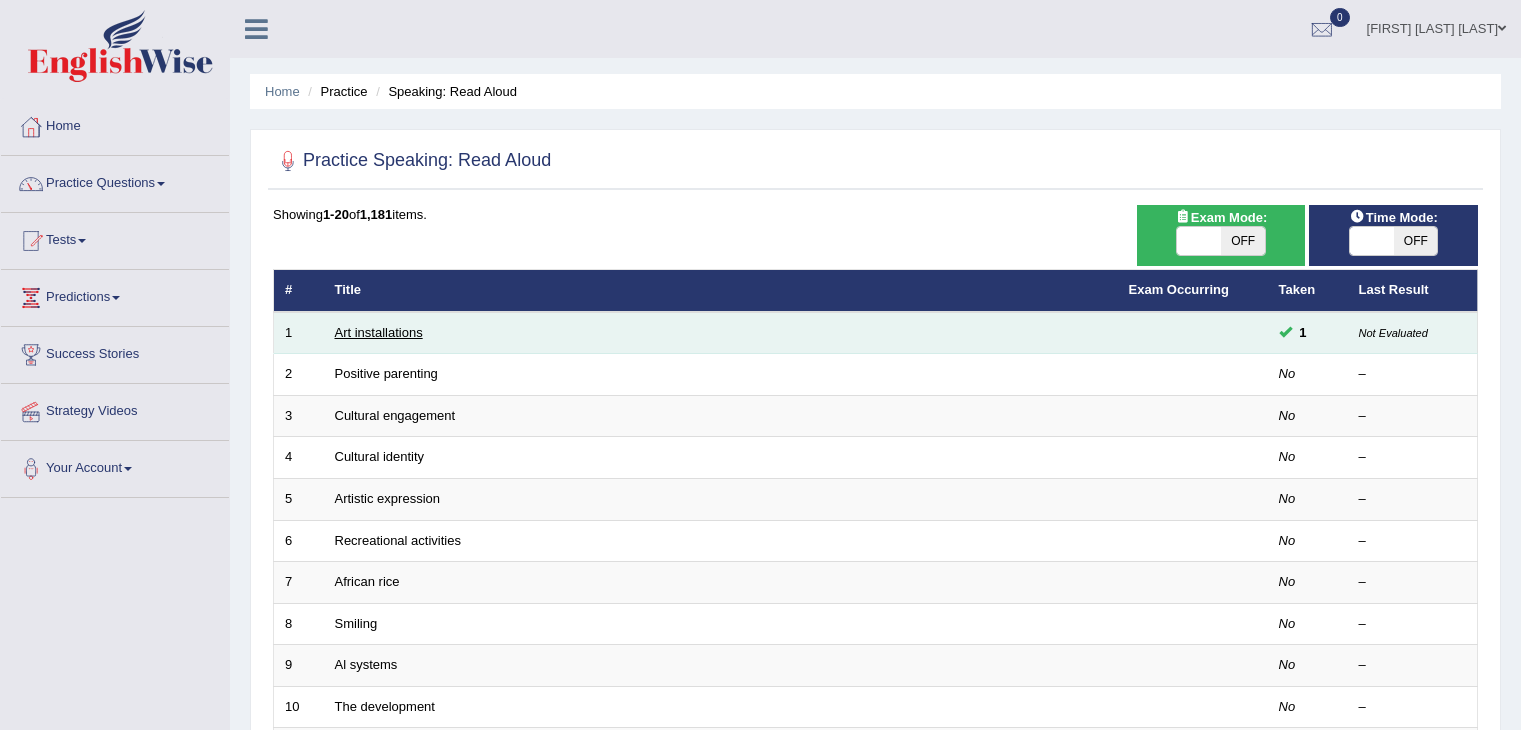 scroll, scrollTop: 0, scrollLeft: 0, axis: both 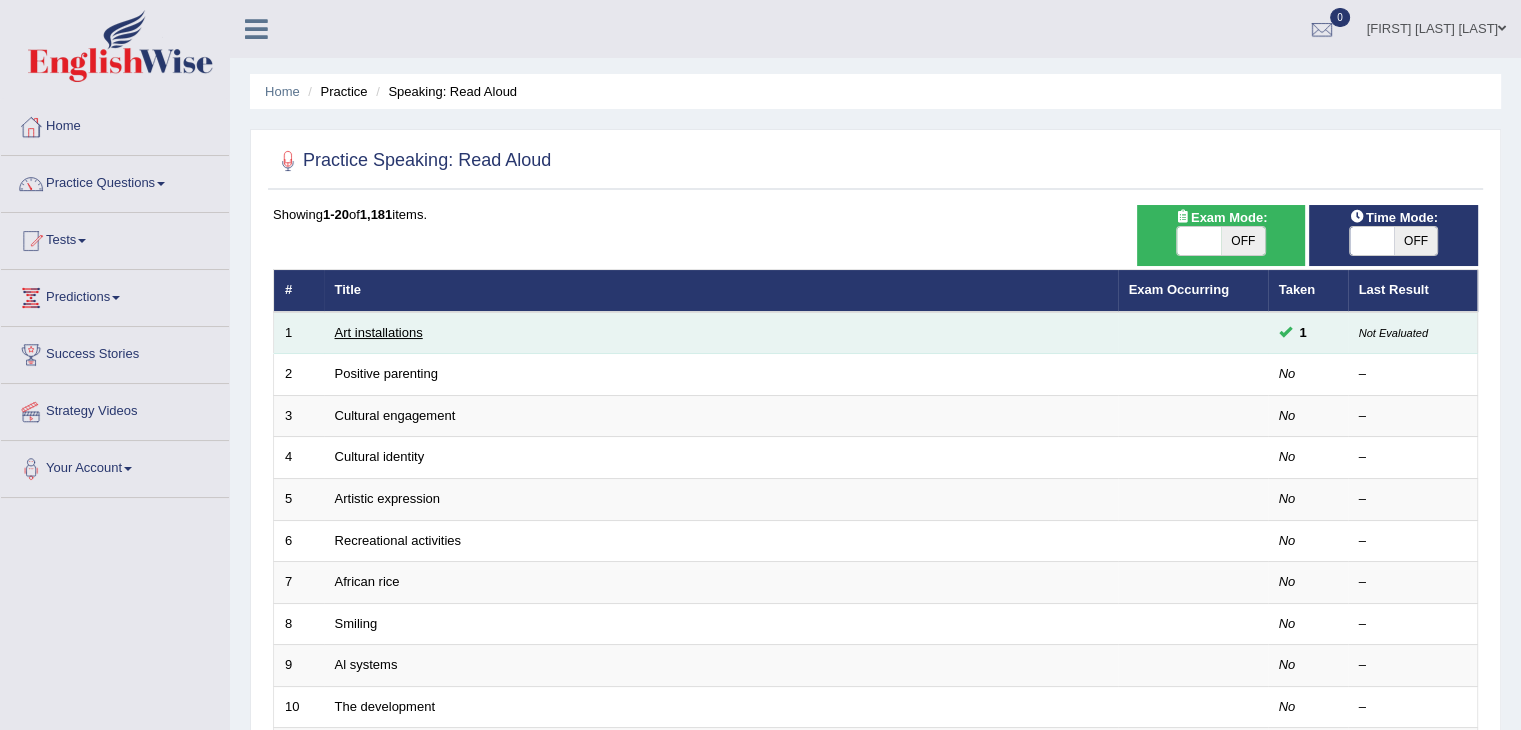 click on "Art installations" at bounding box center (379, 332) 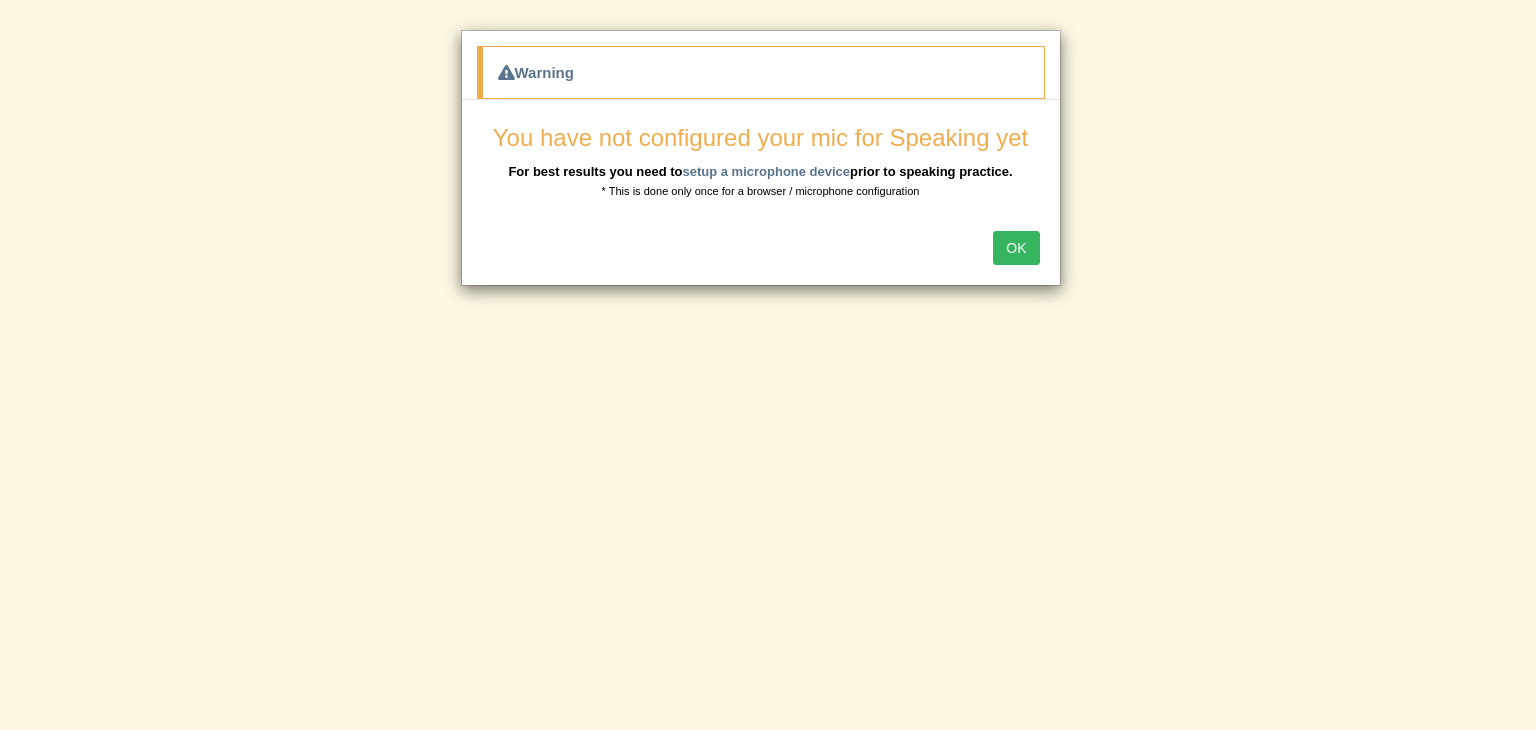scroll, scrollTop: 0, scrollLeft: 0, axis: both 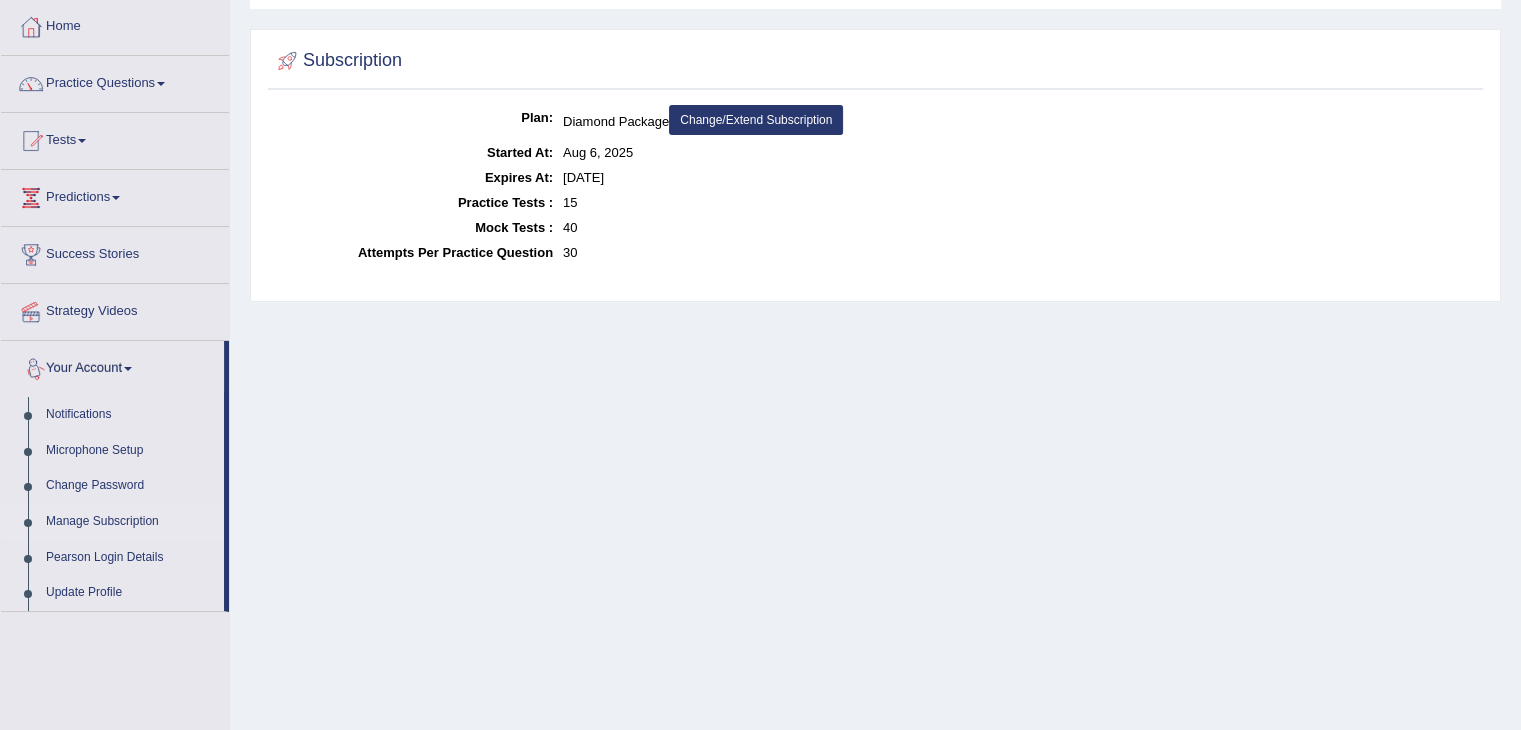 click on "Your Account" at bounding box center (112, 366) 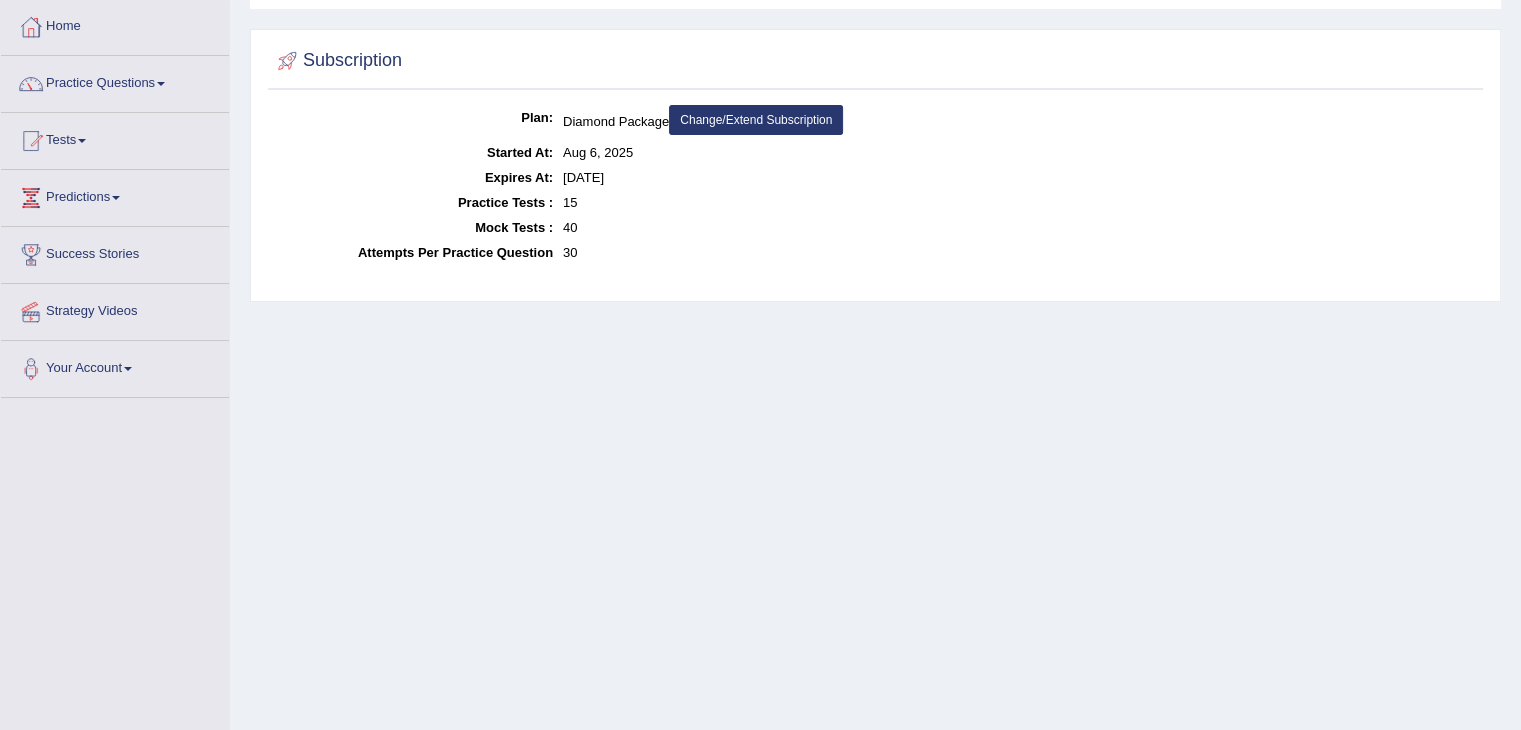 click on "Your Account" at bounding box center (115, 366) 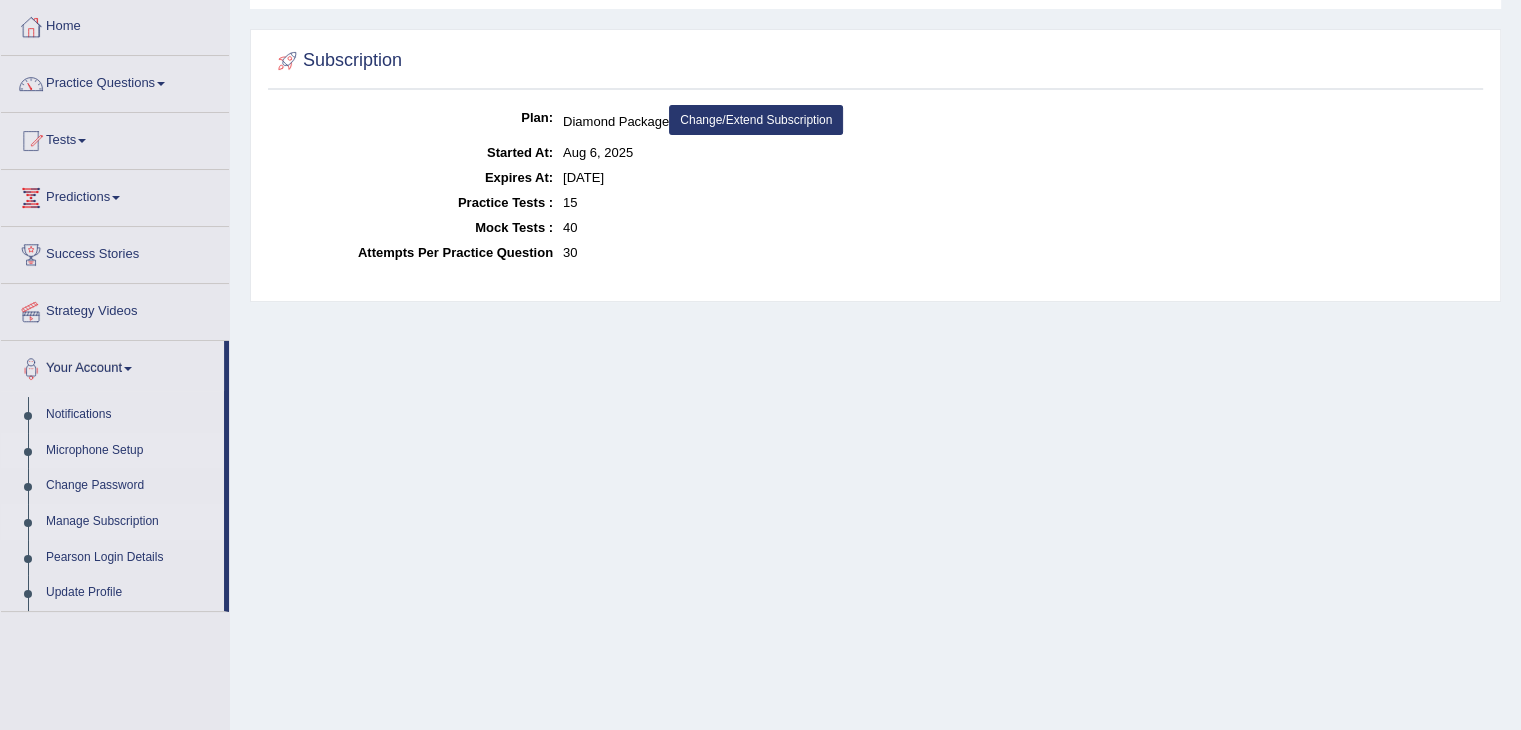 click on "Microphone Setup" at bounding box center [130, 451] 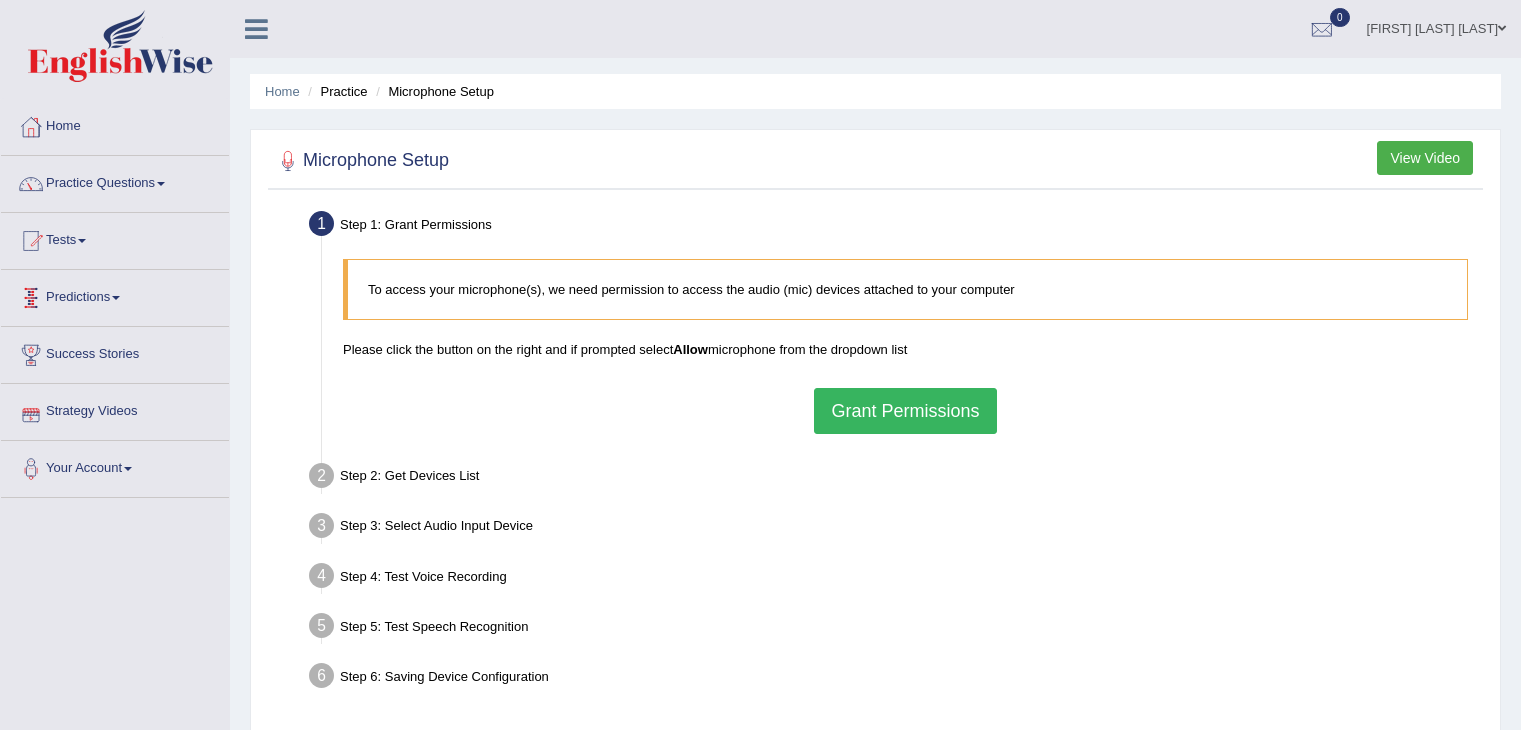 scroll, scrollTop: 0, scrollLeft: 0, axis: both 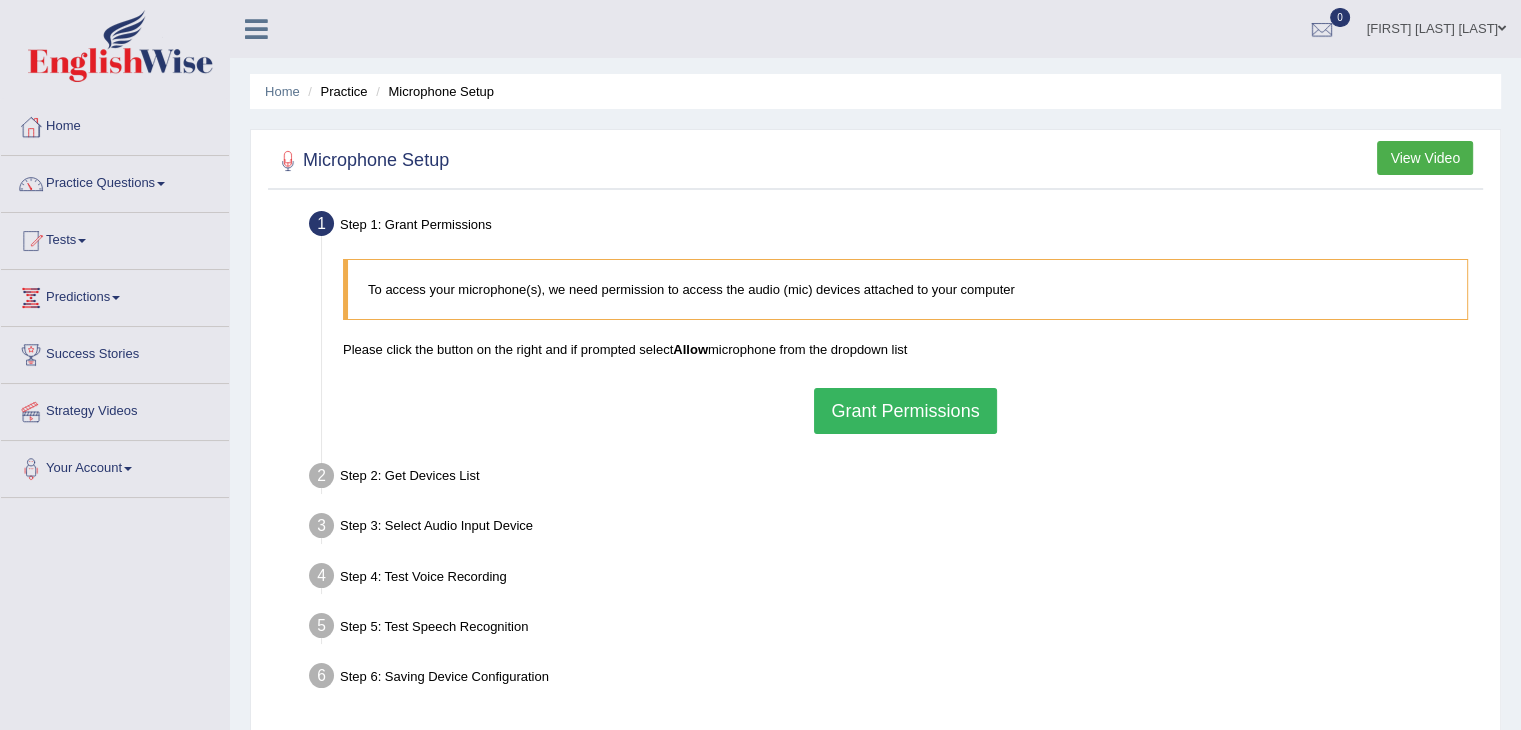click on "View Video" at bounding box center (1425, 158) 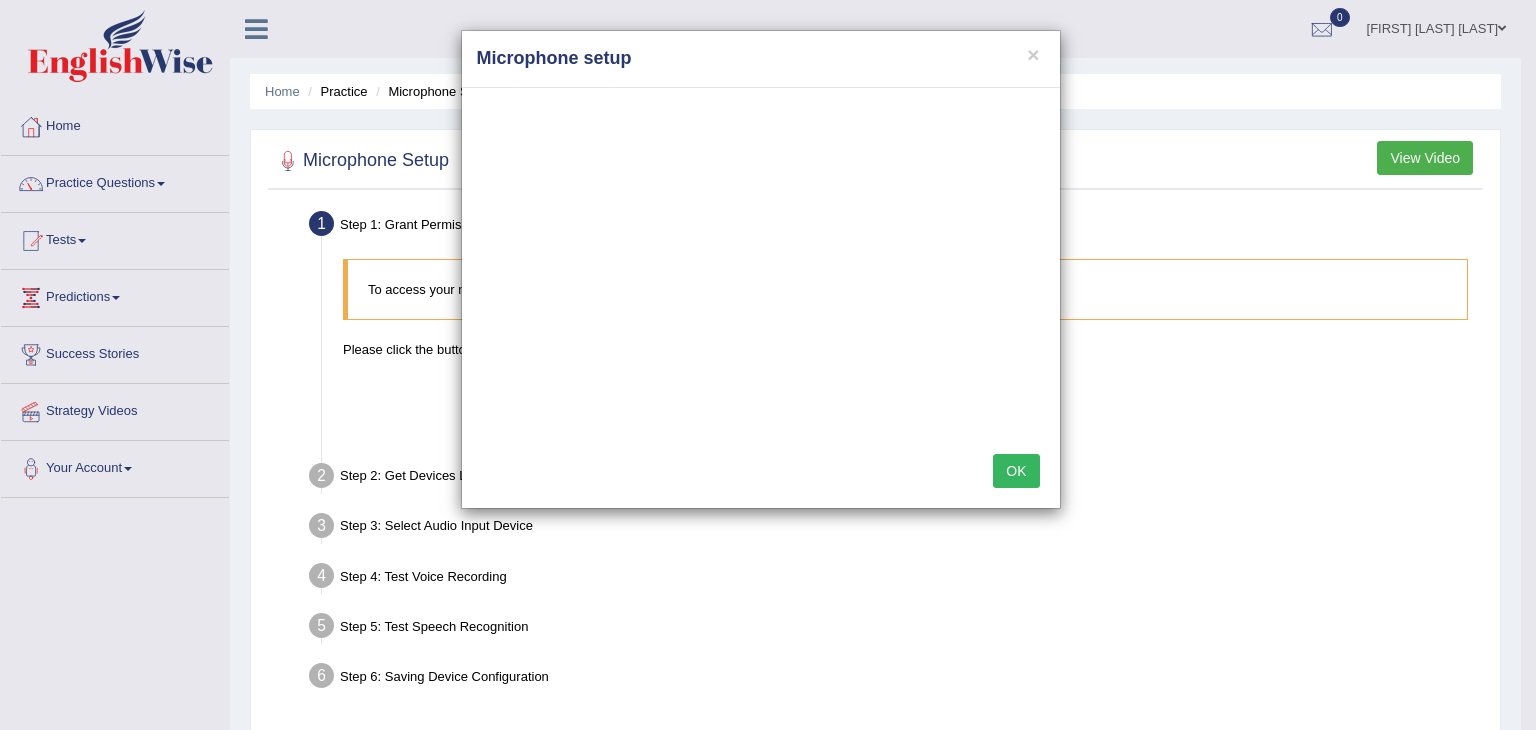click on "× Microphone setup OK" at bounding box center [768, 365] 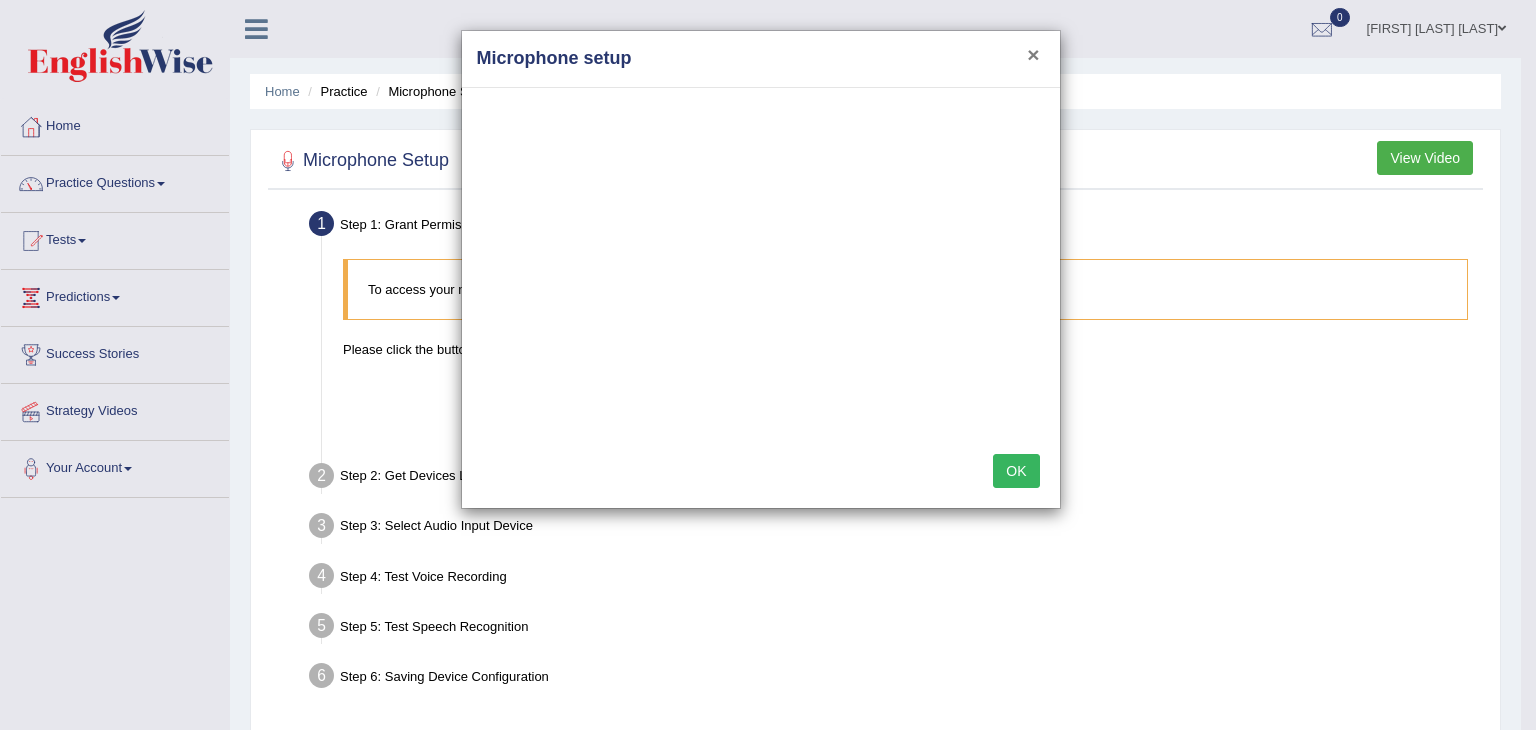 click on "×" at bounding box center (1033, 54) 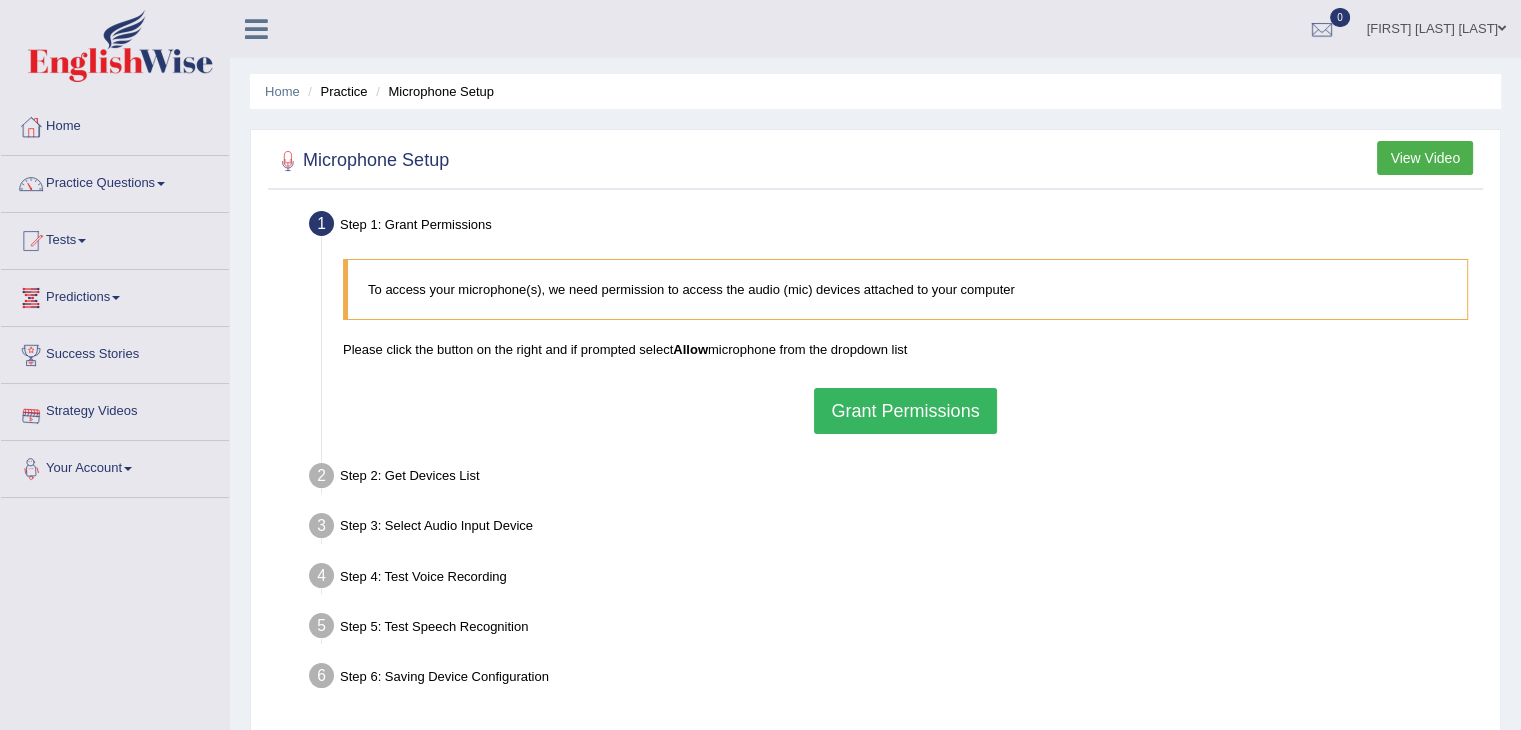 click on "Your Account" at bounding box center [115, 466] 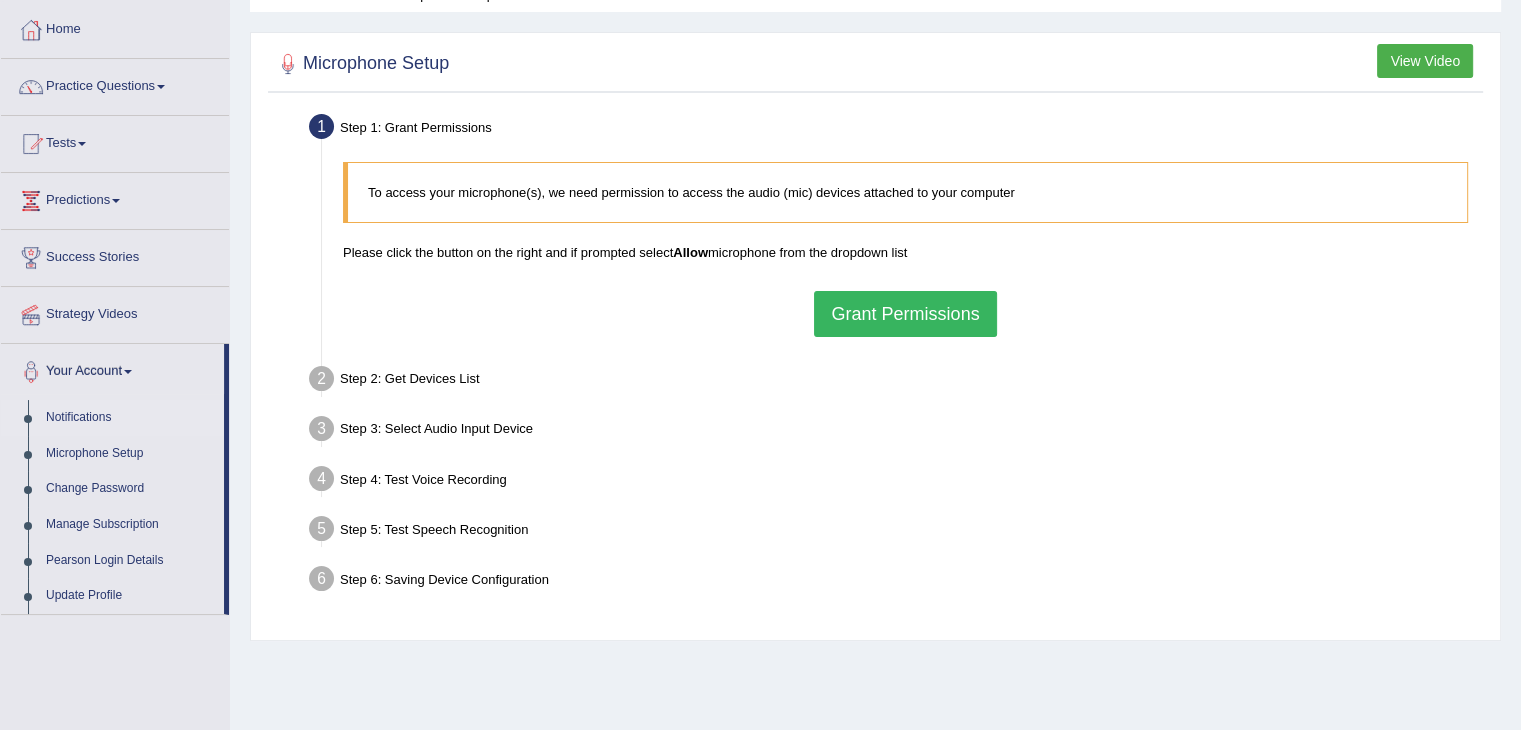 scroll, scrollTop: 100, scrollLeft: 0, axis: vertical 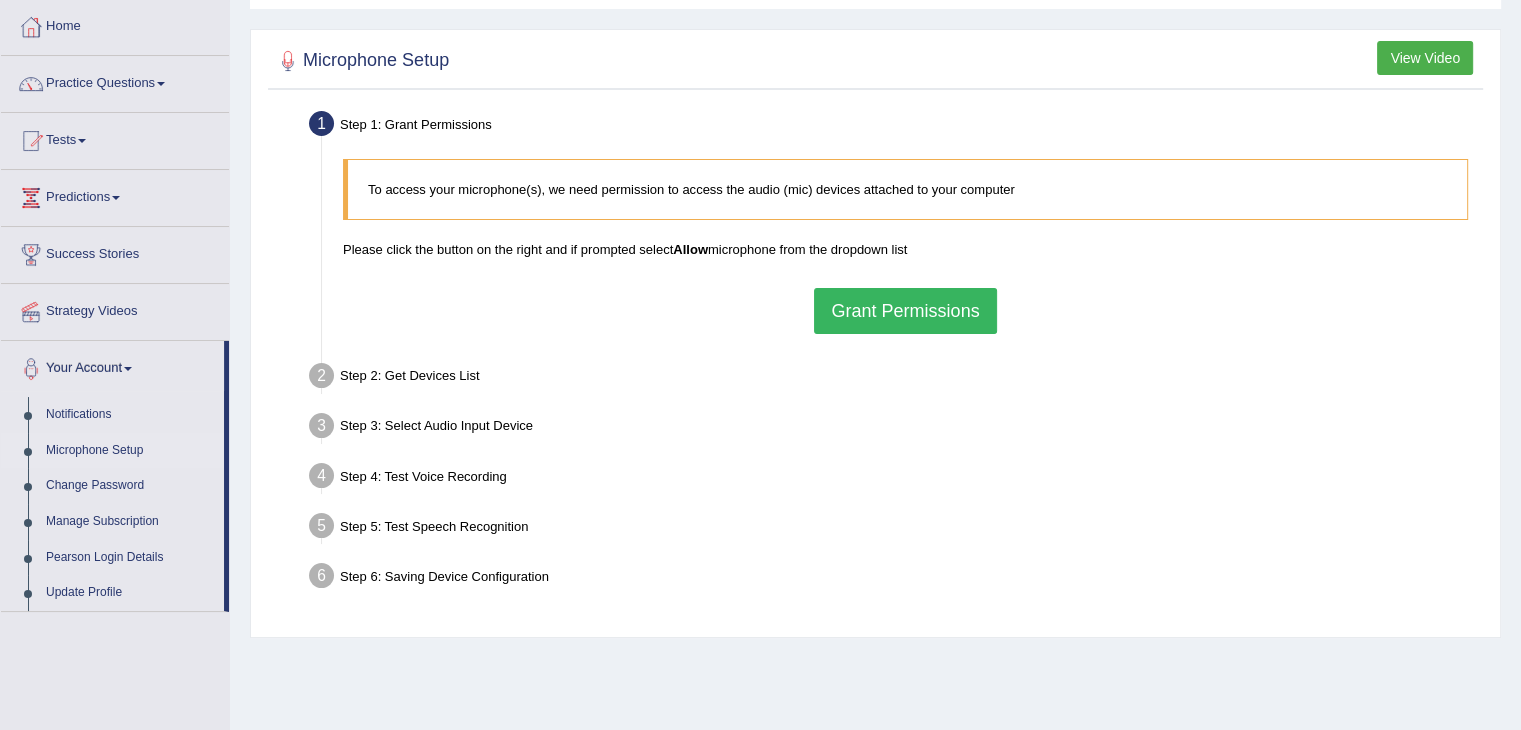 click on "Microphone Setup" at bounding box center (130, 451) 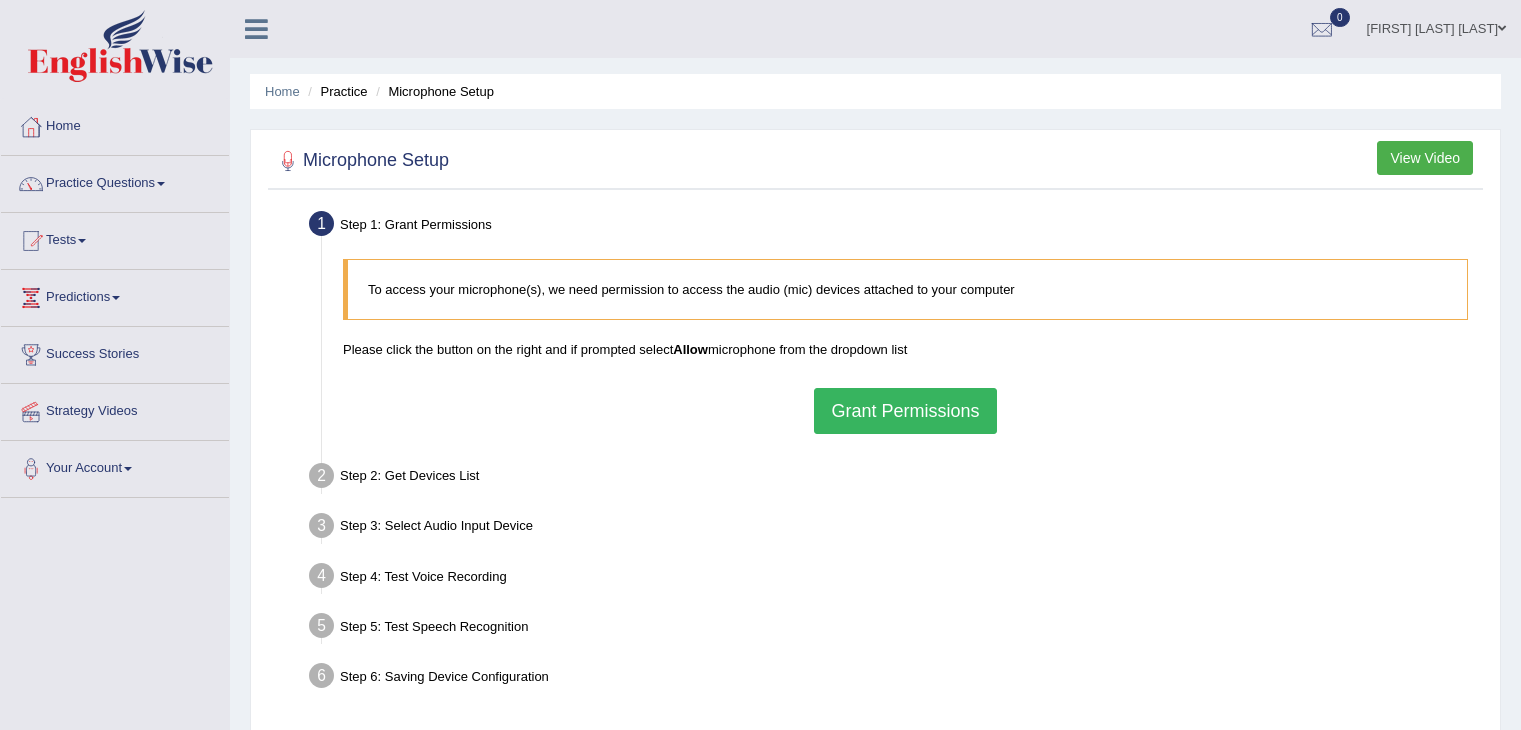 scroll, scrollTop: 0, scrollLeft: 0, axis: both 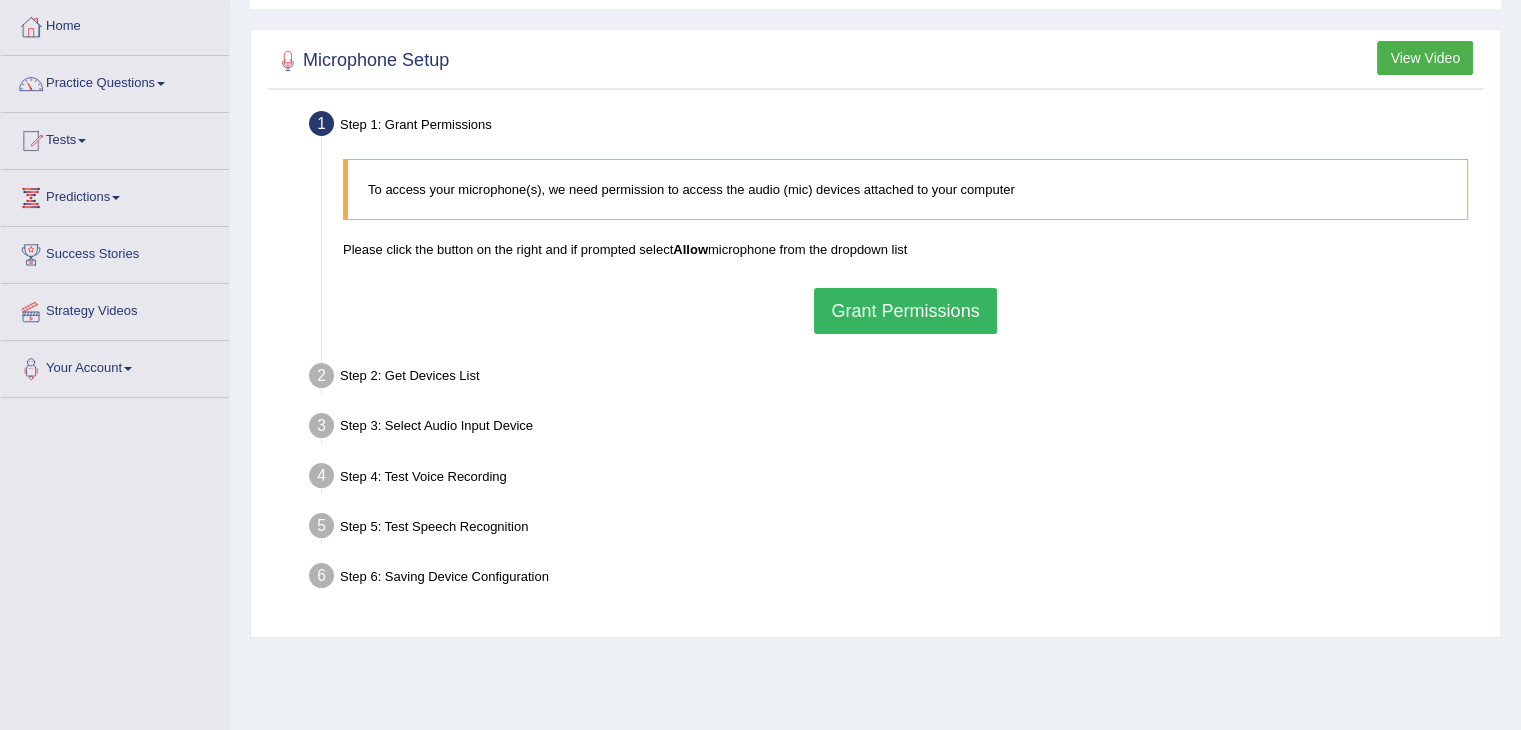 click on "Grant Permissions" at bounding box center [905, 311] 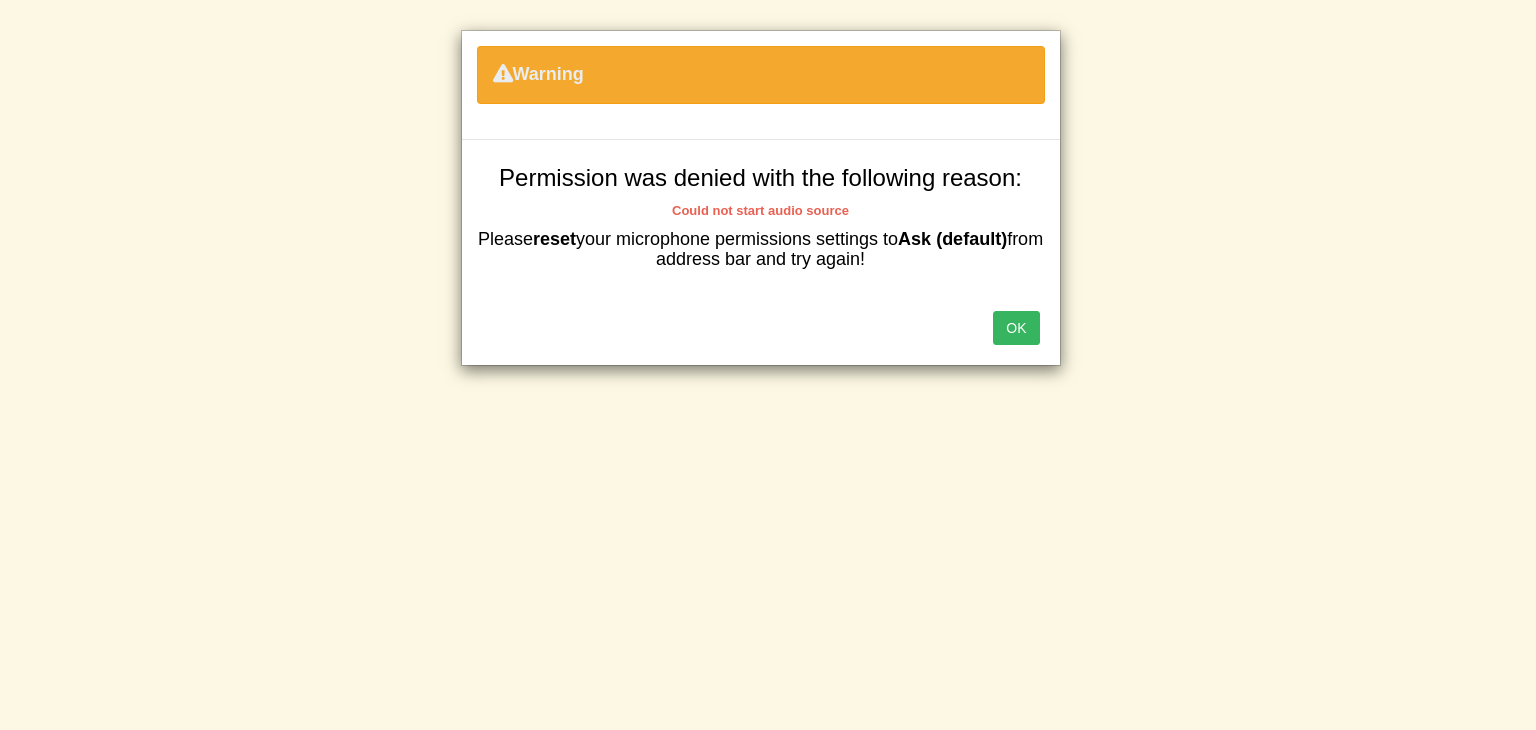 click on "OK" at bounding box center (1016, 328) 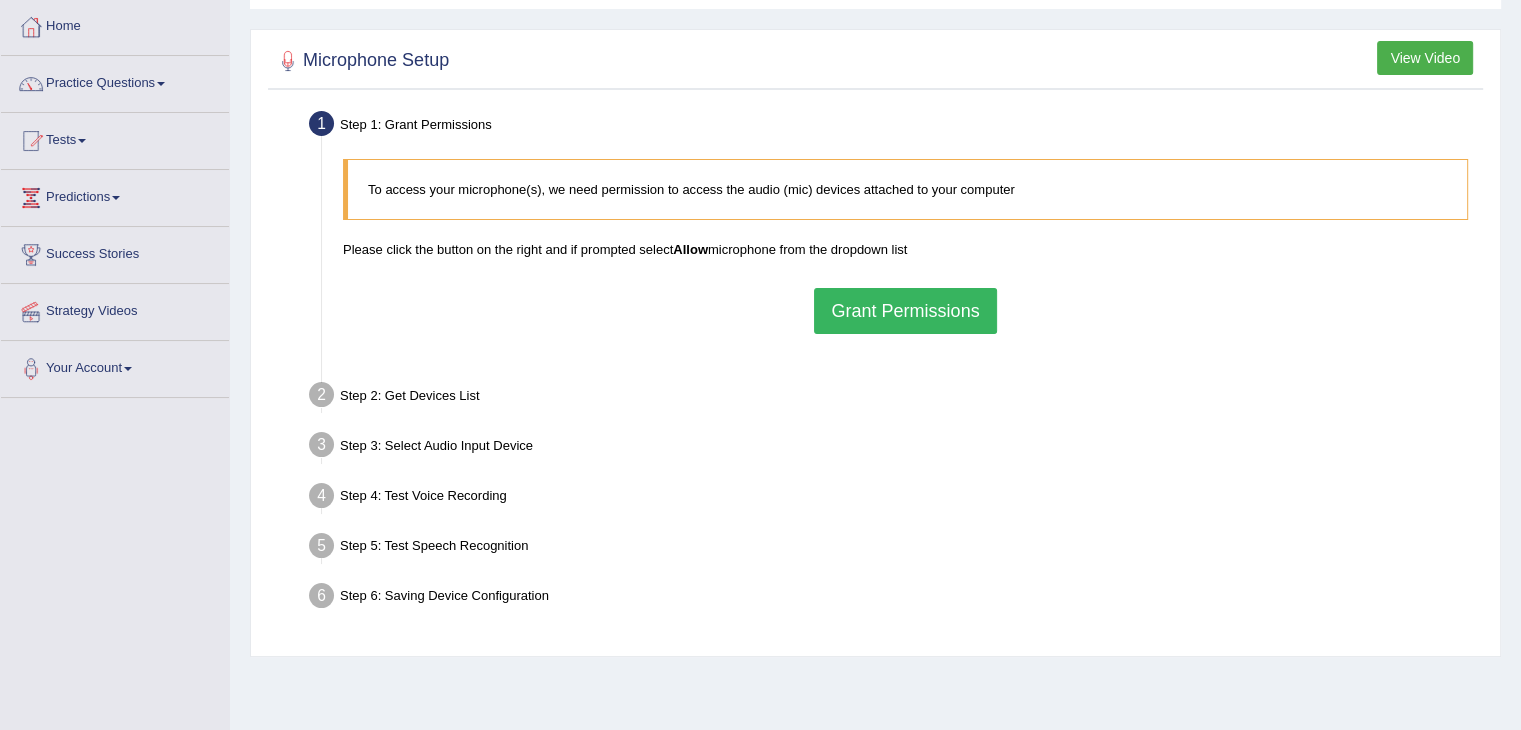 scroll, scrollTop: 100, scrollLeft: 0, axis: vertical 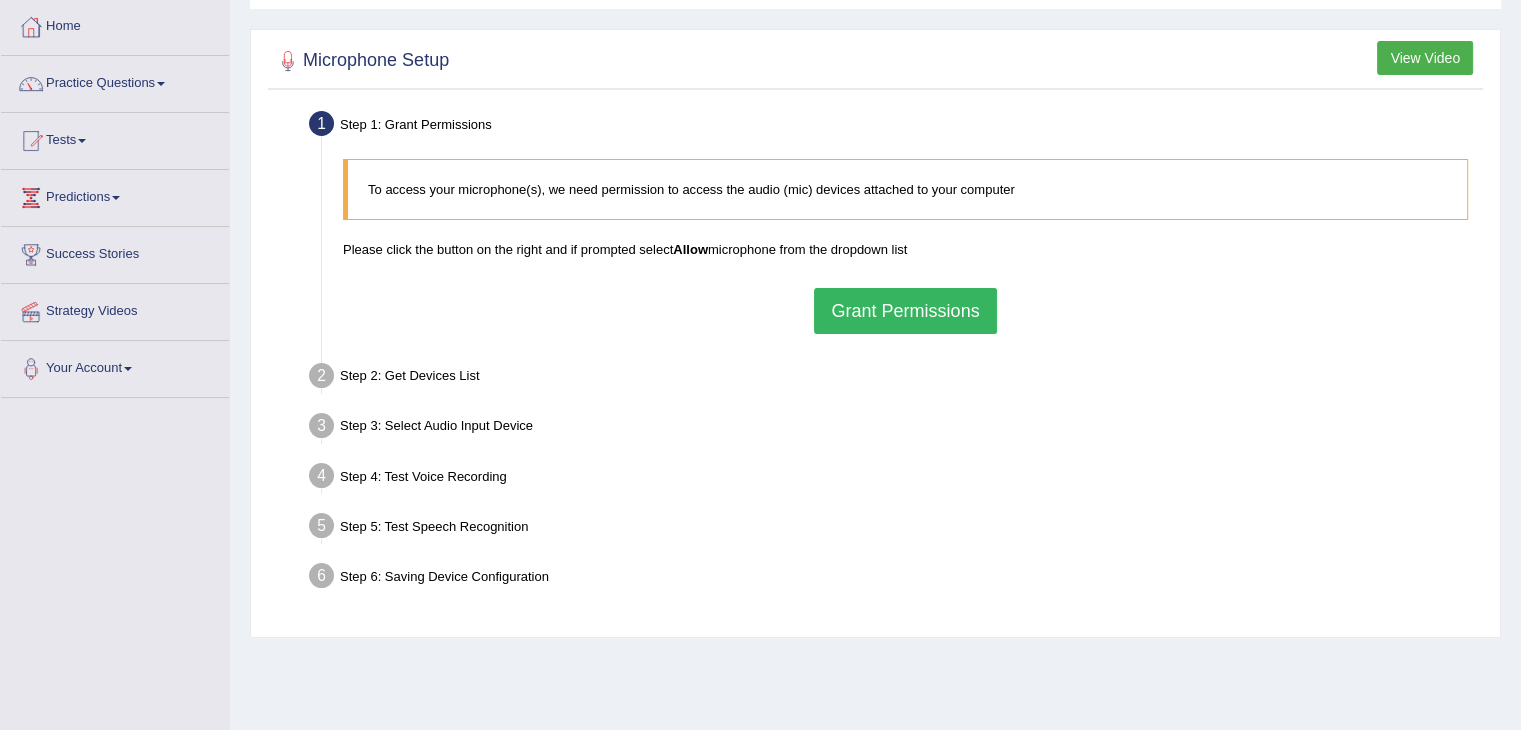 click on "Step 2: Get Devices List   In this step will be enumerate all available microphones on your computer   Please make sure your microphone is attached to your computer and click the button on the right     Get Device List" at bounding box center [895, 379] 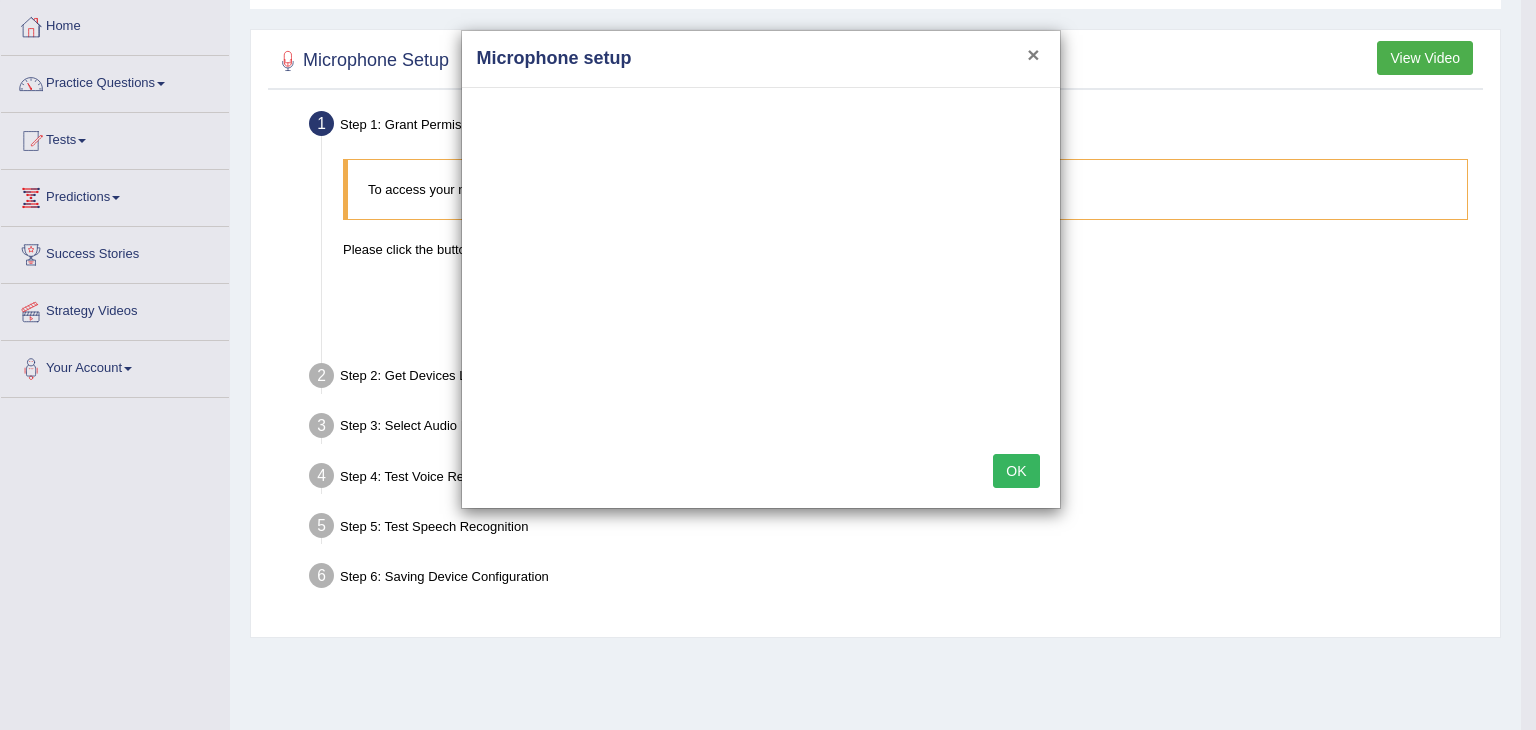 click on "×" at bounding box center (1033, 54) 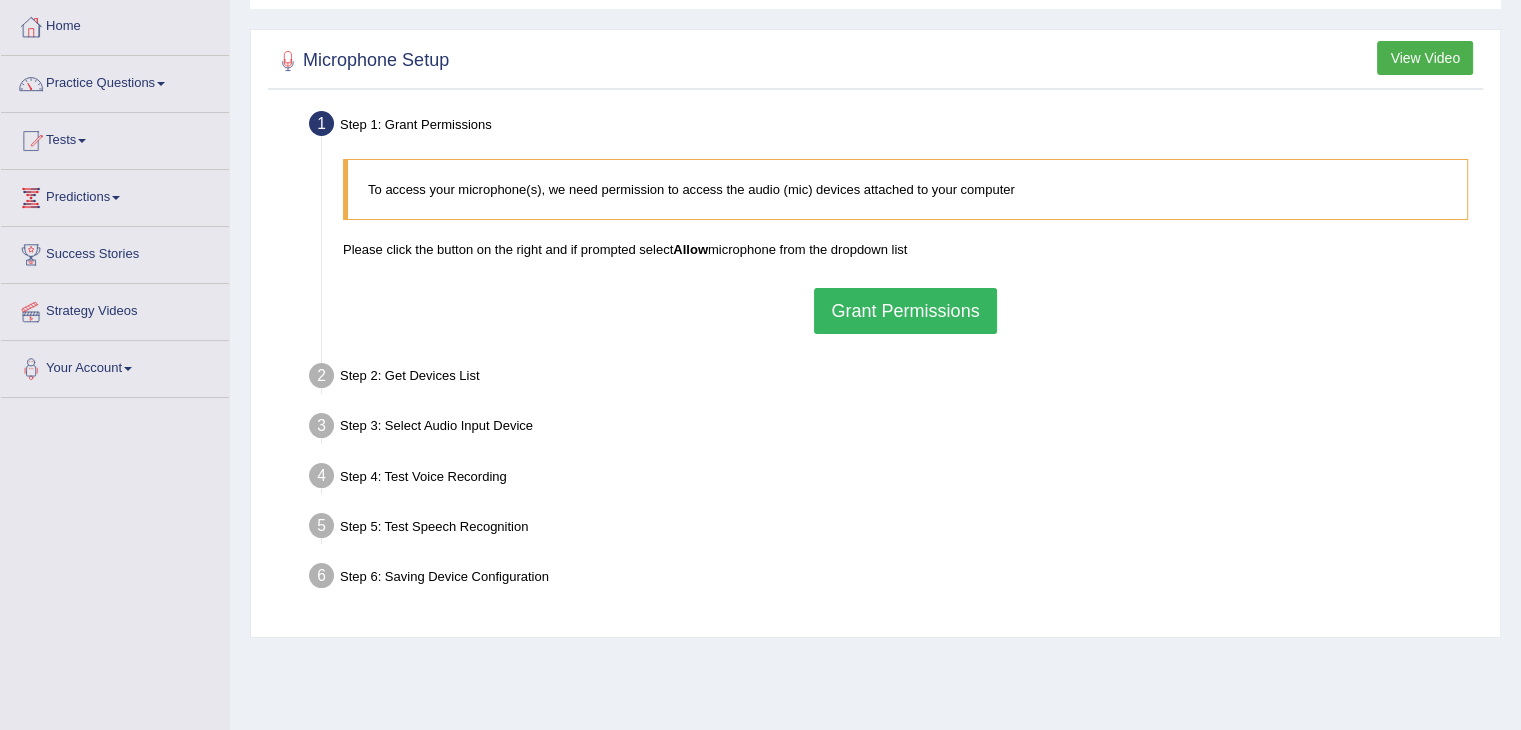 click on "Step 2: Get Devices List" at bounding box center (895, 379) 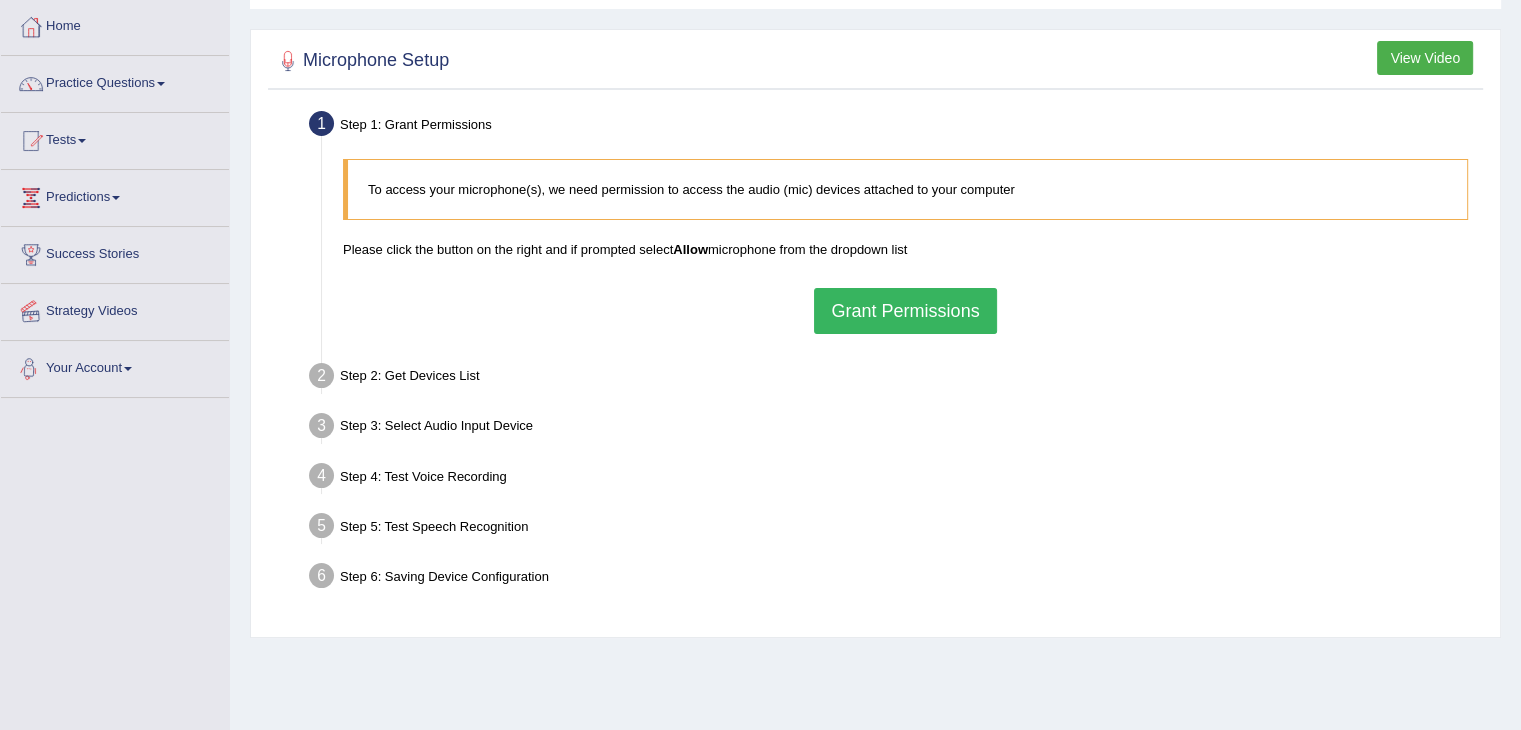 click on "Your Account" at bounding box center [115, 366] 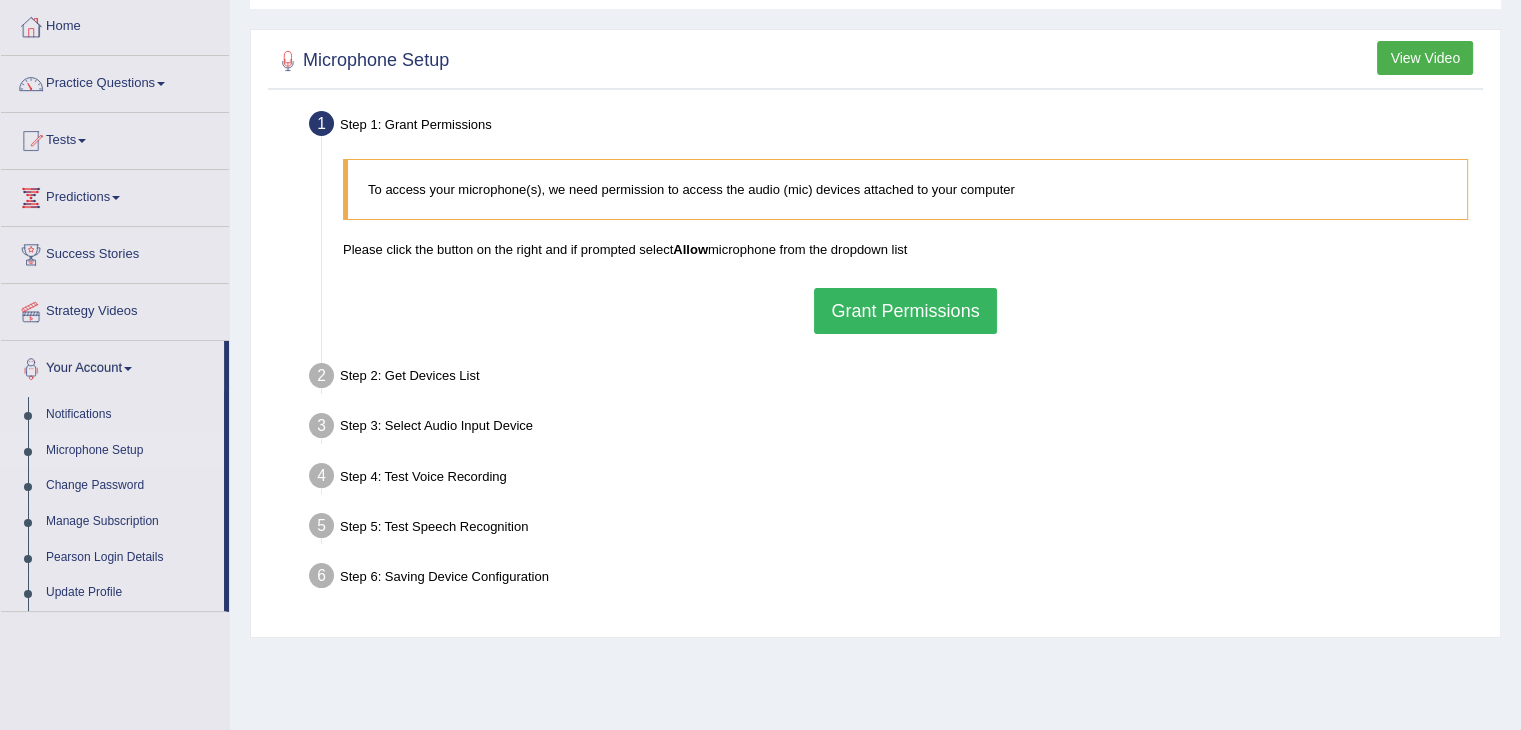 click on "Microphone Setup" at bounding box center [130, 451] 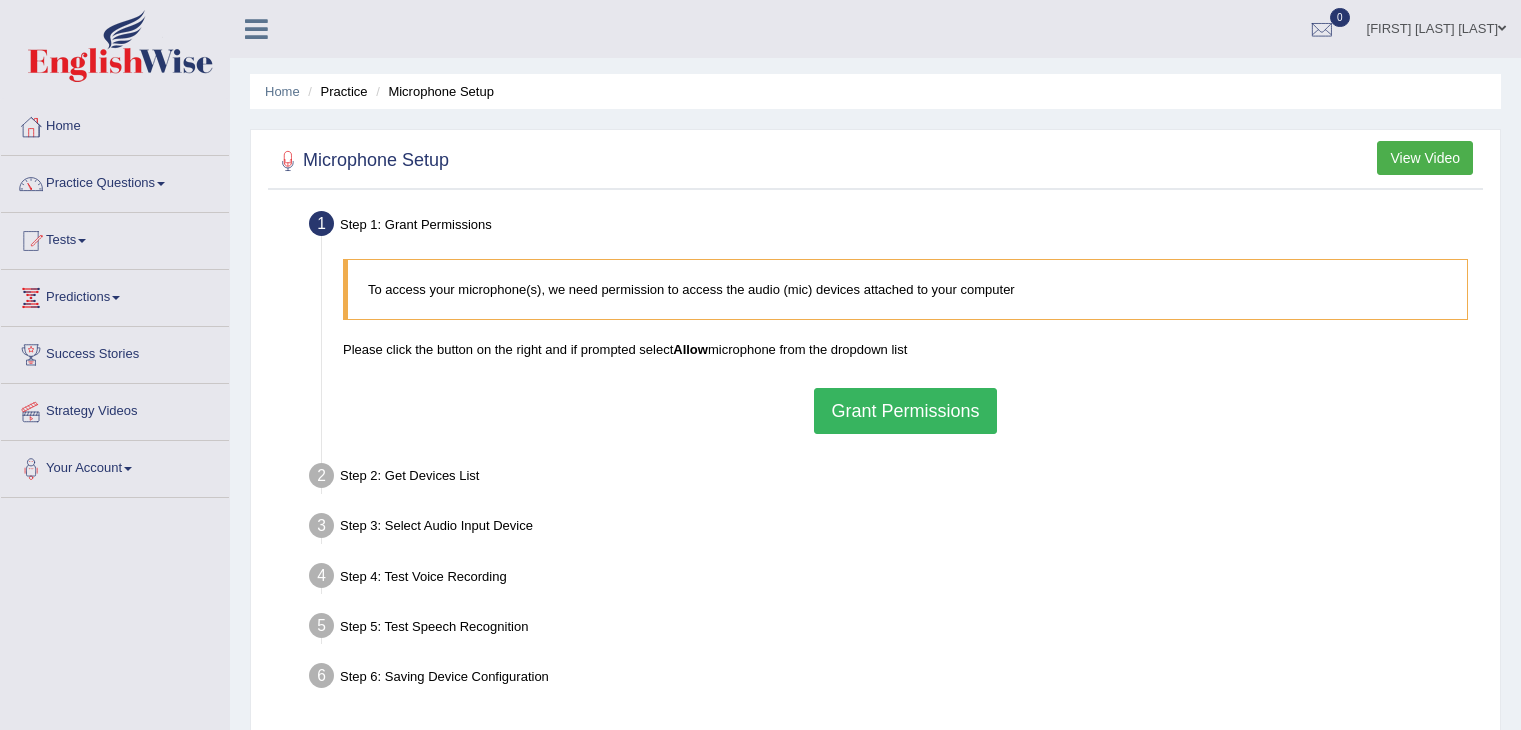 scroll, scrollTop: 0, scrollLeft: 0, axis: both 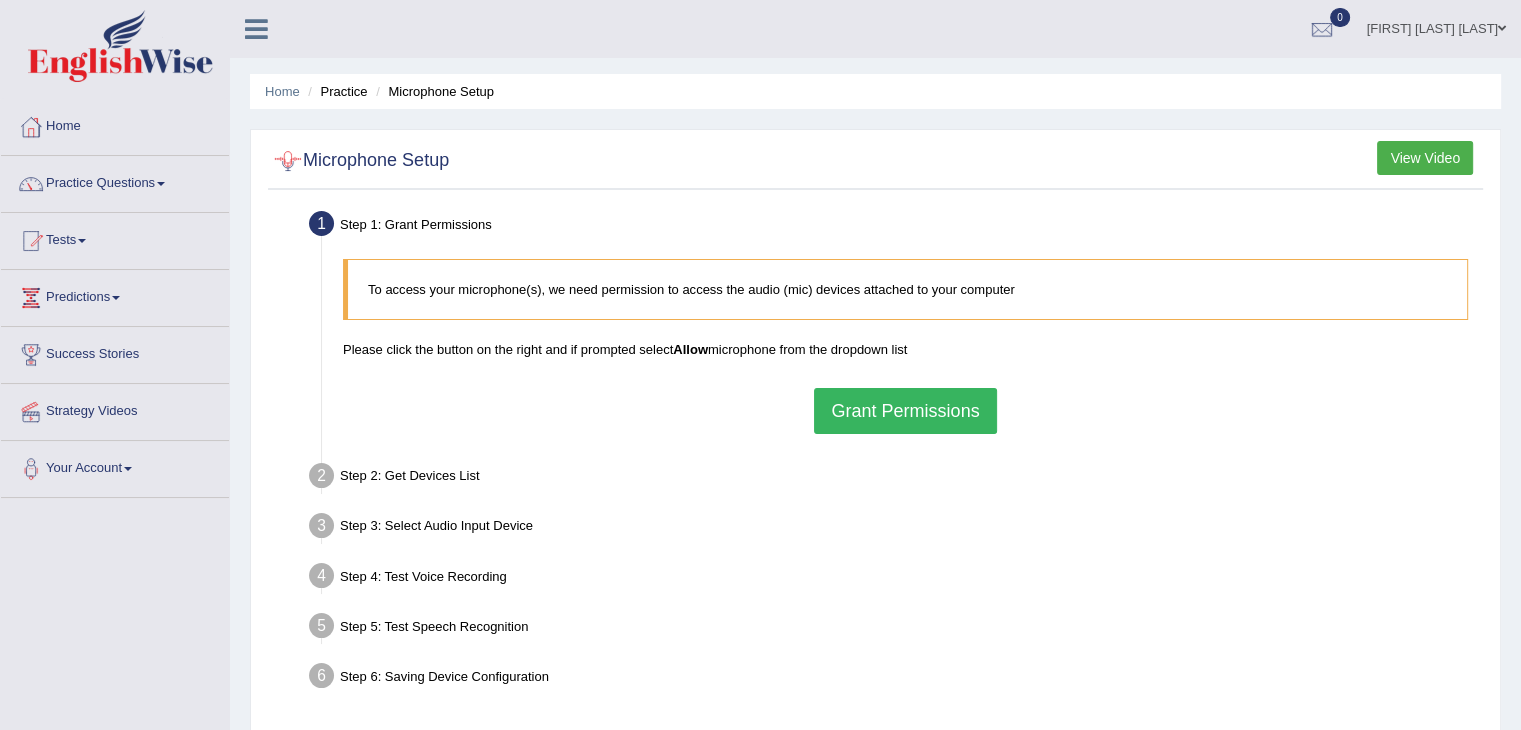 click at bounding box center (288, 161) 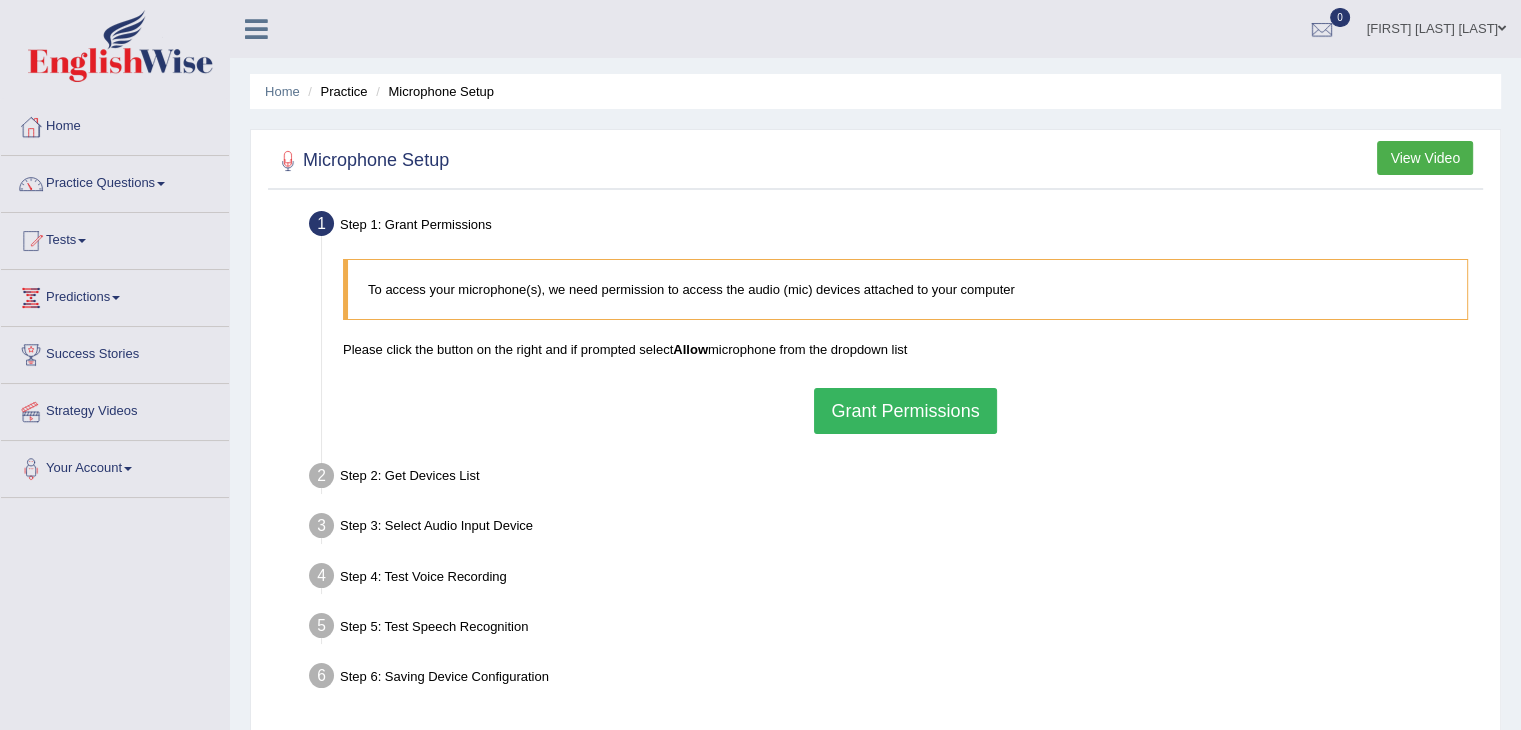 click at bounding box center [288, 161] 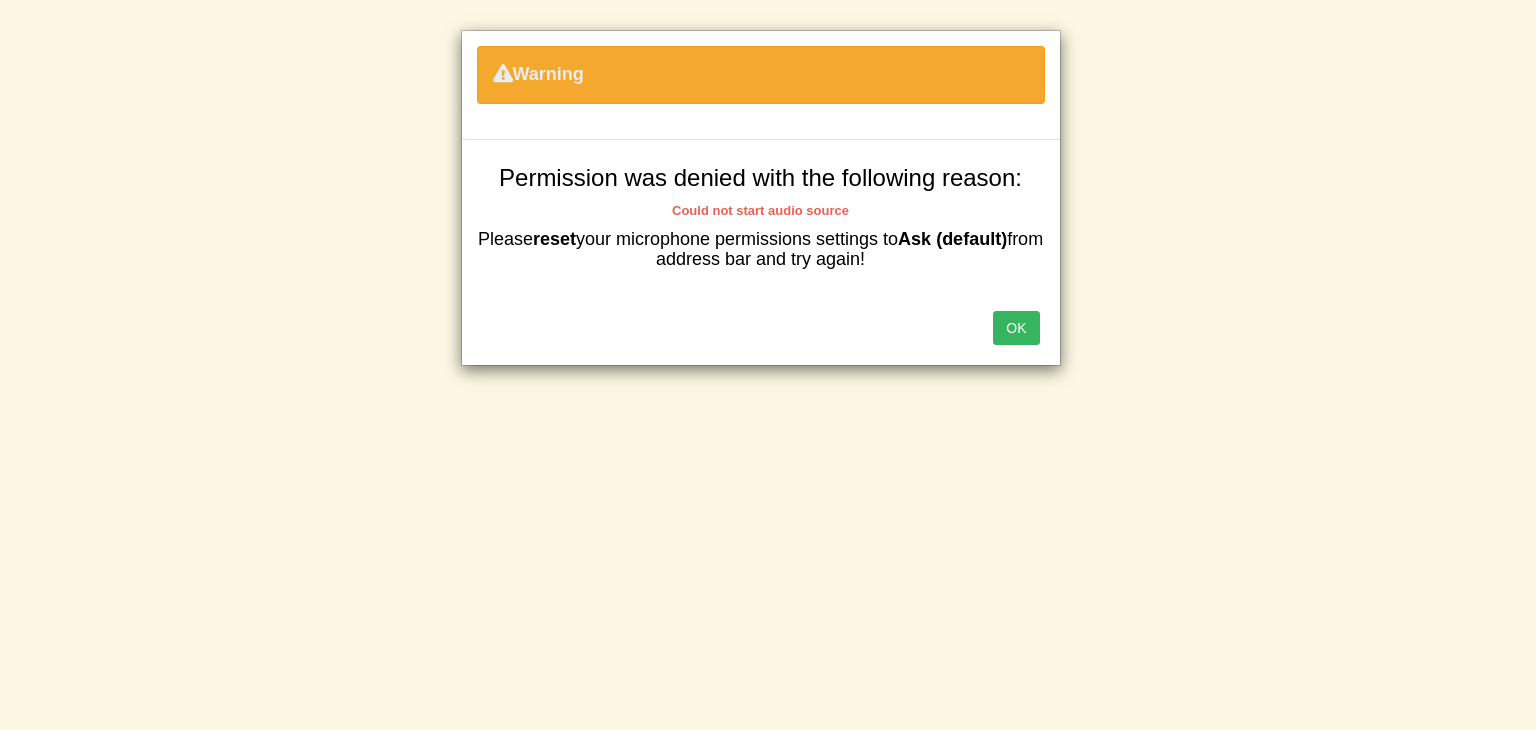 click on "OK" at bounding box center [1016, 328] 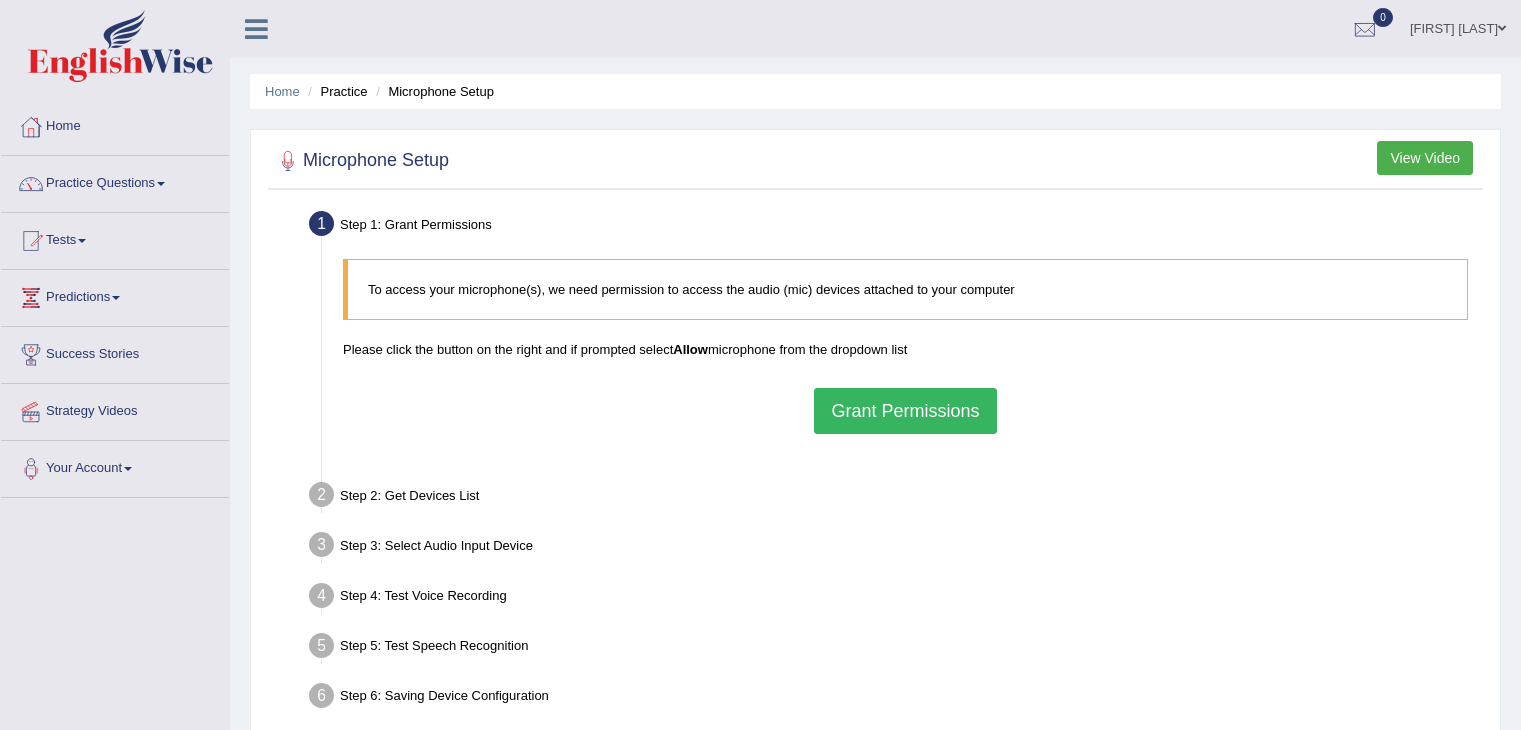 scroll, scrollTop: 0, scrollLeft: 0, axis: both 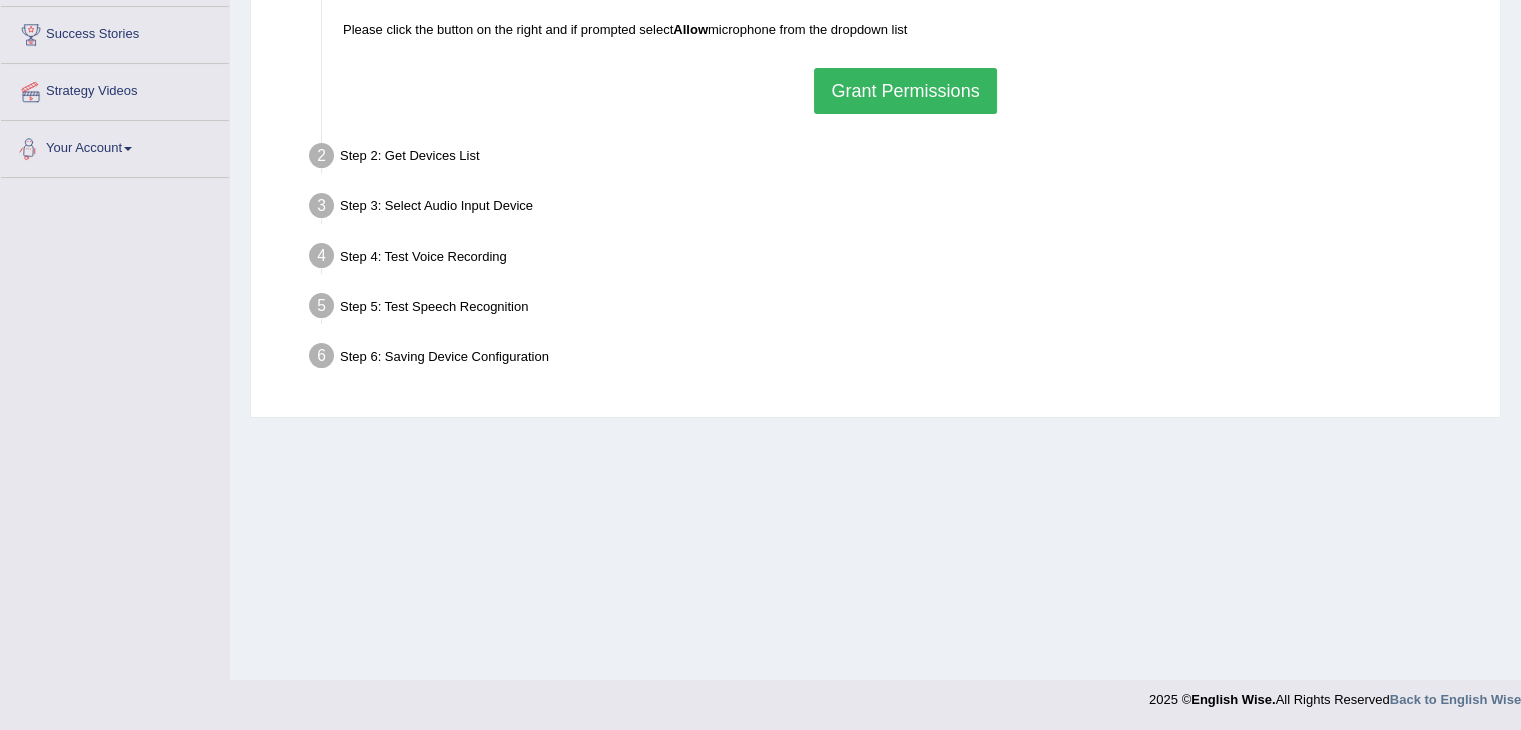 click on "Your Account" at bounding box center (115, 146) 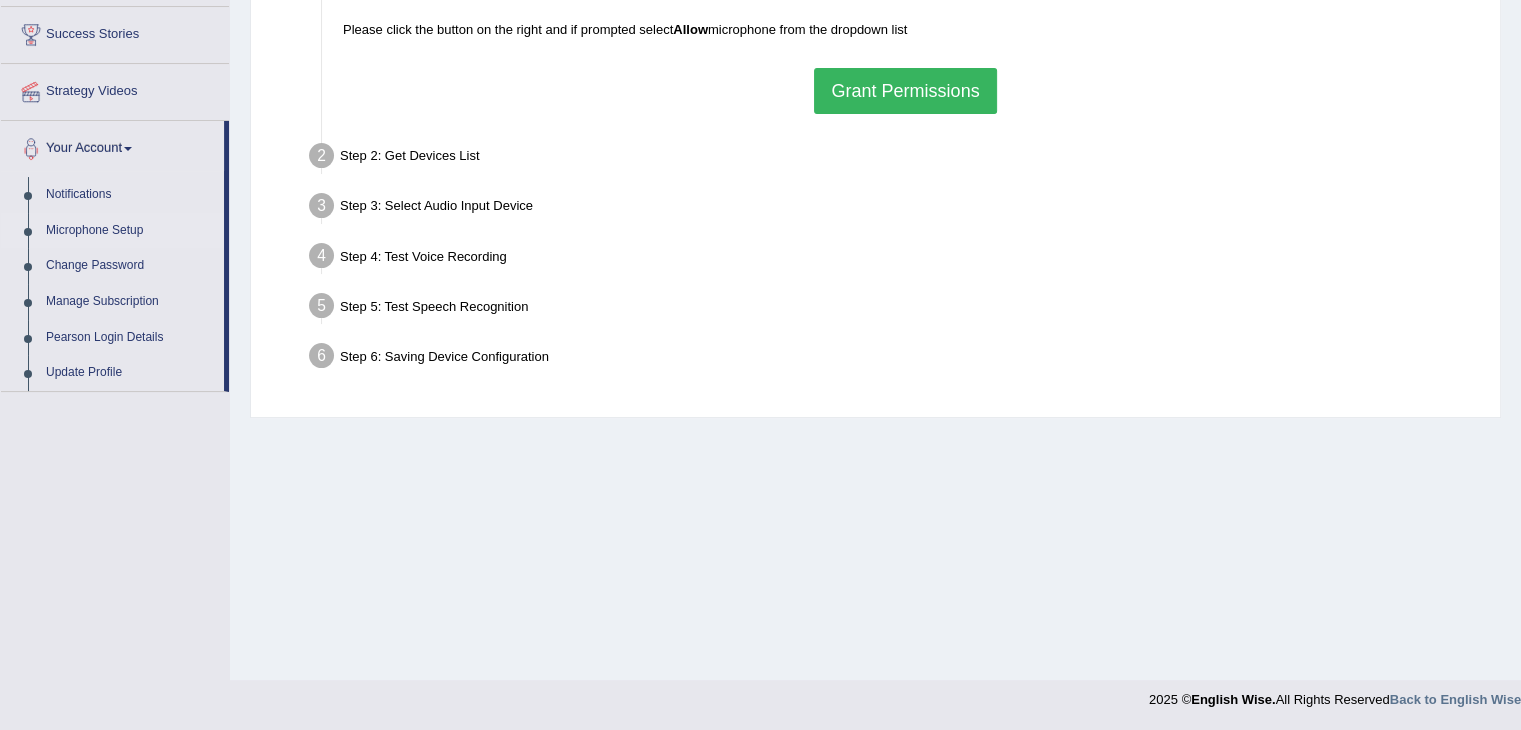 click on "Microphone Setup" at bounding box center [130, 231] 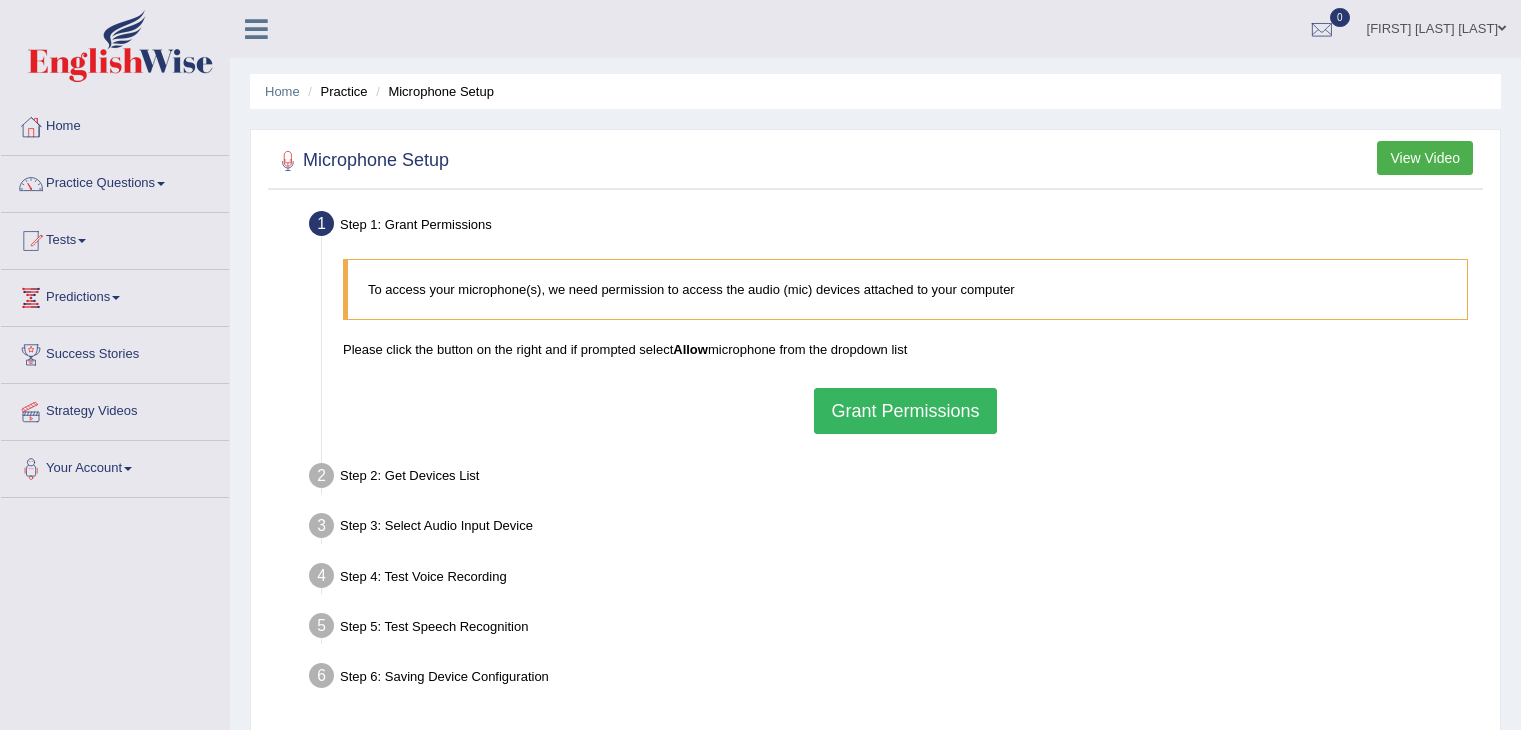 scroll, scrollTop: 0, scrollLeft: 0, axis: both 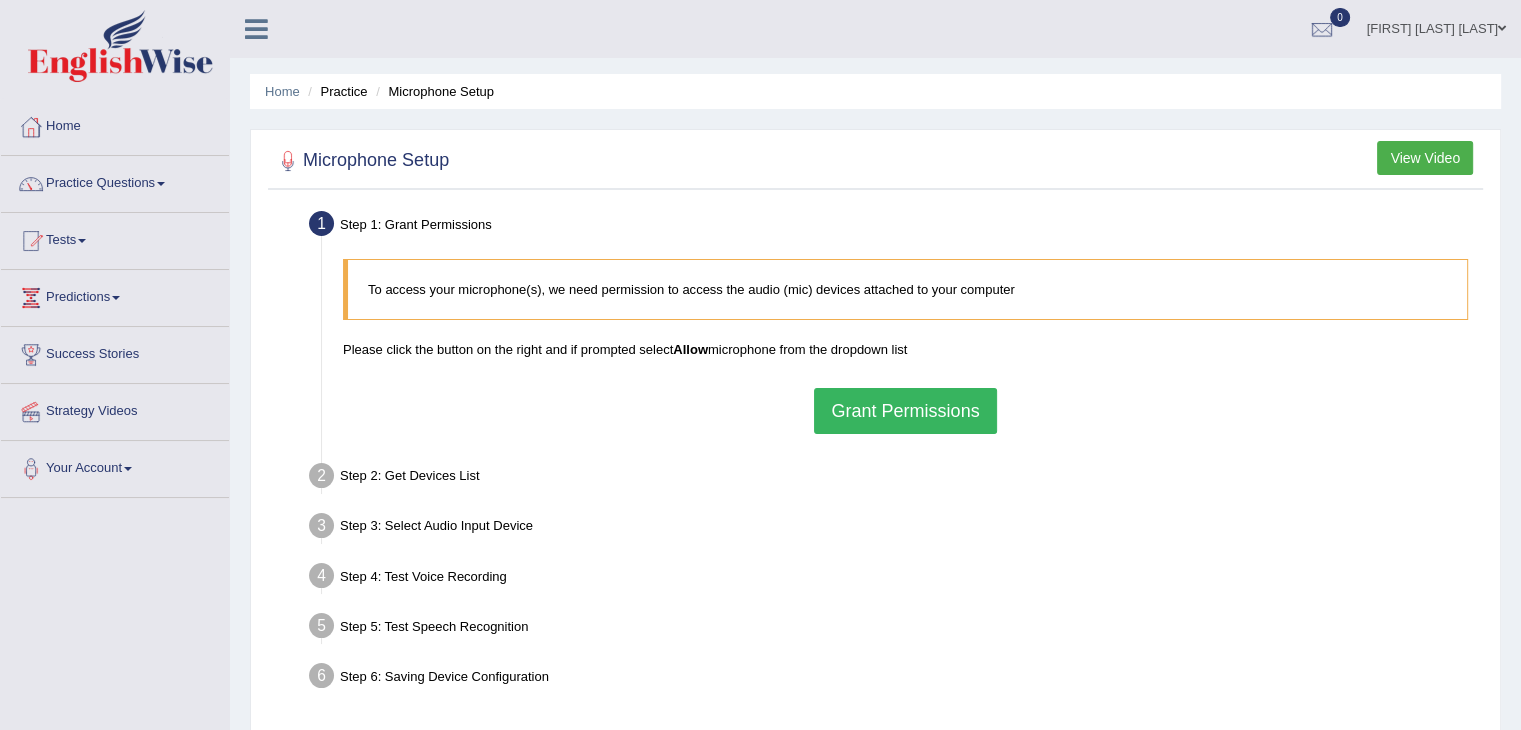 click on "Grant Permissions" at bounding box center (905, 411) 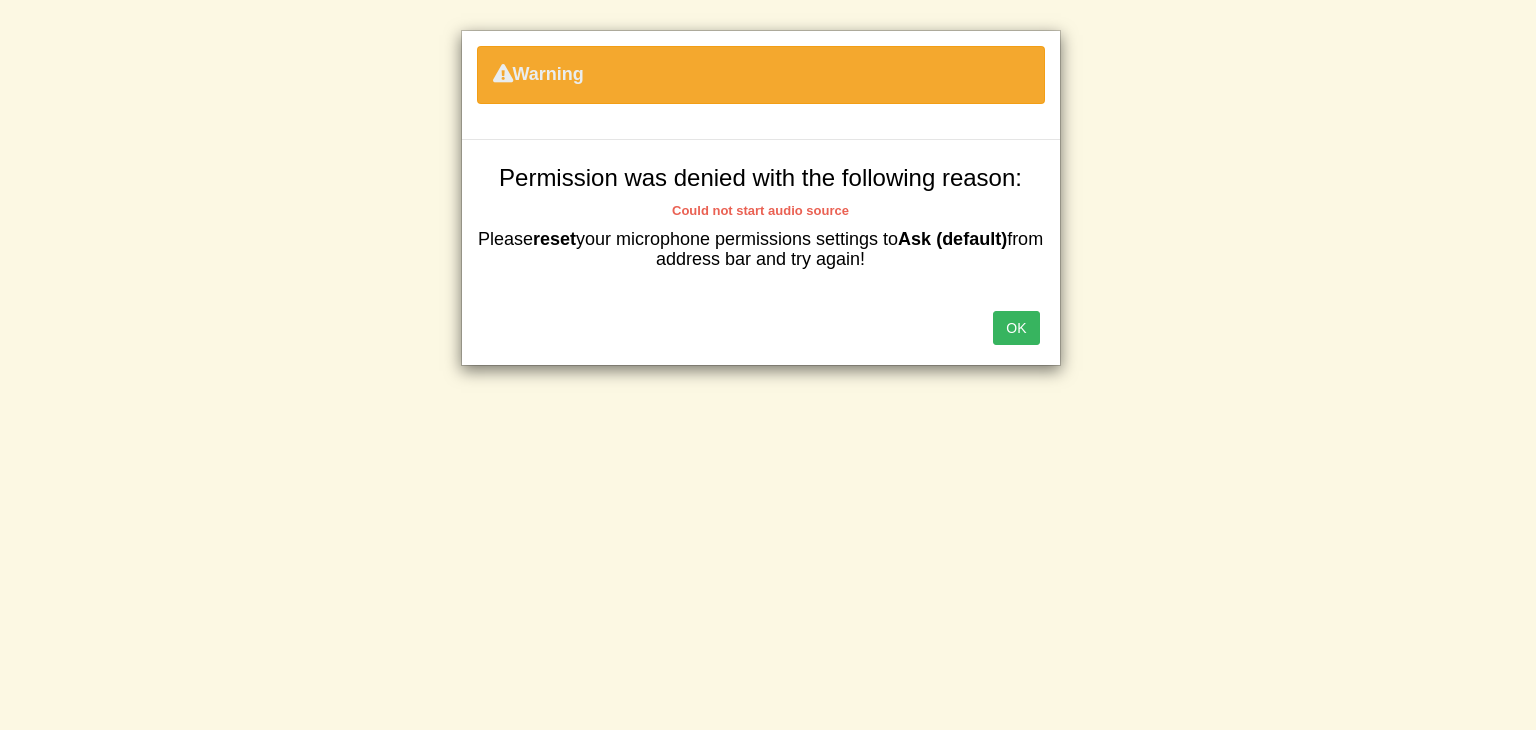 click on "OK" at bounding box center (1016, 328) 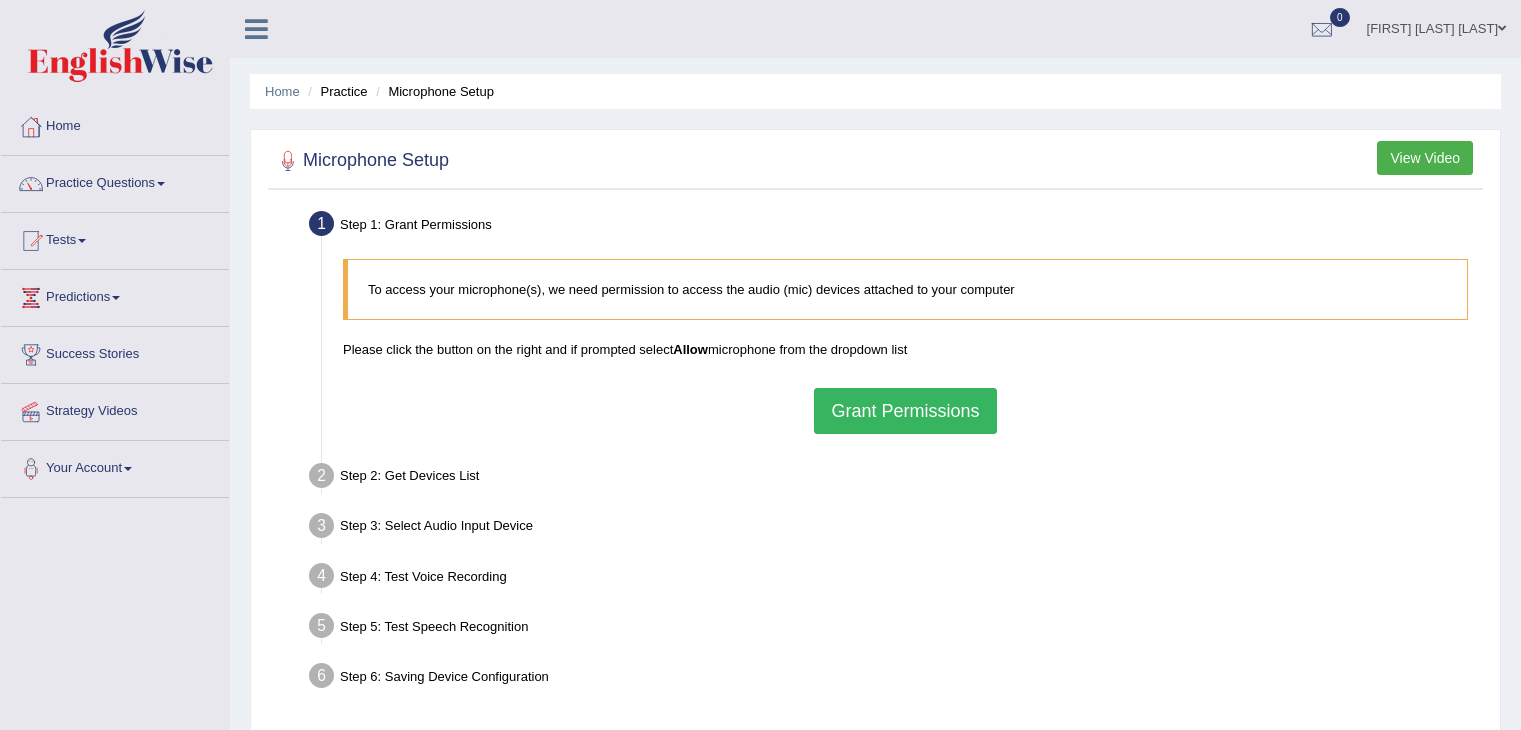 scroll, scrollTop: 0, scrollLeft: 0, axis: both 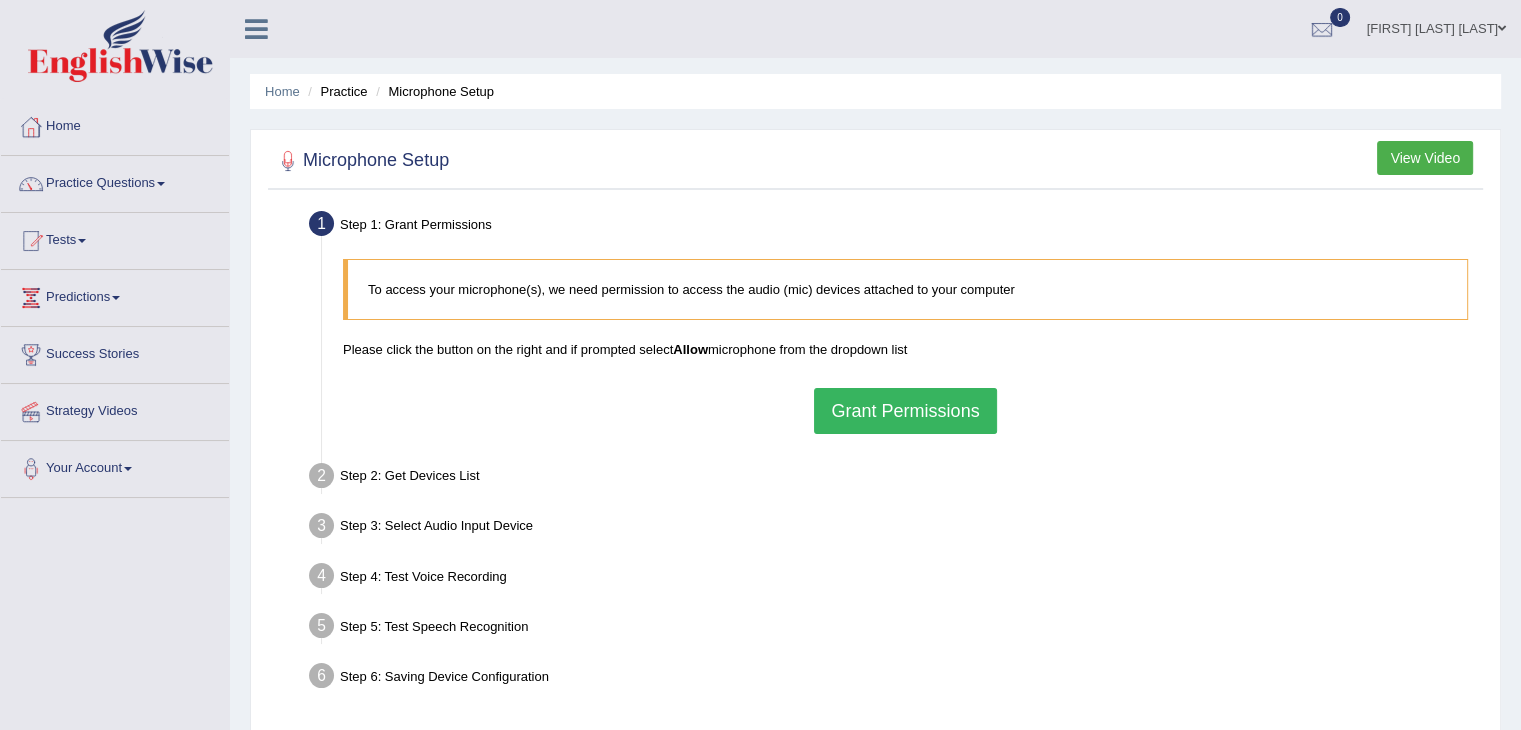 click on "Grant Permissions" at bounding box center [905, 411] 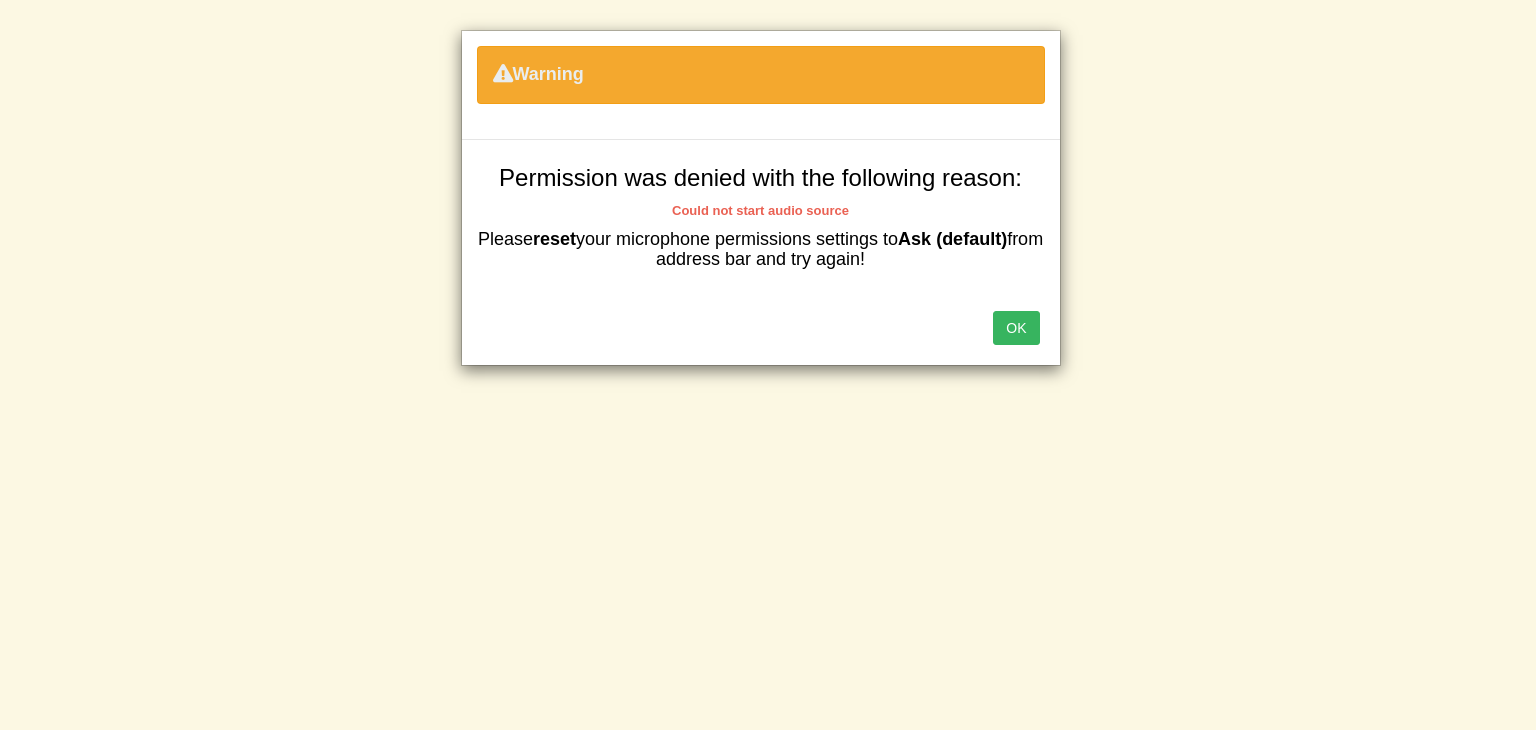 click on "OK" at bounding box center [1016, 328] 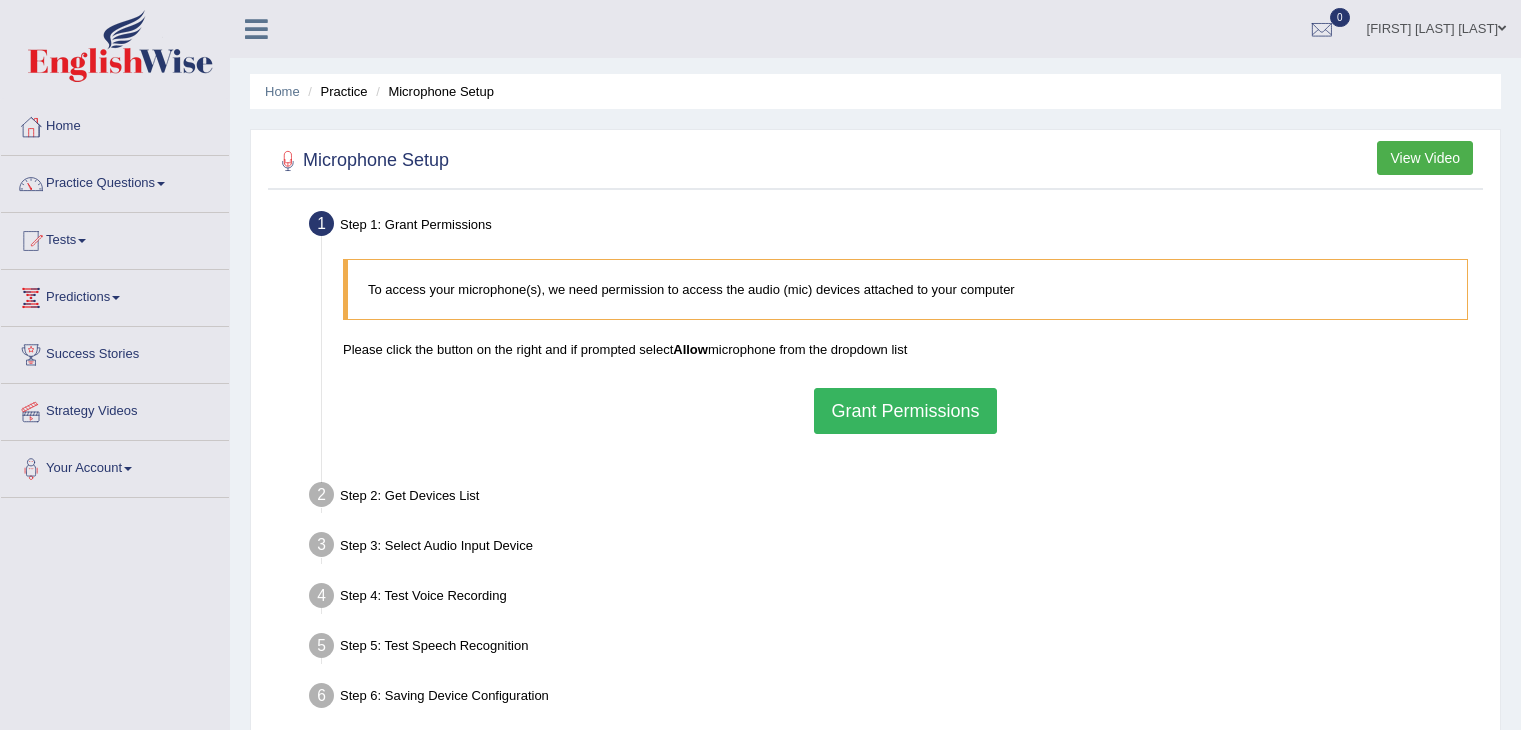 scroll, scrollTop: 0, scrollLeft: 0, axis: both 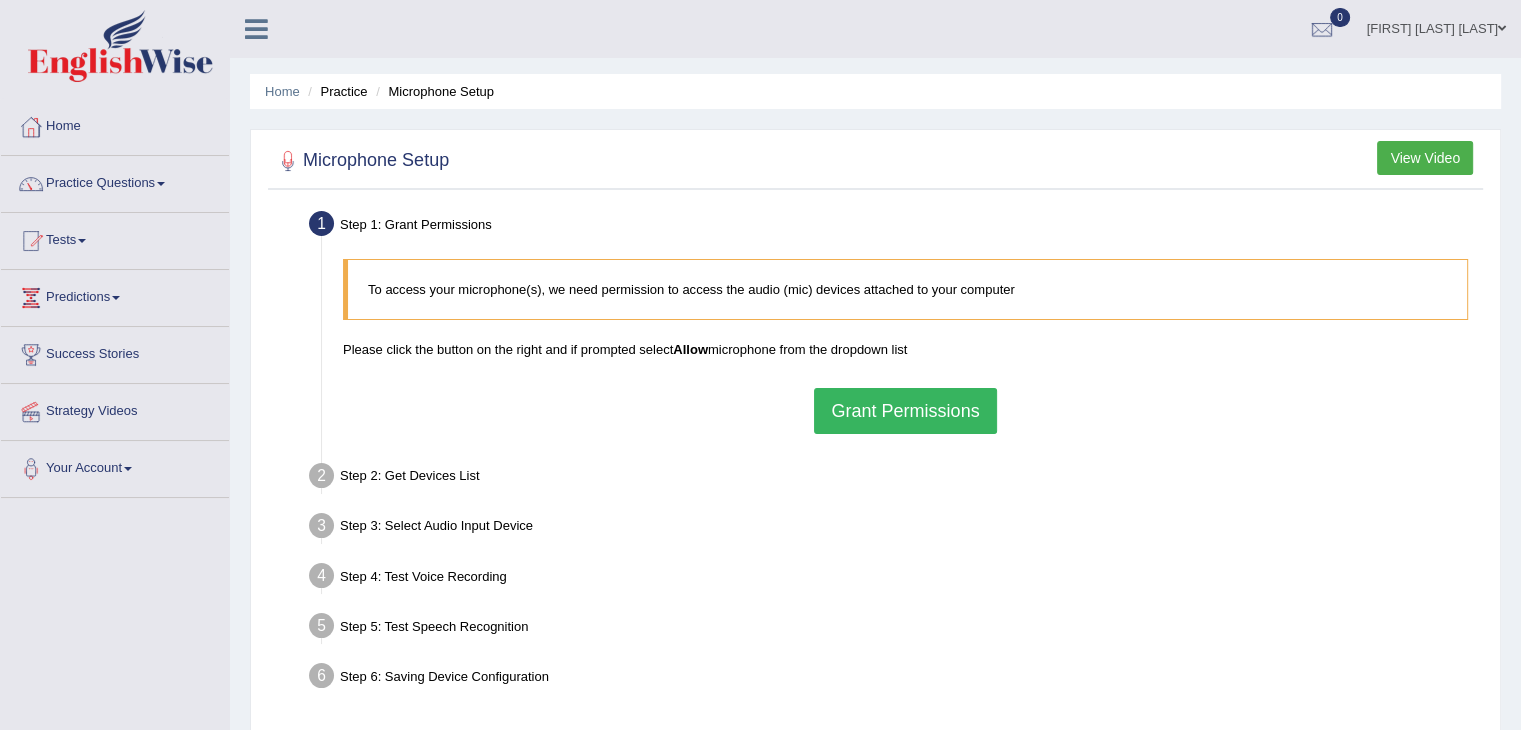 click on "Grant Permissions" at bounding box center [905, 411] 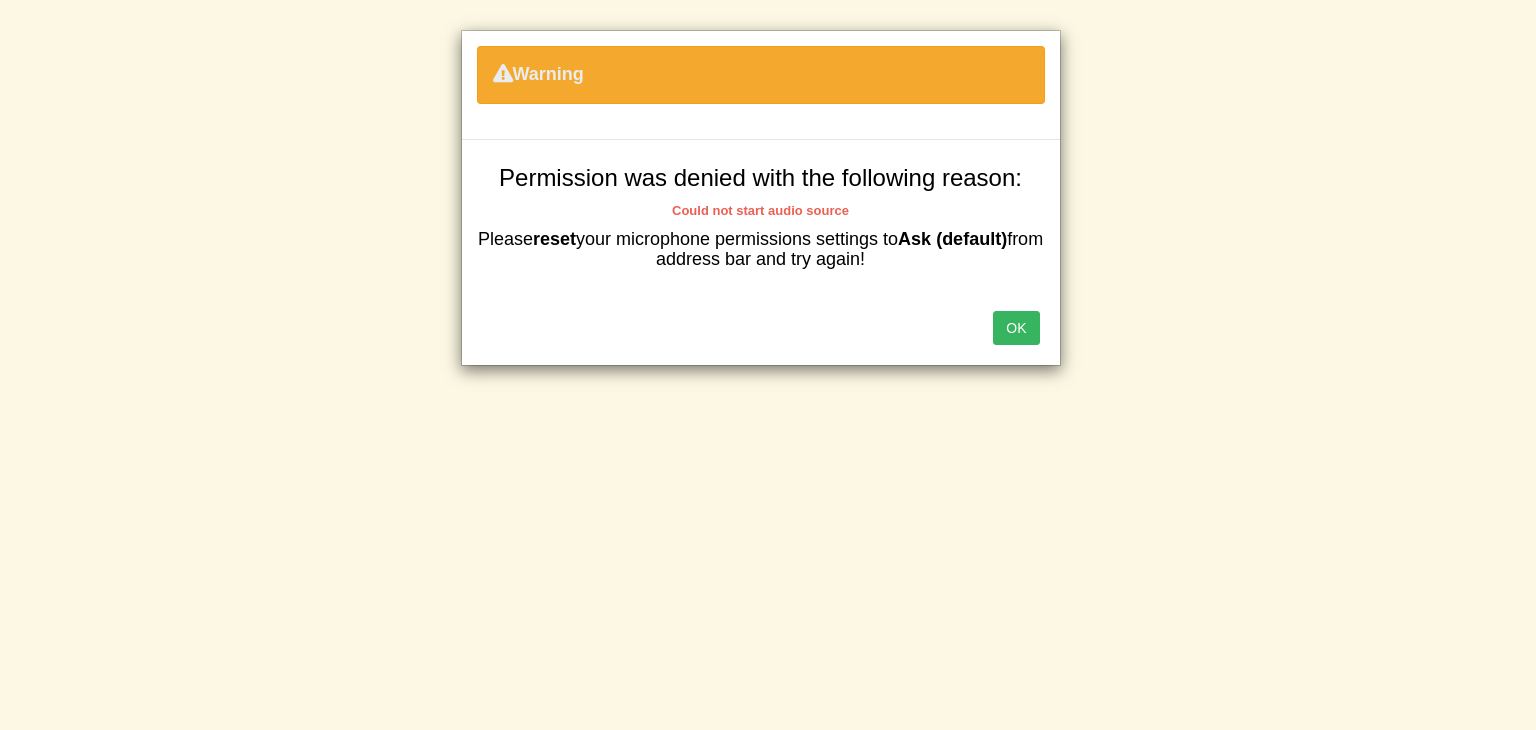 click on "OK" at bounding box center (1016, 328) 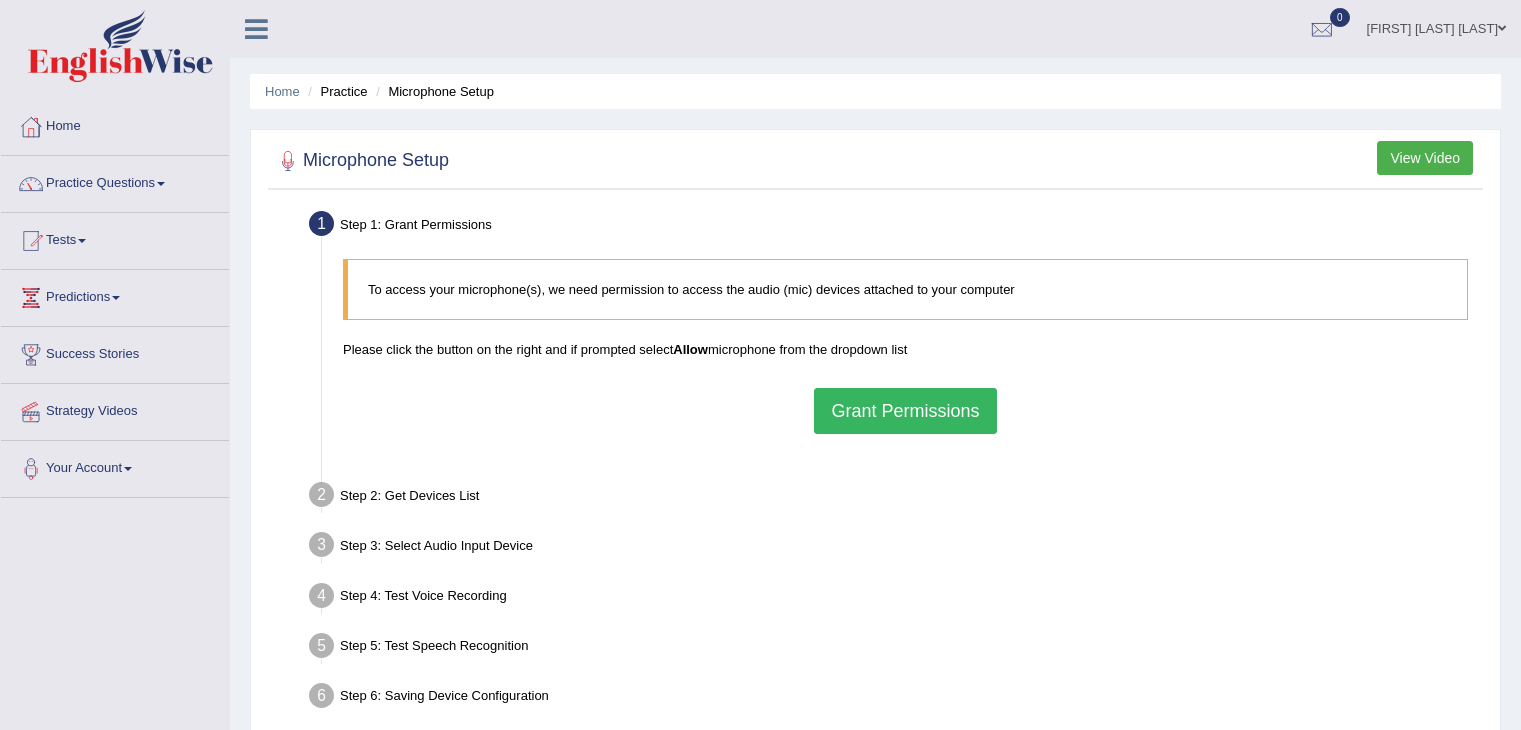 scroll, scrollTop: 0, scrollLeft: 0, axis: both 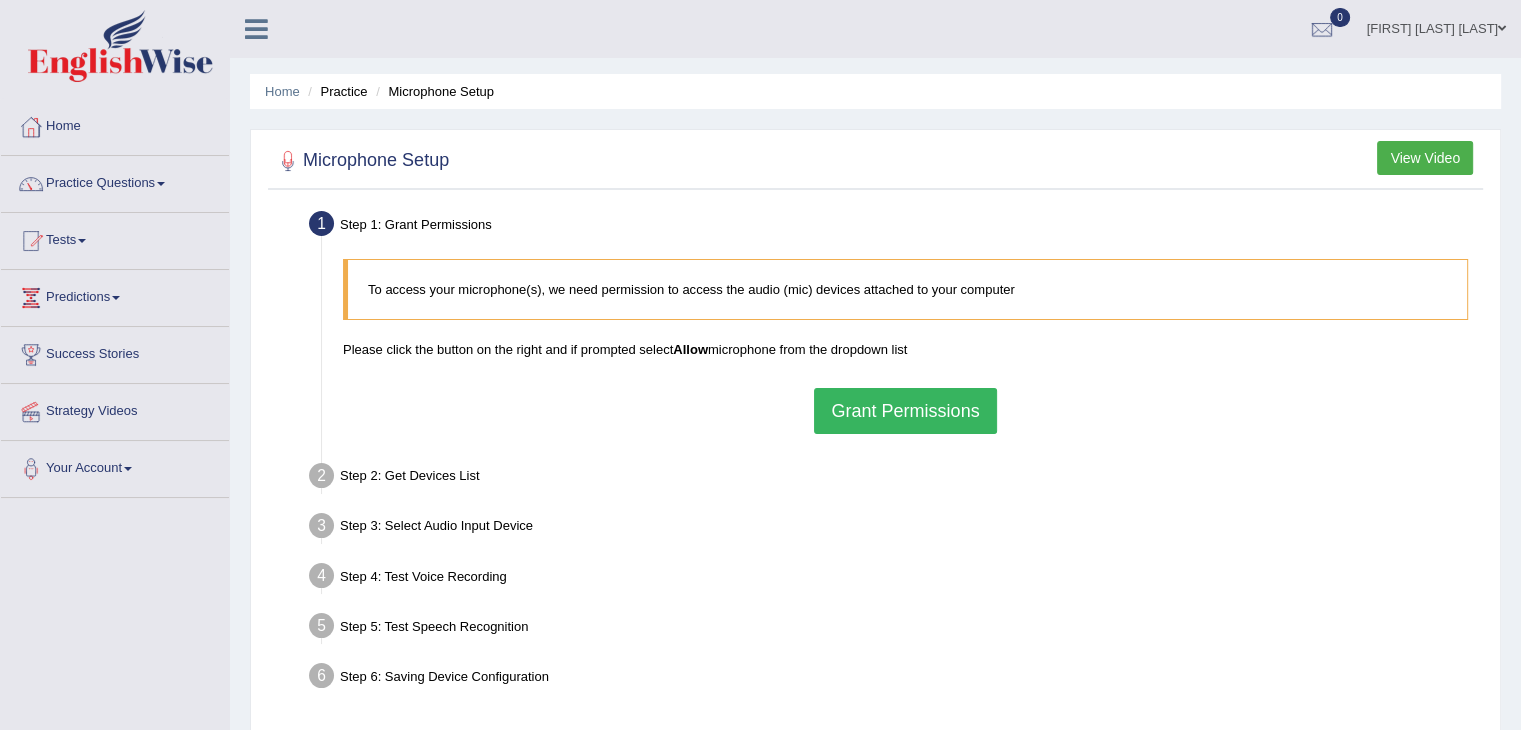 click on "Grant Permissions" at bounding box center (905, 411) 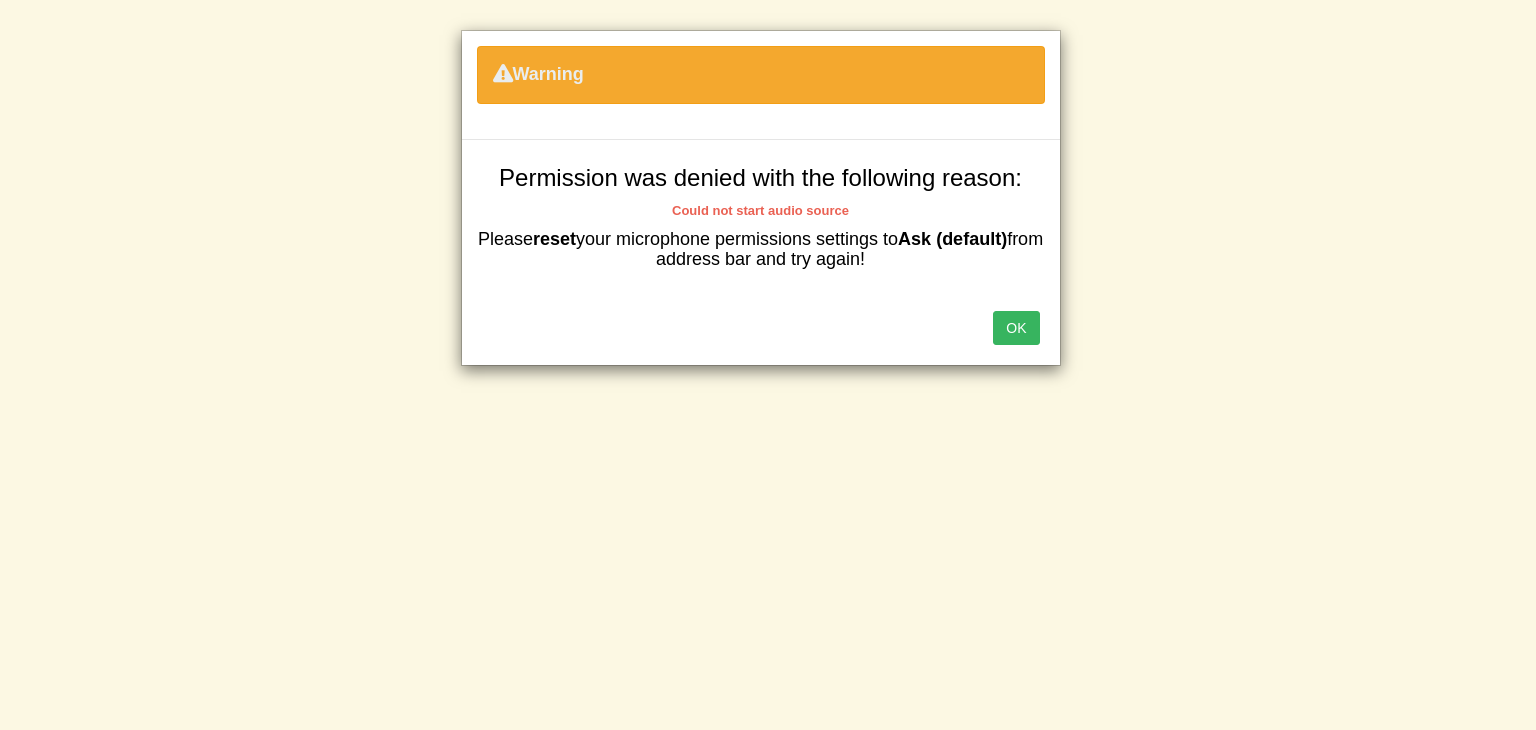 click on "OK" at bounding box center (1016, 328) 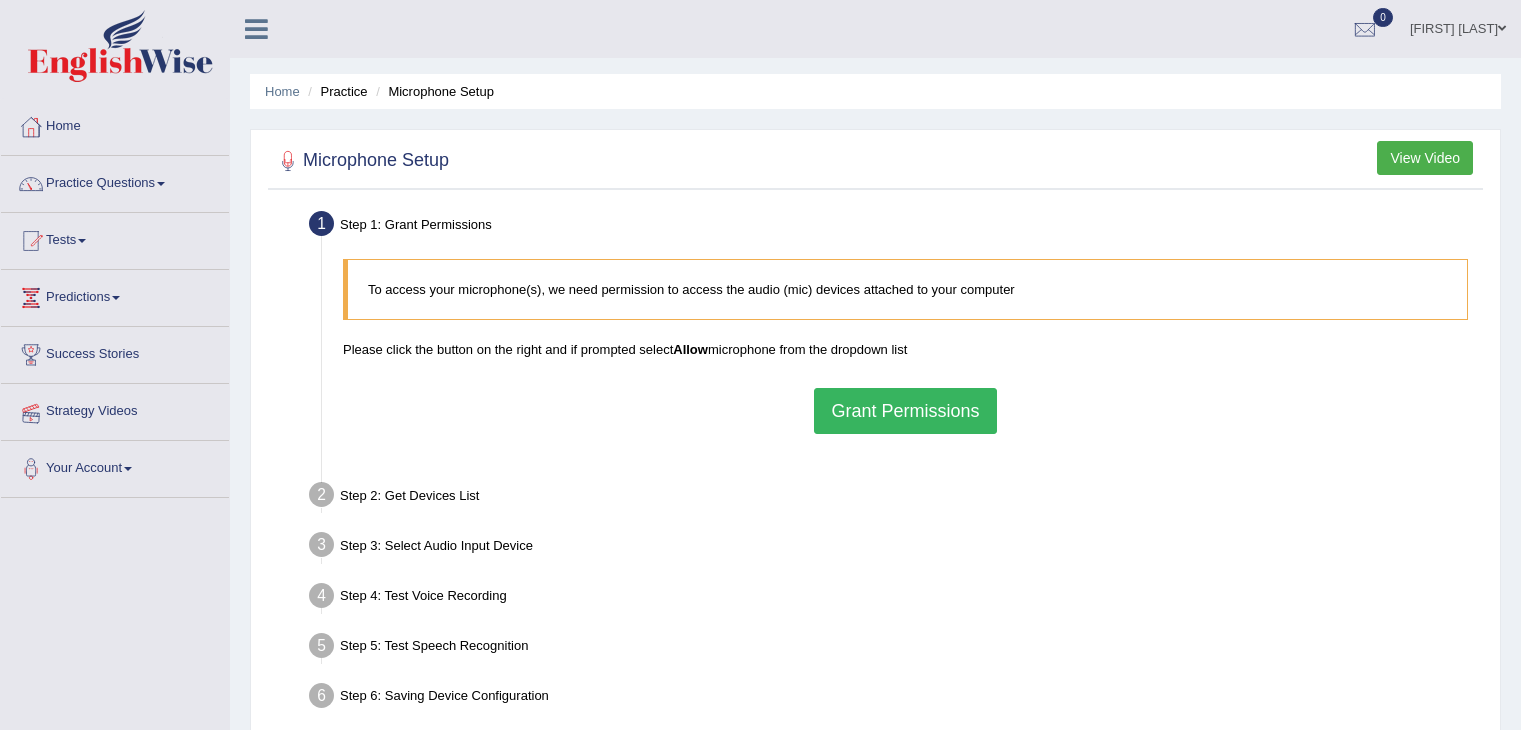 scroll, scrollTop: 0, scrollLeft: 0, axis: both 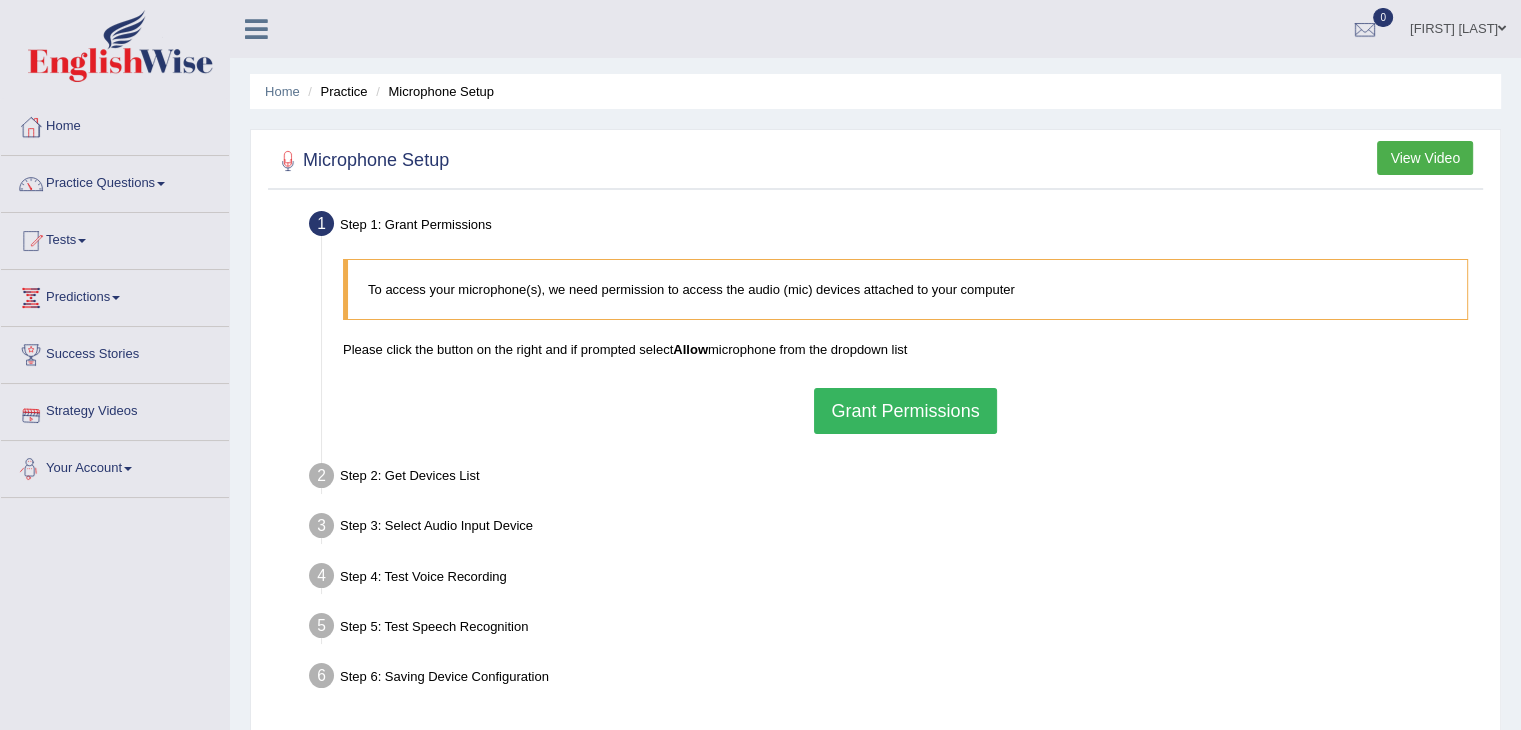 click on "Your Account" at bounding box center (115, 466) 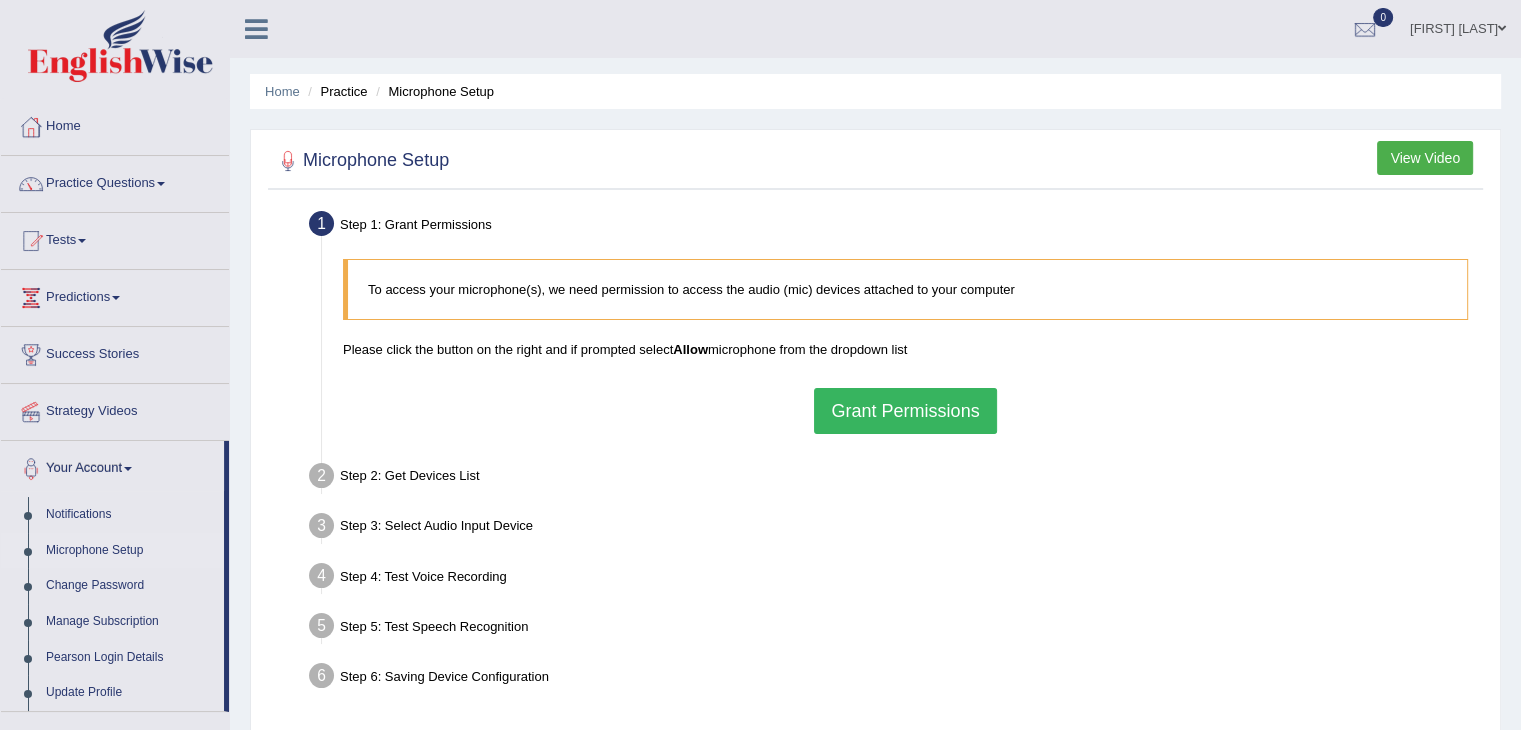 click on "Microphone Setup" at bounding box center (130, 551) 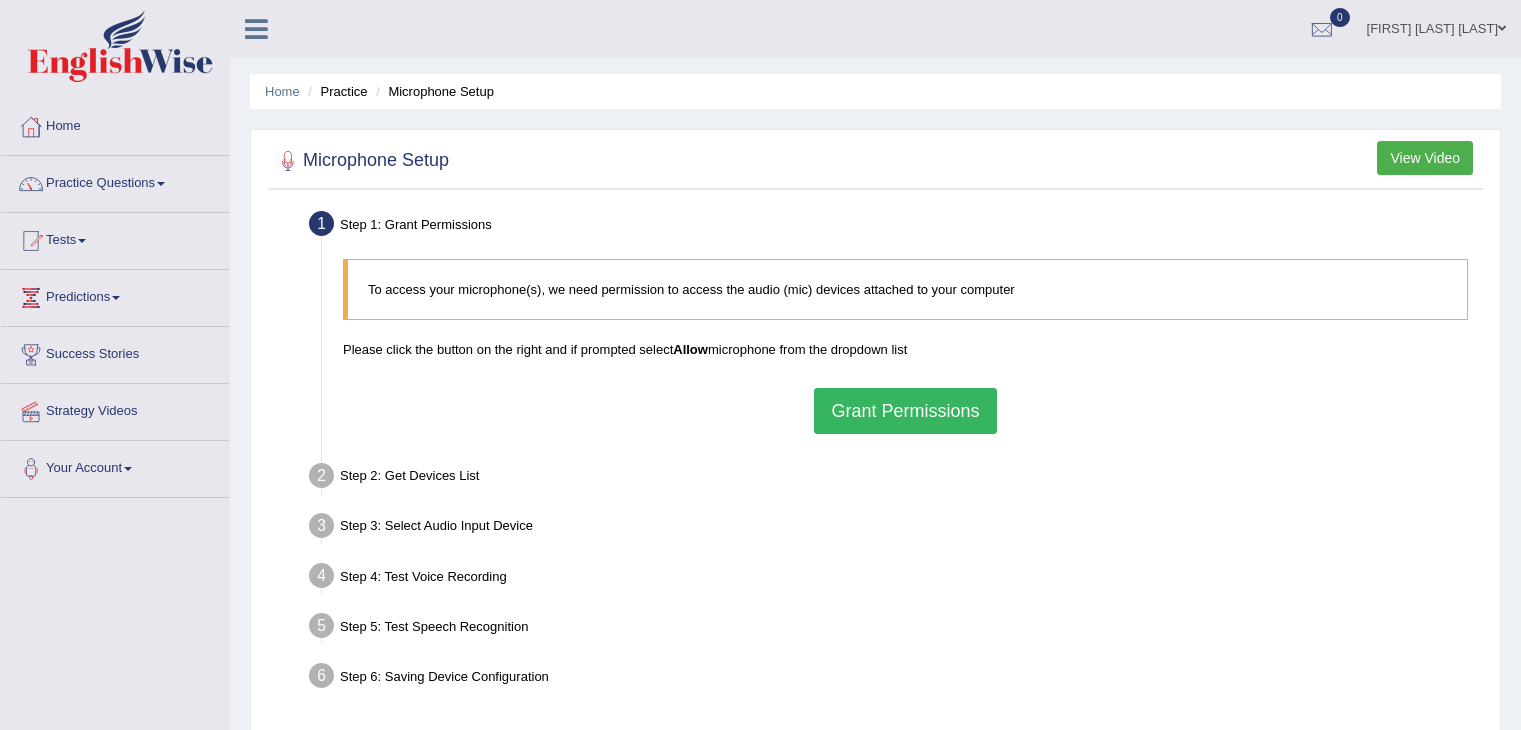 scroll, scrollTop: 0, scrollLeft: 0, axis: both 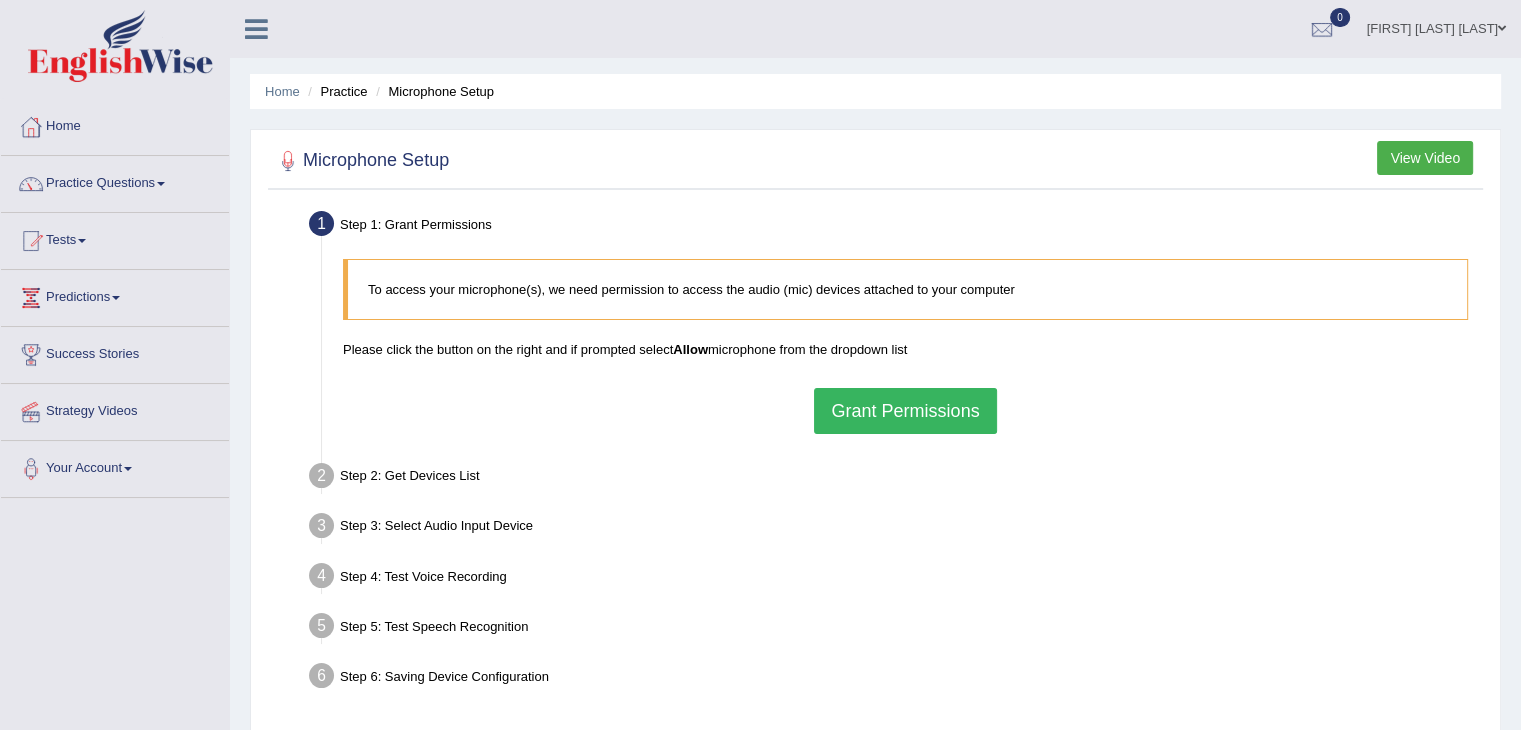click on "Allow" at bounding box center [690, 349] 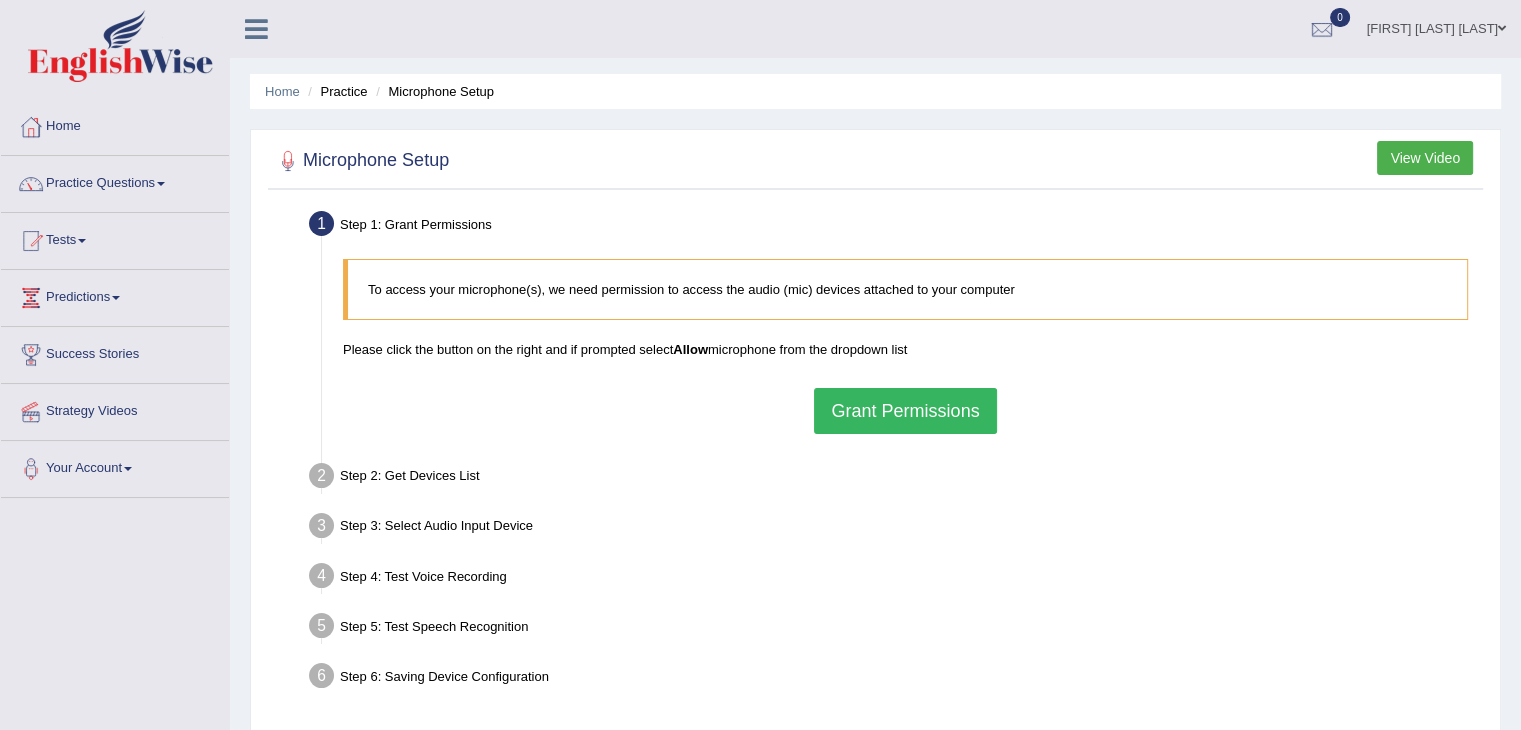 click on "To access your microphone(s), we need permission to access the audio (mic) devices attached to your computer" at bounding box center [907, 289] 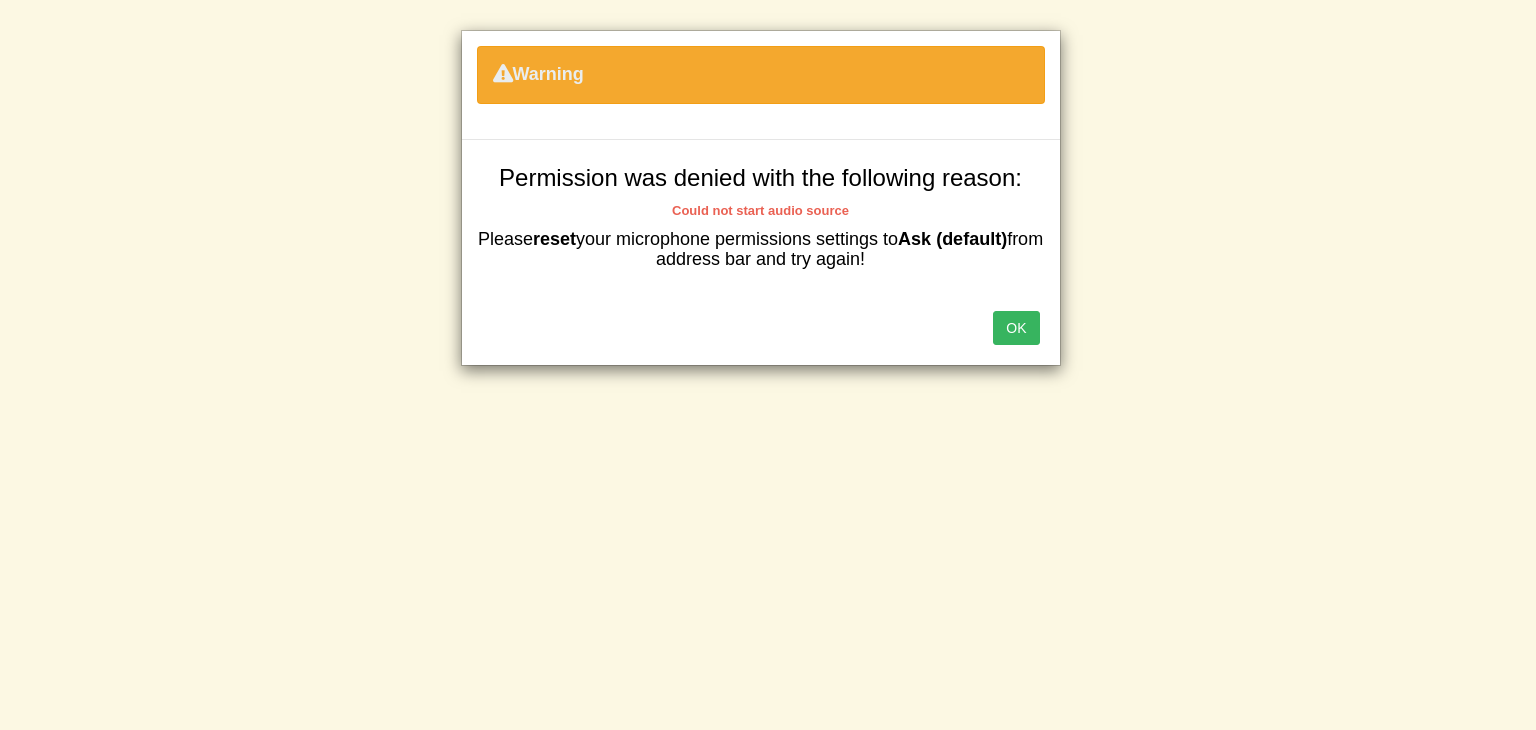 click on "Warning Permission was denied with the following reason: Could not start audio source Please  reset  your microphone permissions settings to  Ask (default)  from address bar and try again! OK" at bounding box center [768, 365] 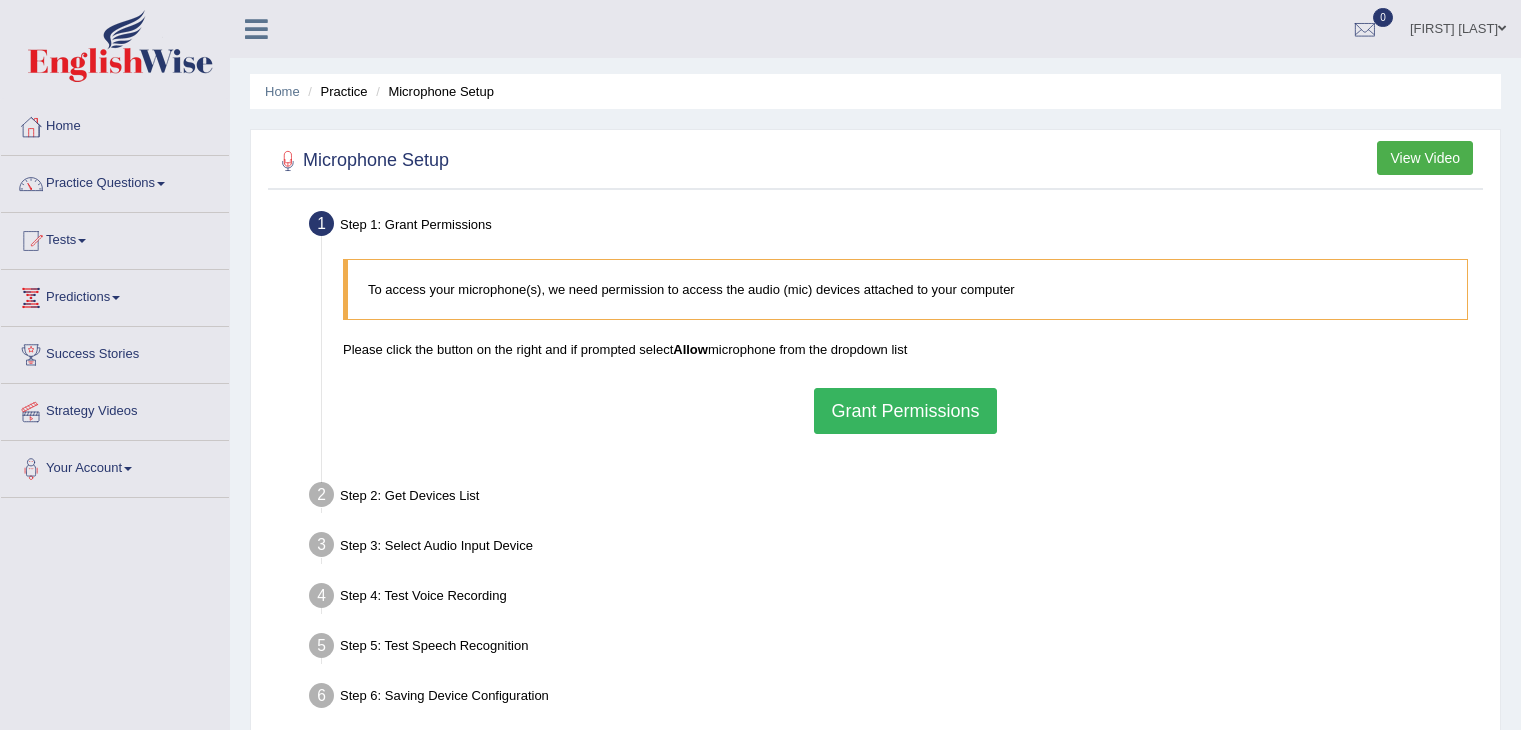 scroll, scrollTop: 0, scrollLeft: 0, axis: both 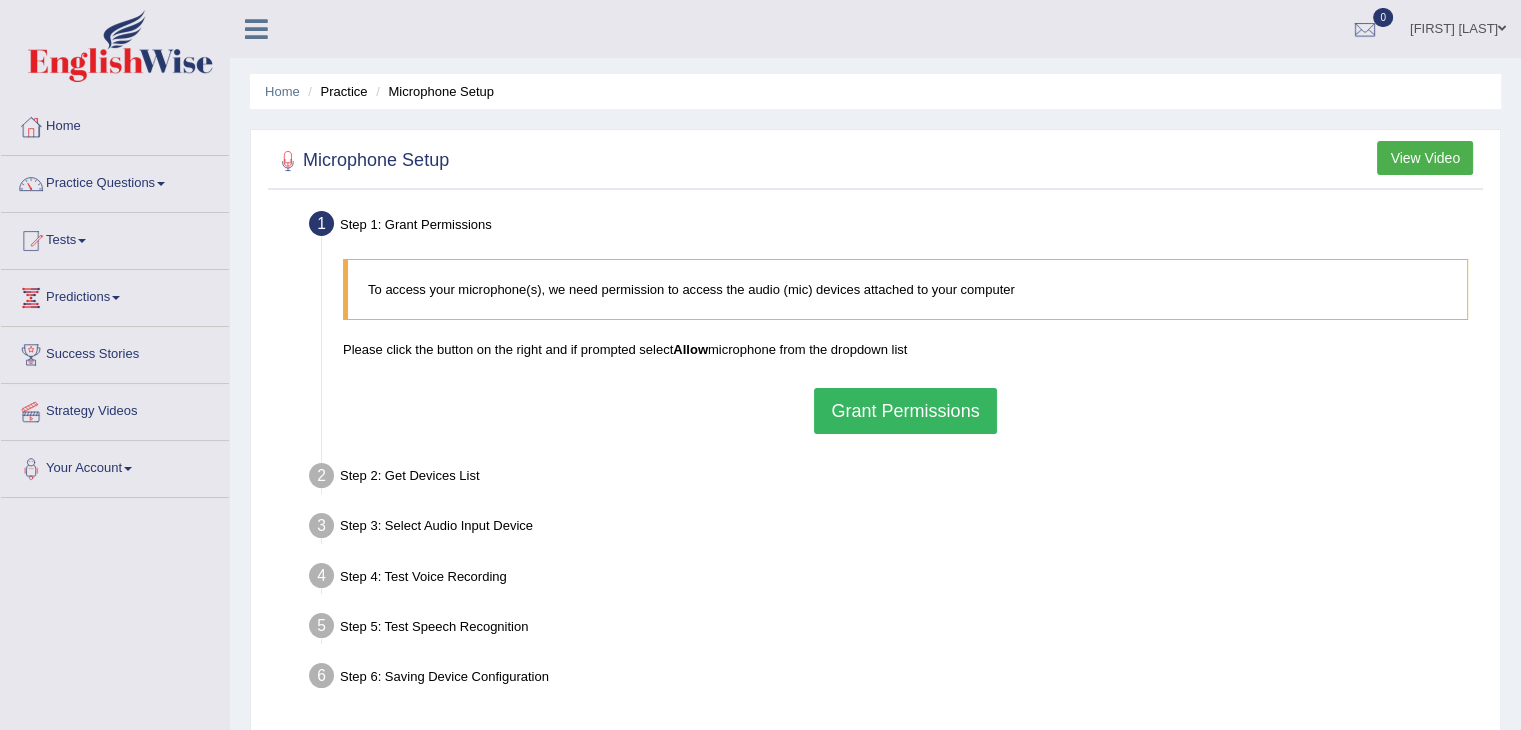 click on "Grant Permissions" at bounding box center (905, 411) 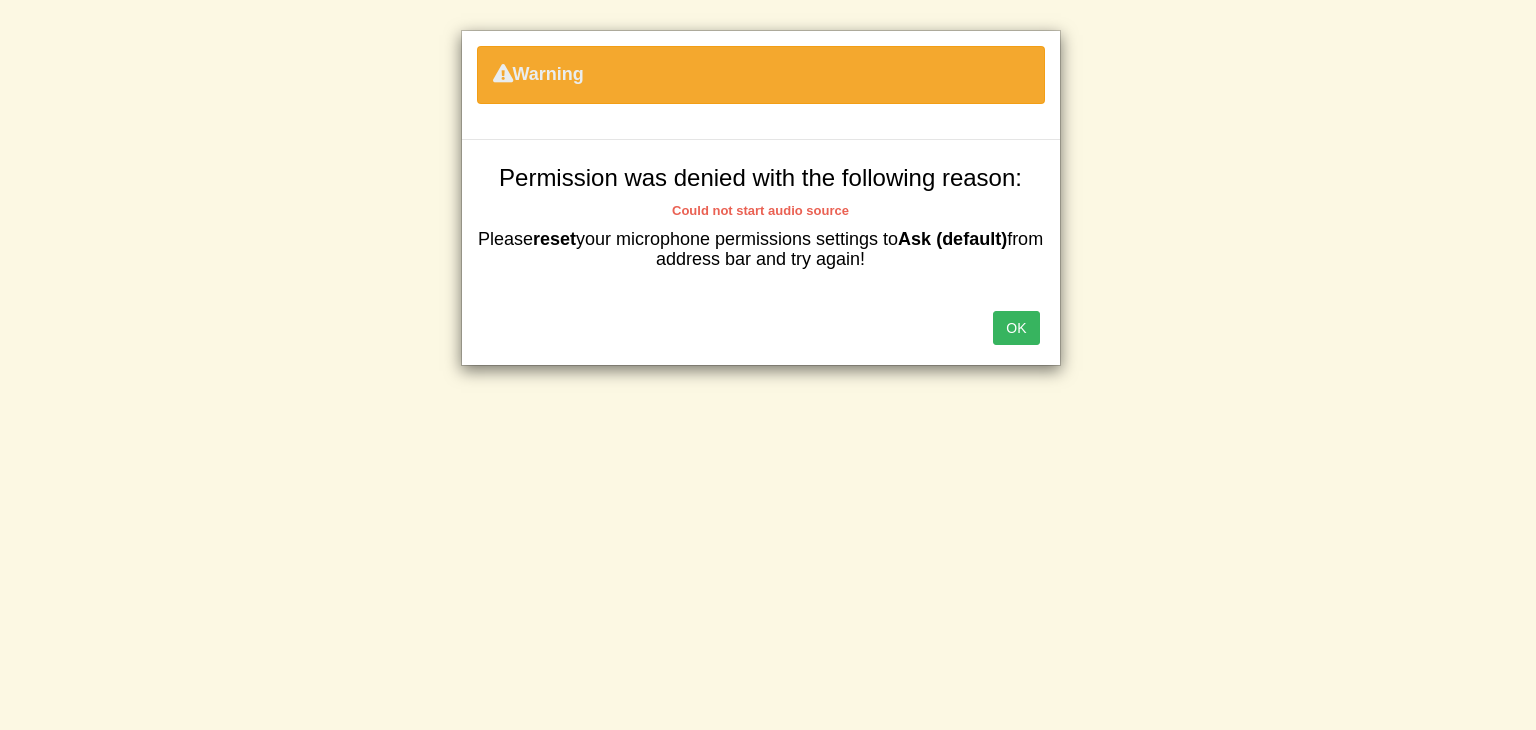 click on "OK" at bounding box center (1016, 328) 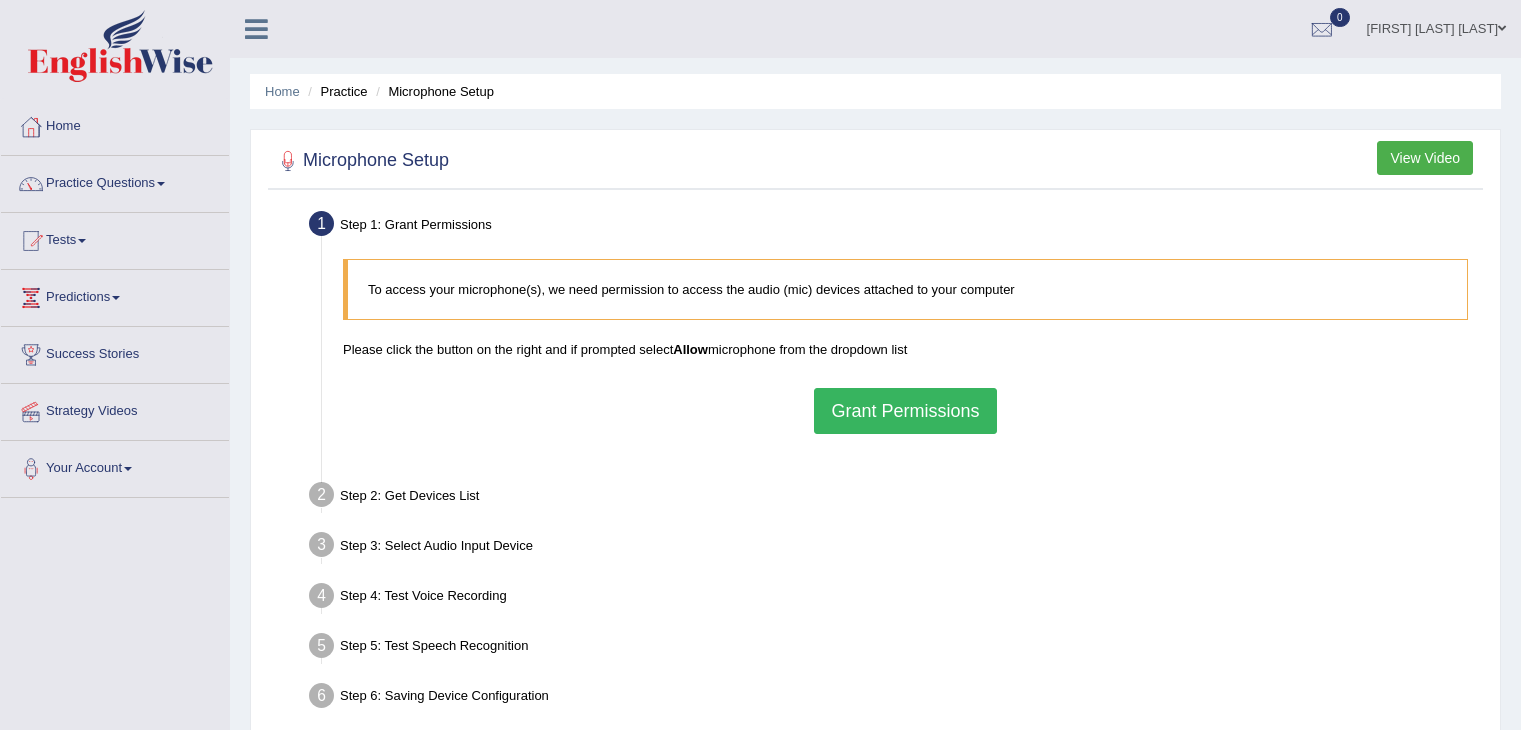 scroll, scrollTop: 0, scrollLeft: 0, axis: both 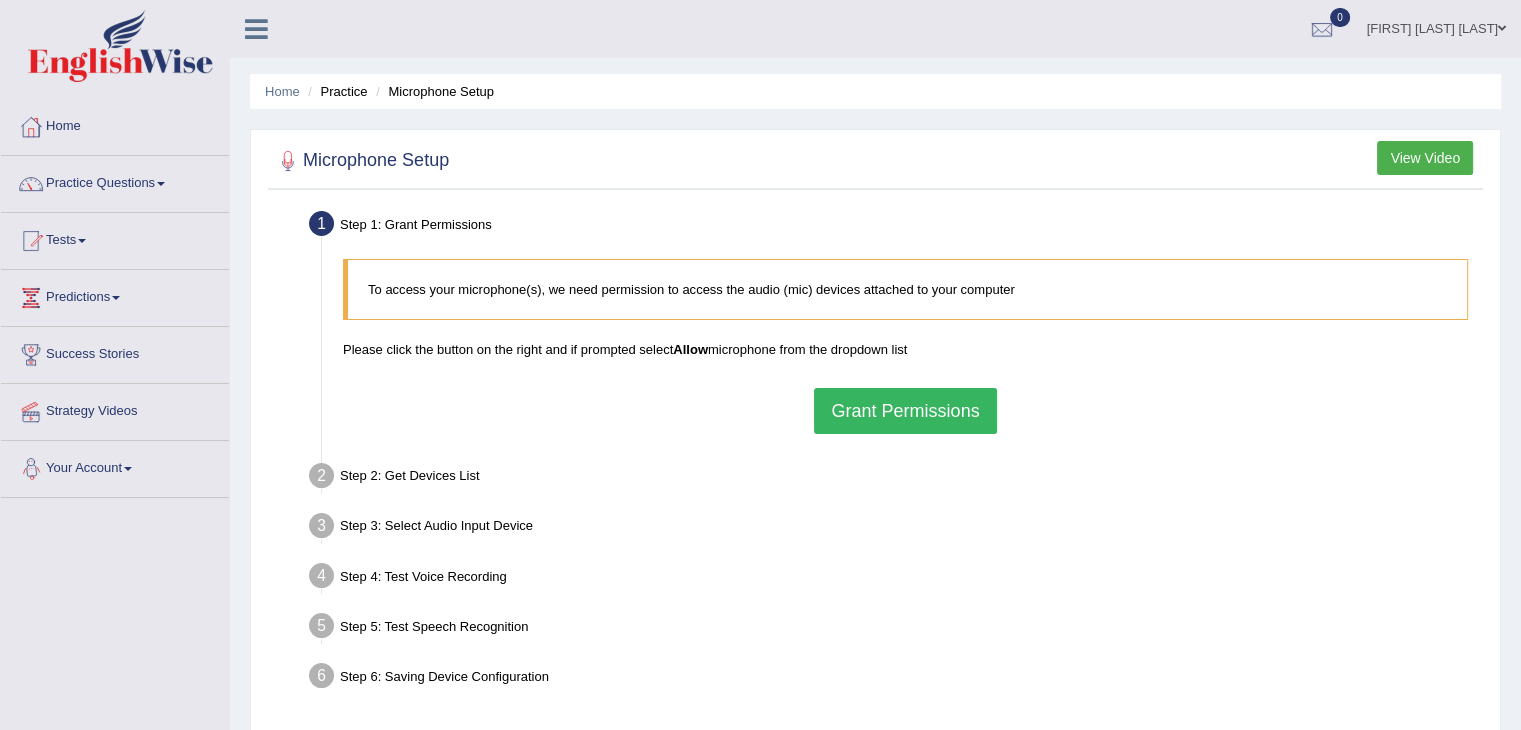 click at bounding box center [128, 469] 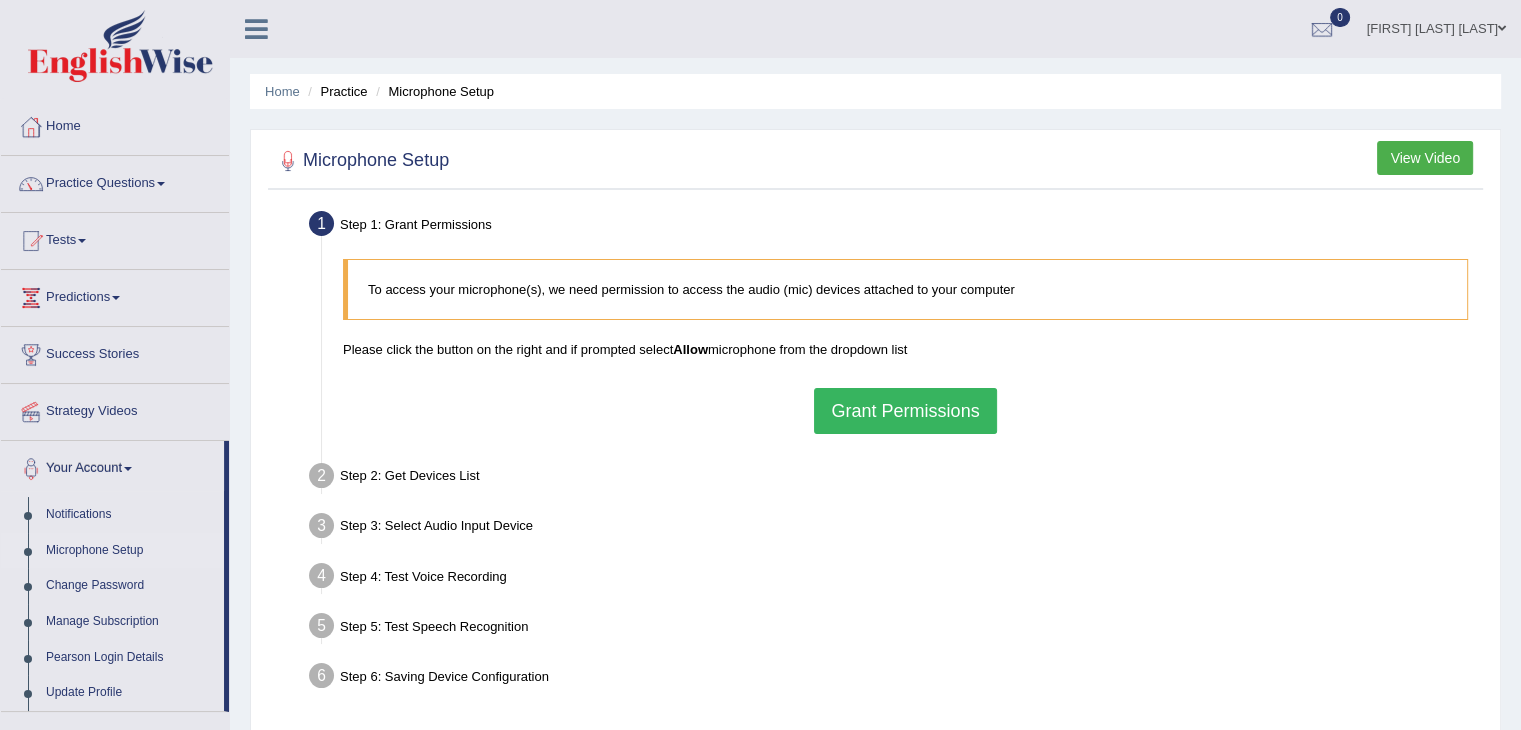 click on "Microphone Setup" at bounding box center [112, 551] 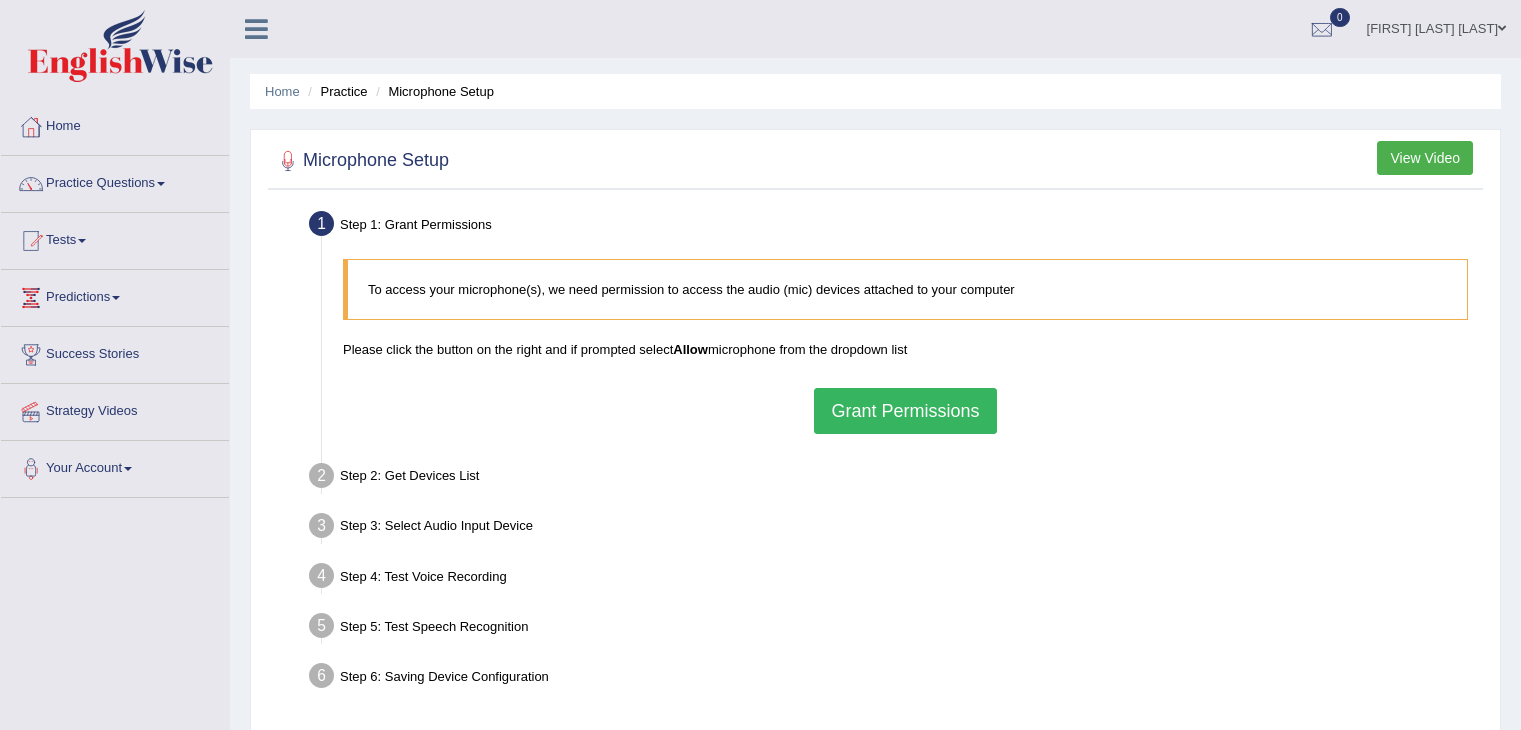 scroll, scrollTop: 0, scrollLeft: 0, axis: both 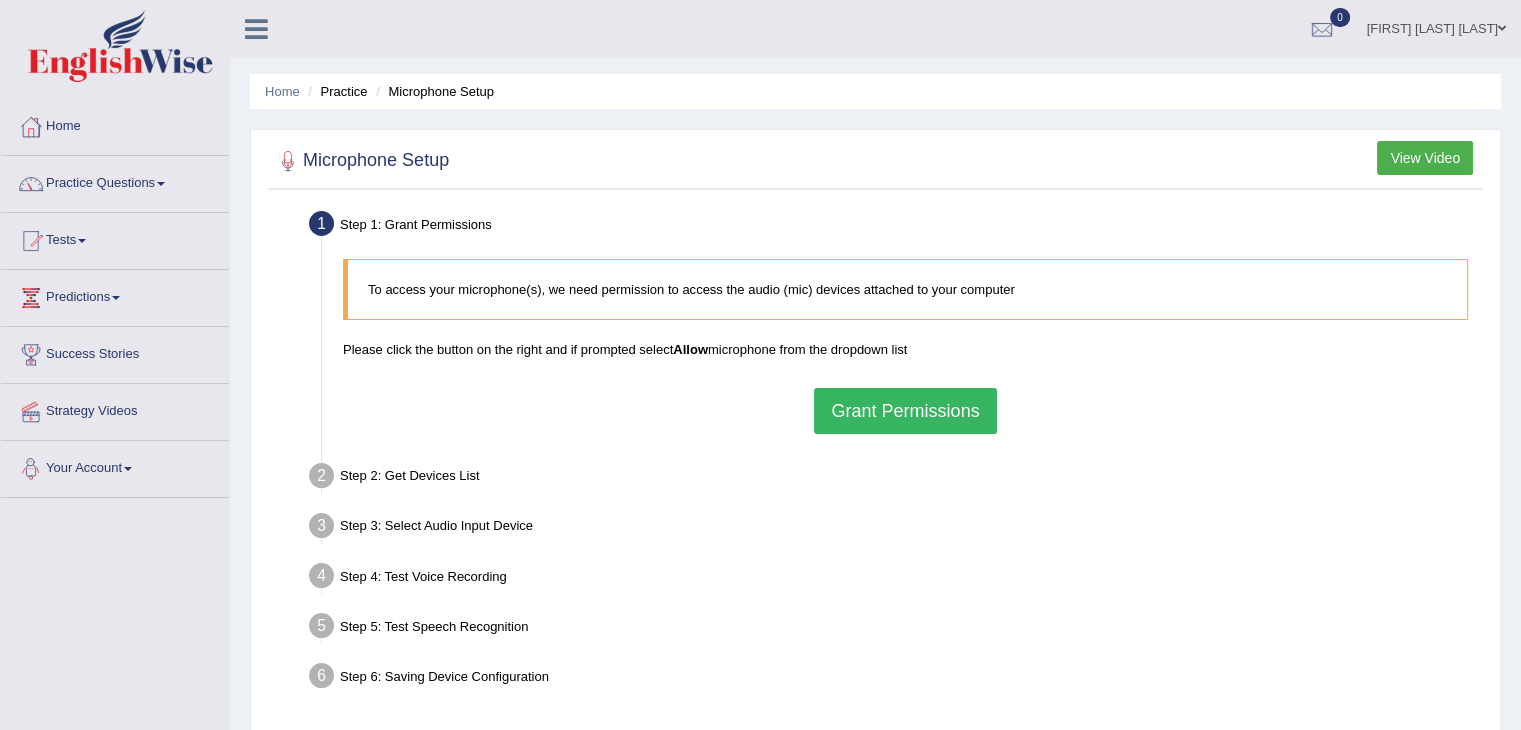 click on "Your Account" at bounding box center [115, 466] 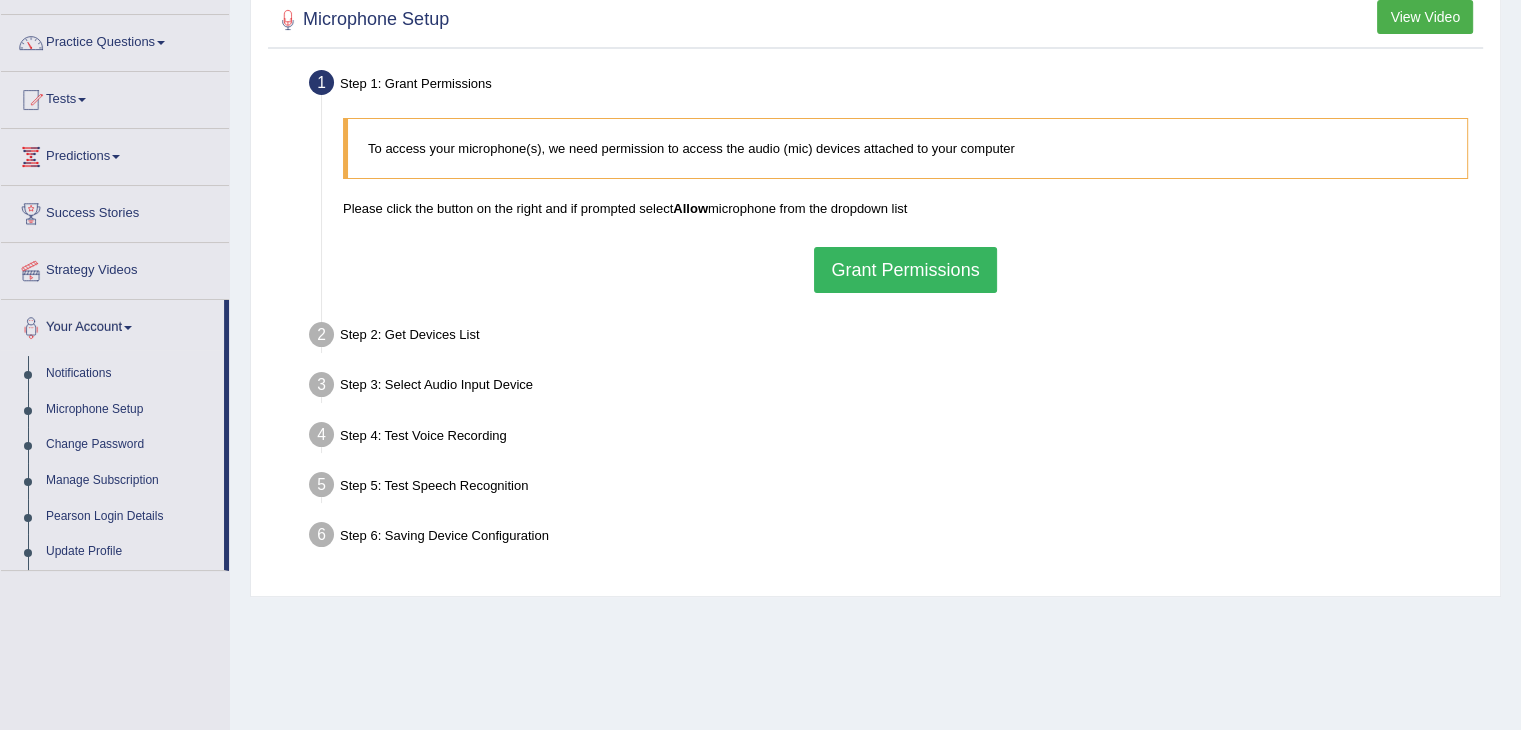 scroll, scrollTop: 200, scrollLeft: 0, axis: vertical 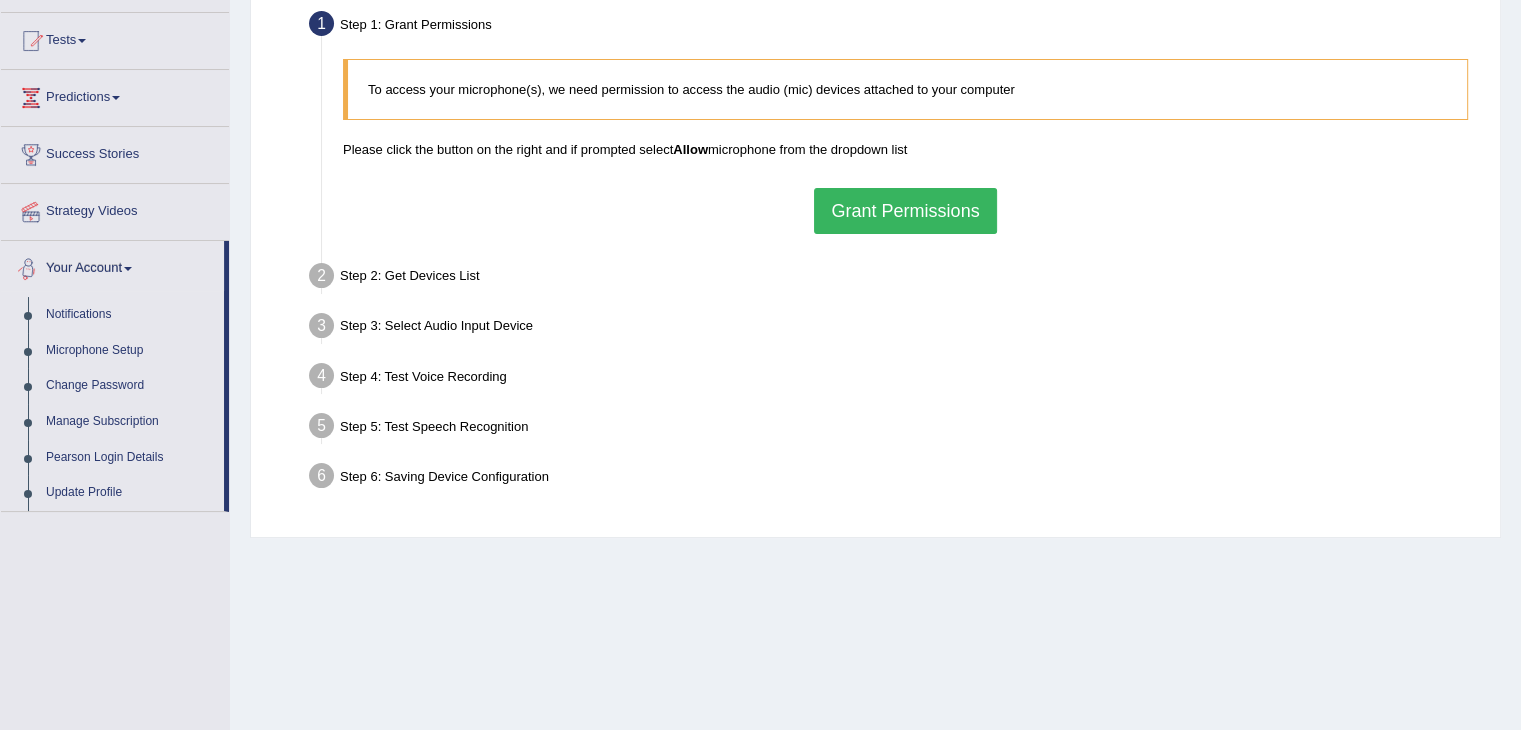 click on "Your Account" at bounding box center (112, 266) 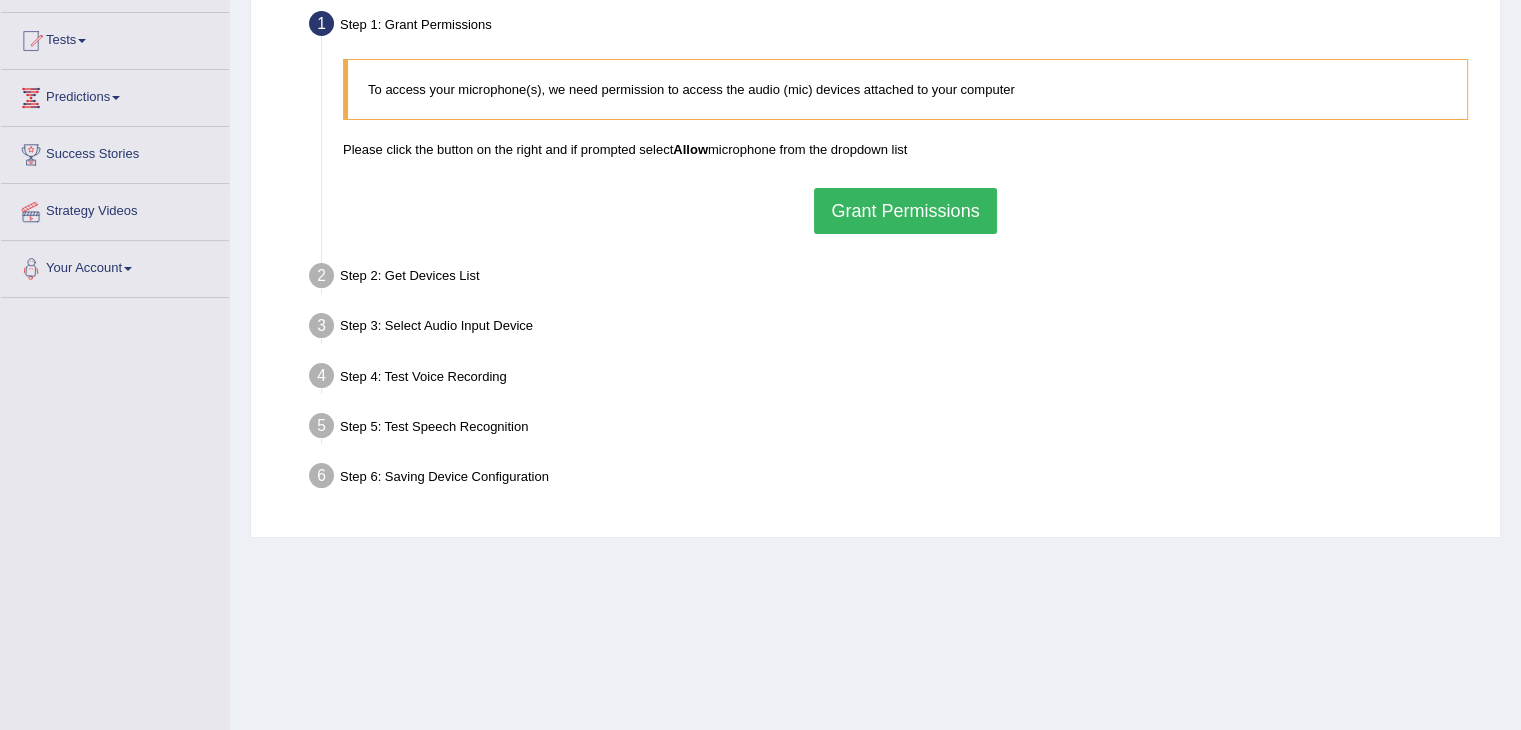 click on "Your Account" at bounding box center (115, 266) 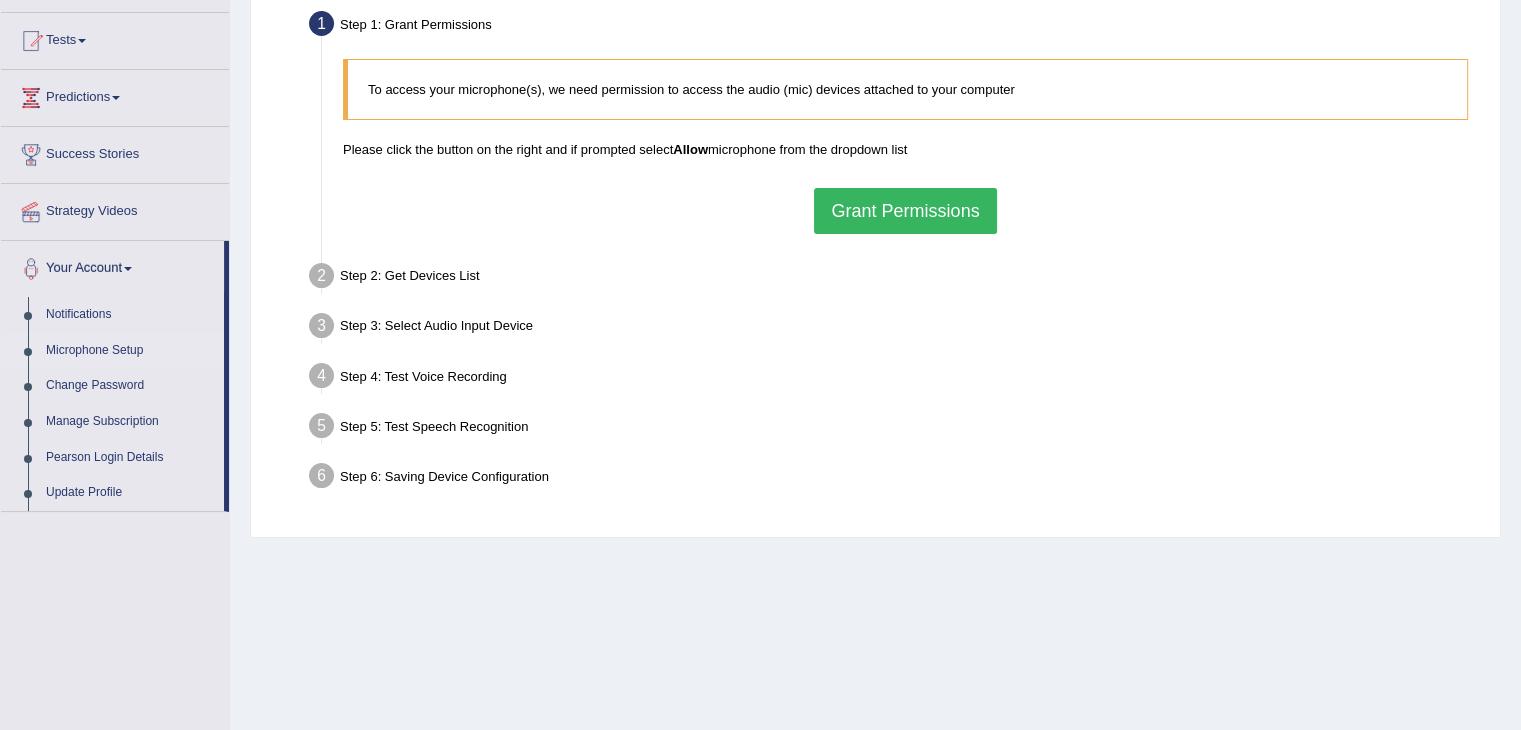 click on "Microphone Setup" at bounding box center (112, 351) 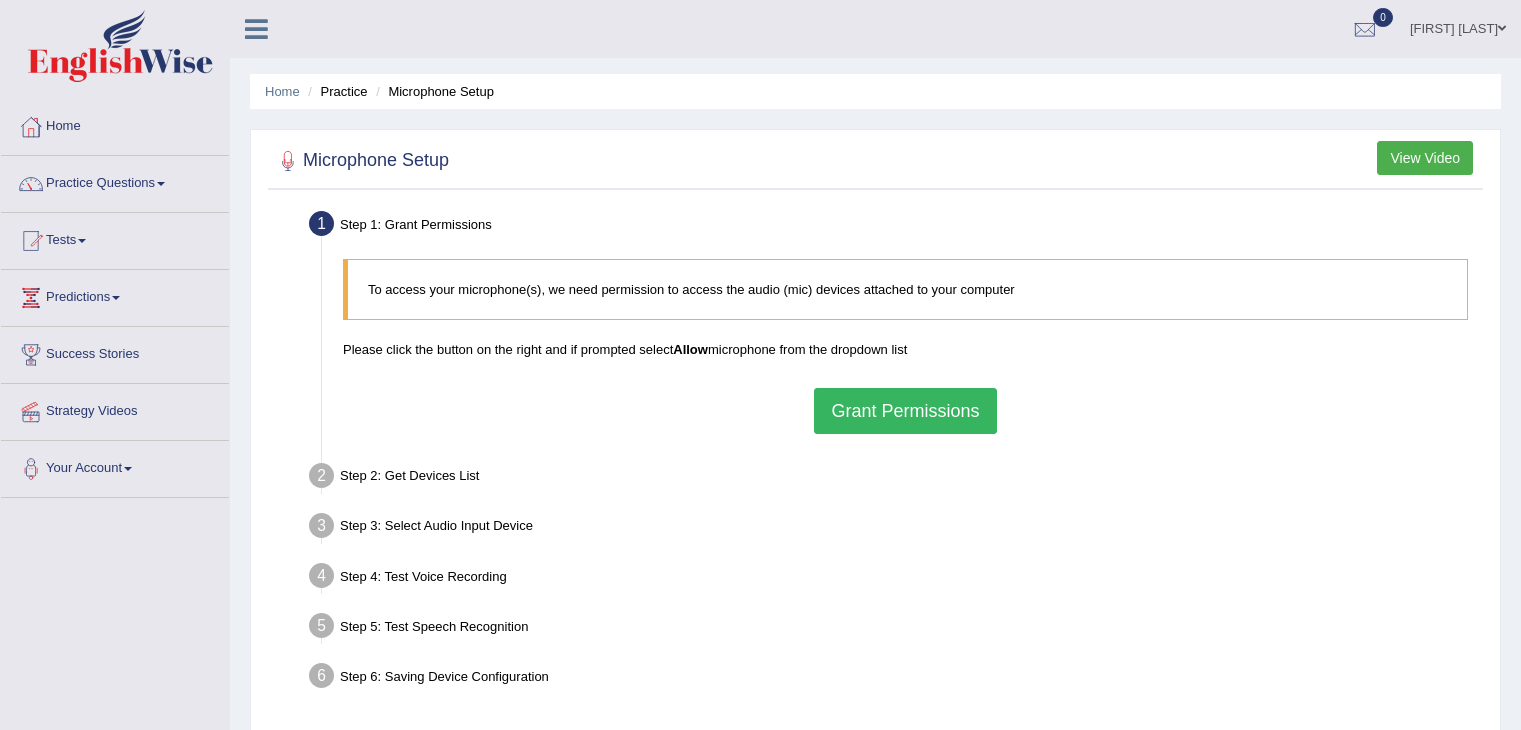 scroll, scrollTop: 0, scrollLeft: 0, axis: both 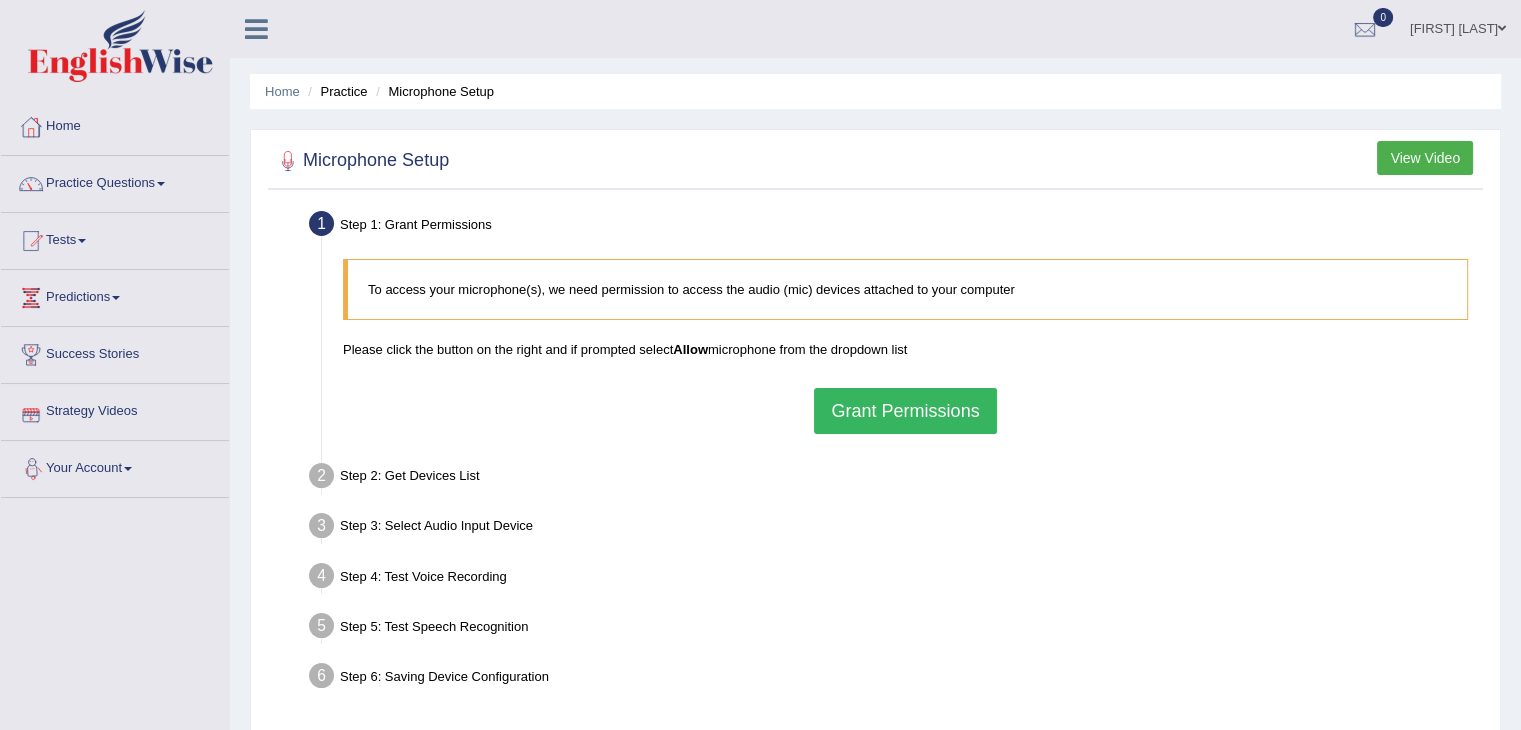 click on "Your Account" at bounding box center [115, 466] 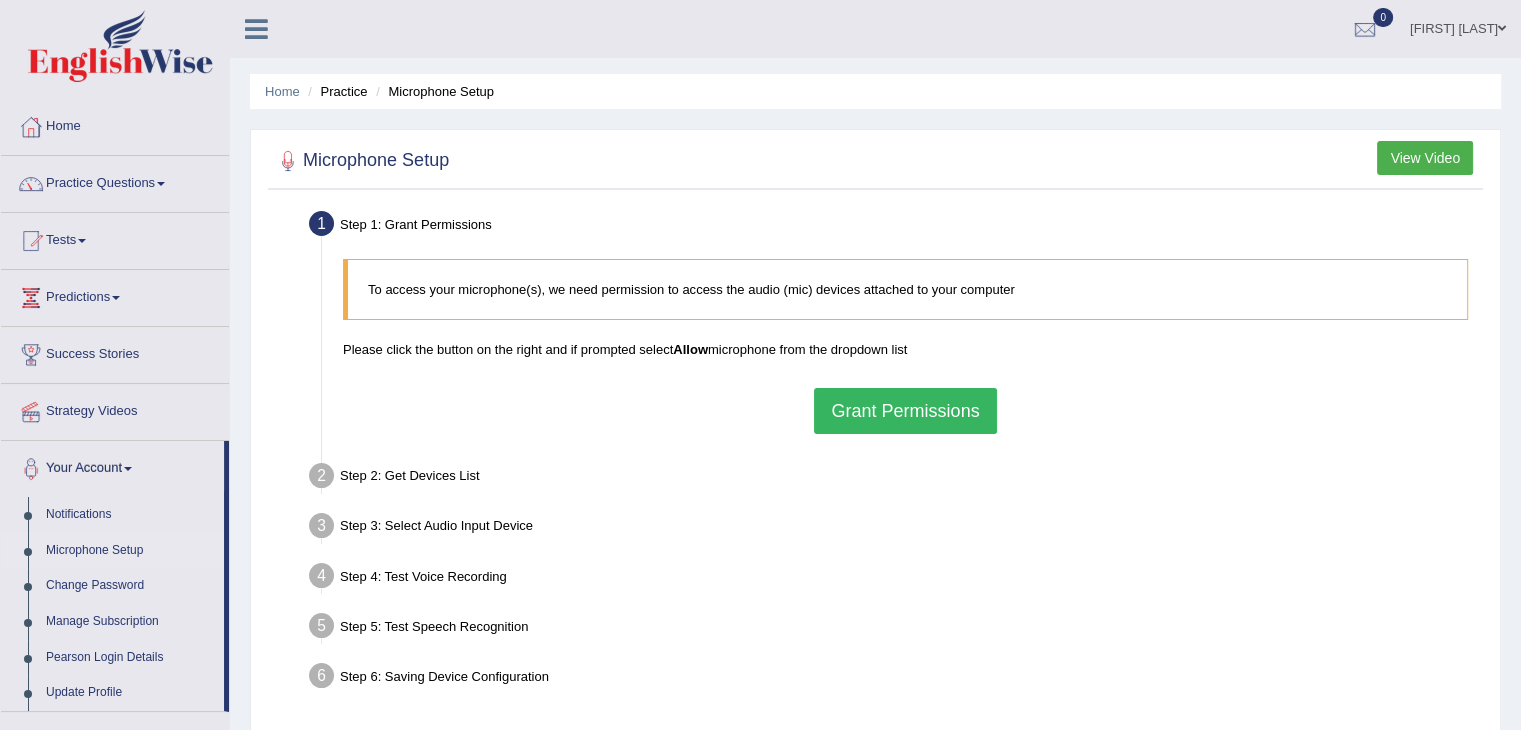 click on "Microphone Setup" at bounding box center (130, 551) 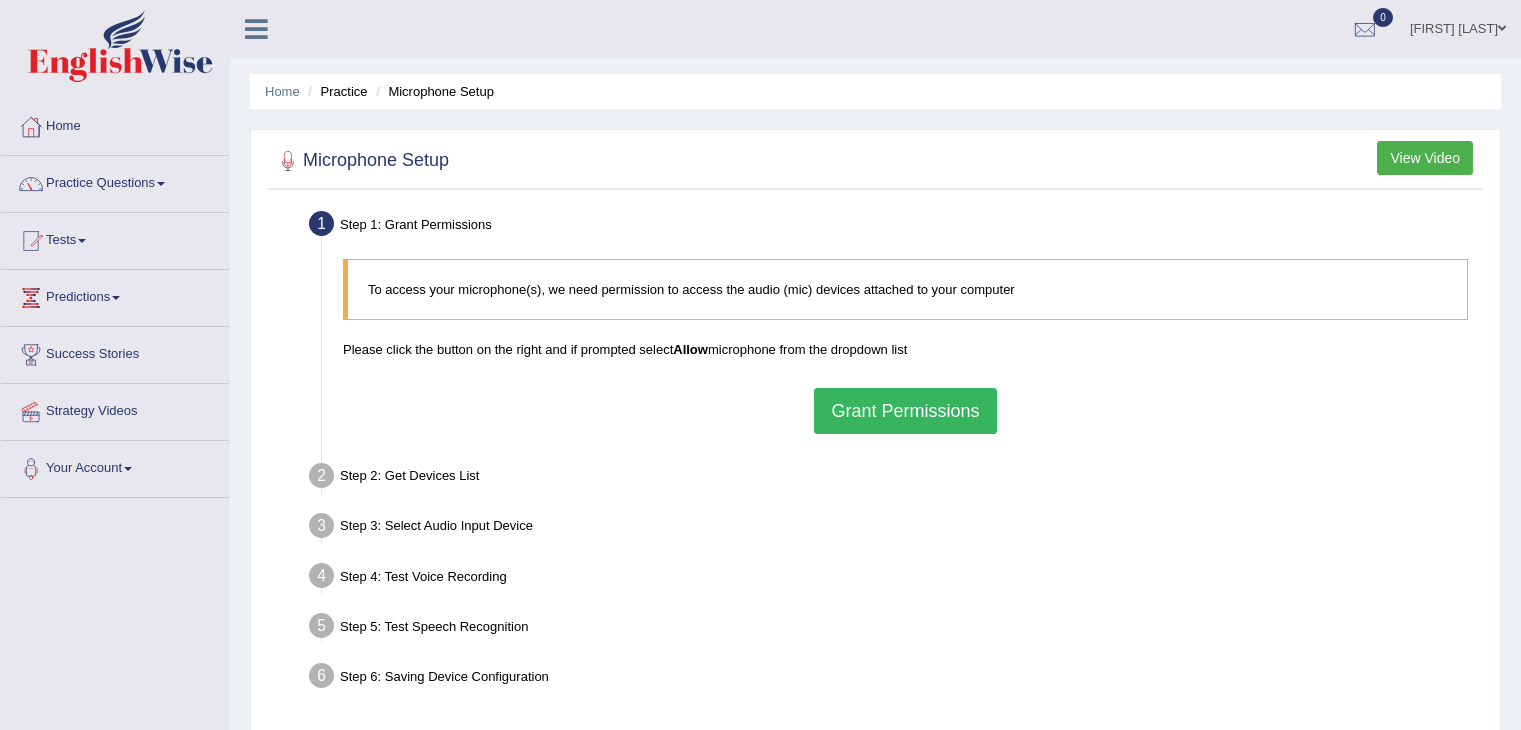 scroll, scrollTop: 0, scrollLeft: 0, axis: both 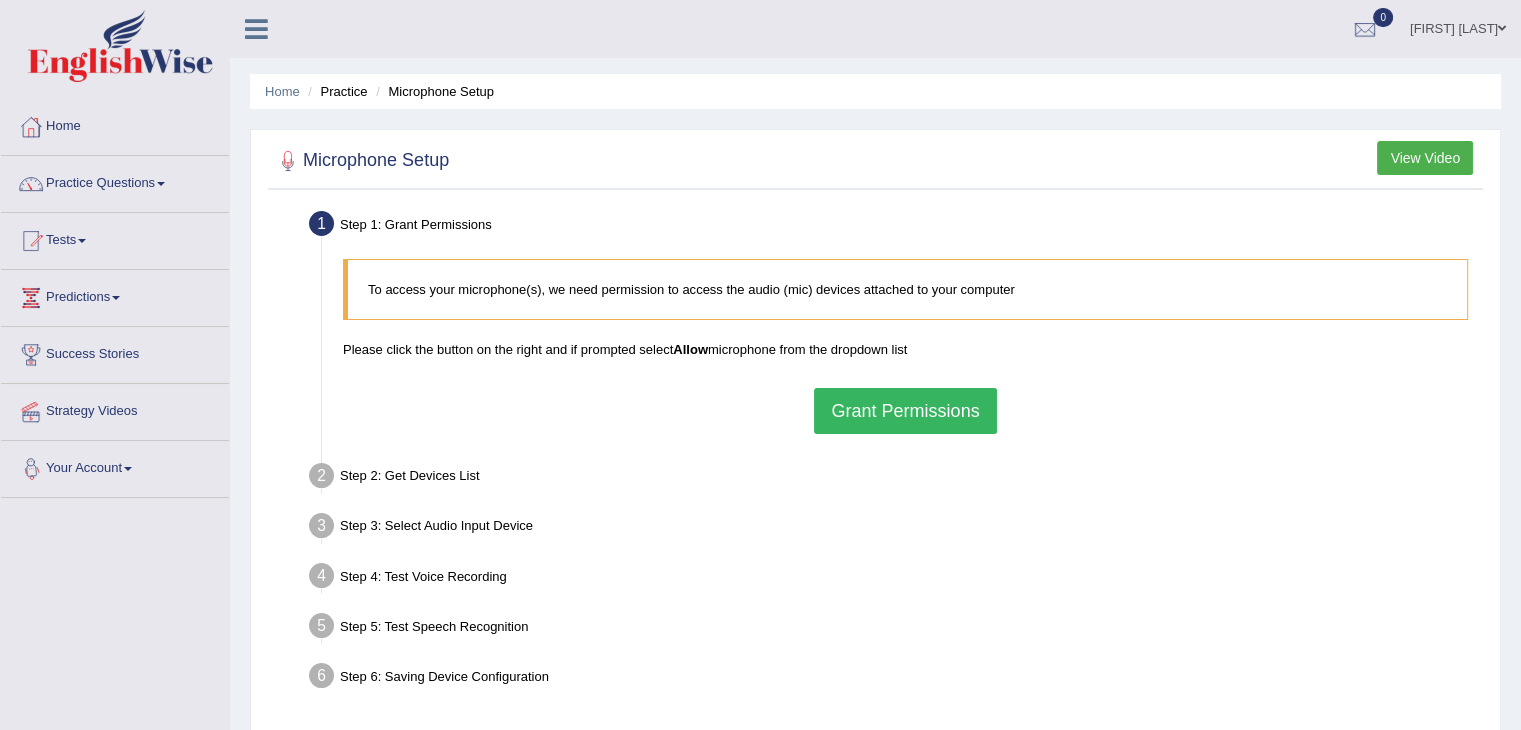 click at bounding box center (128, 469) 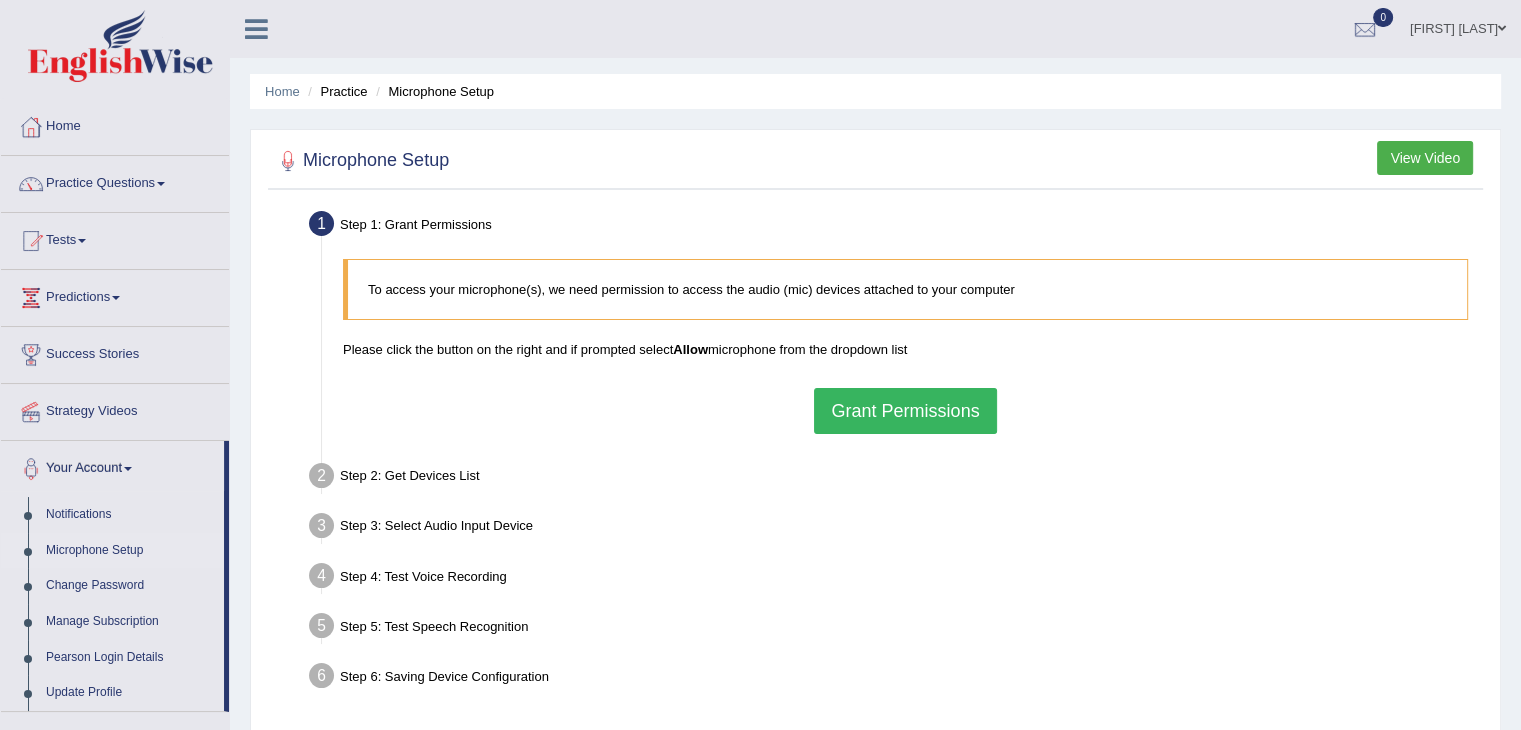 click on "Microphone Setup" at bounding box center [130, 551] 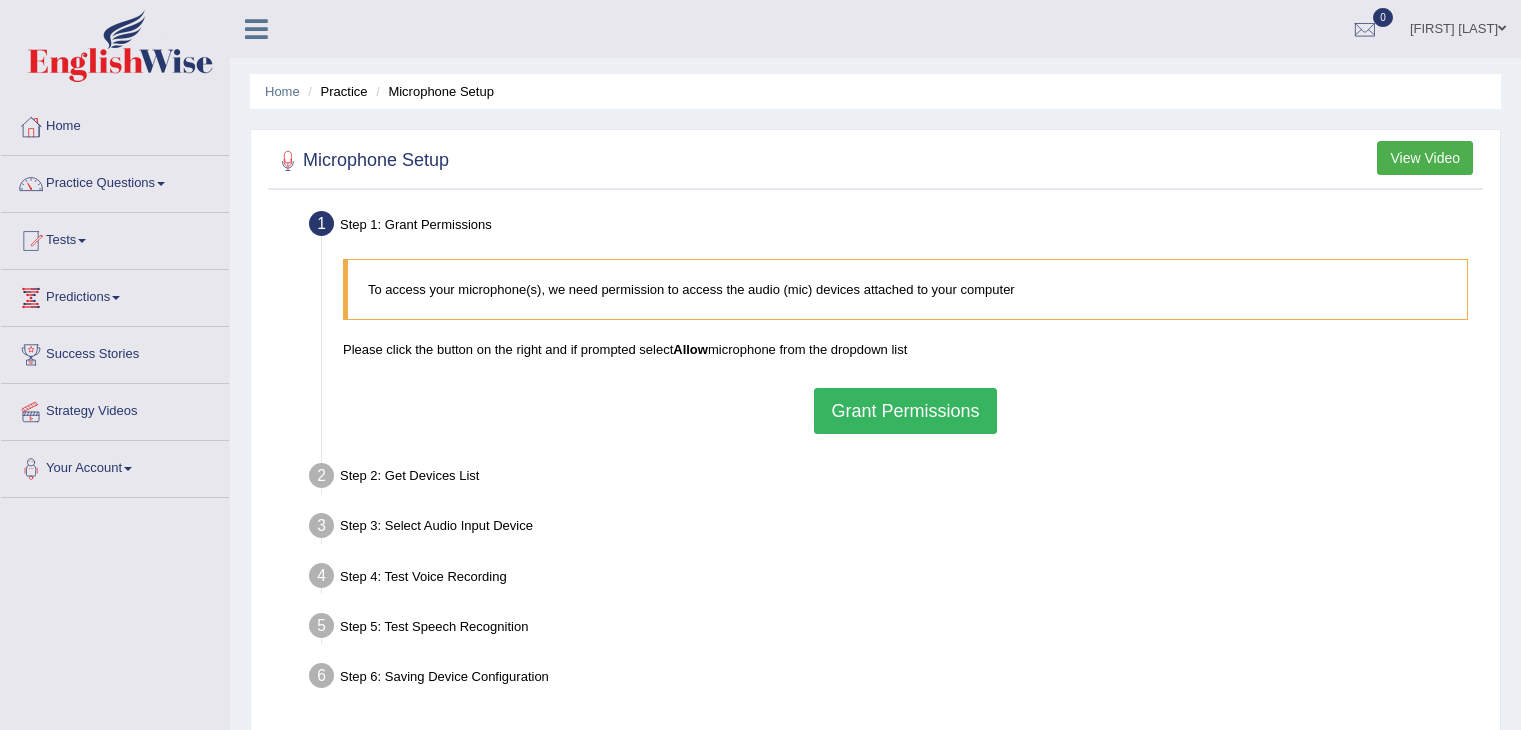 scroll, scrollTop: 0, scrollLeft: 0, axis: both 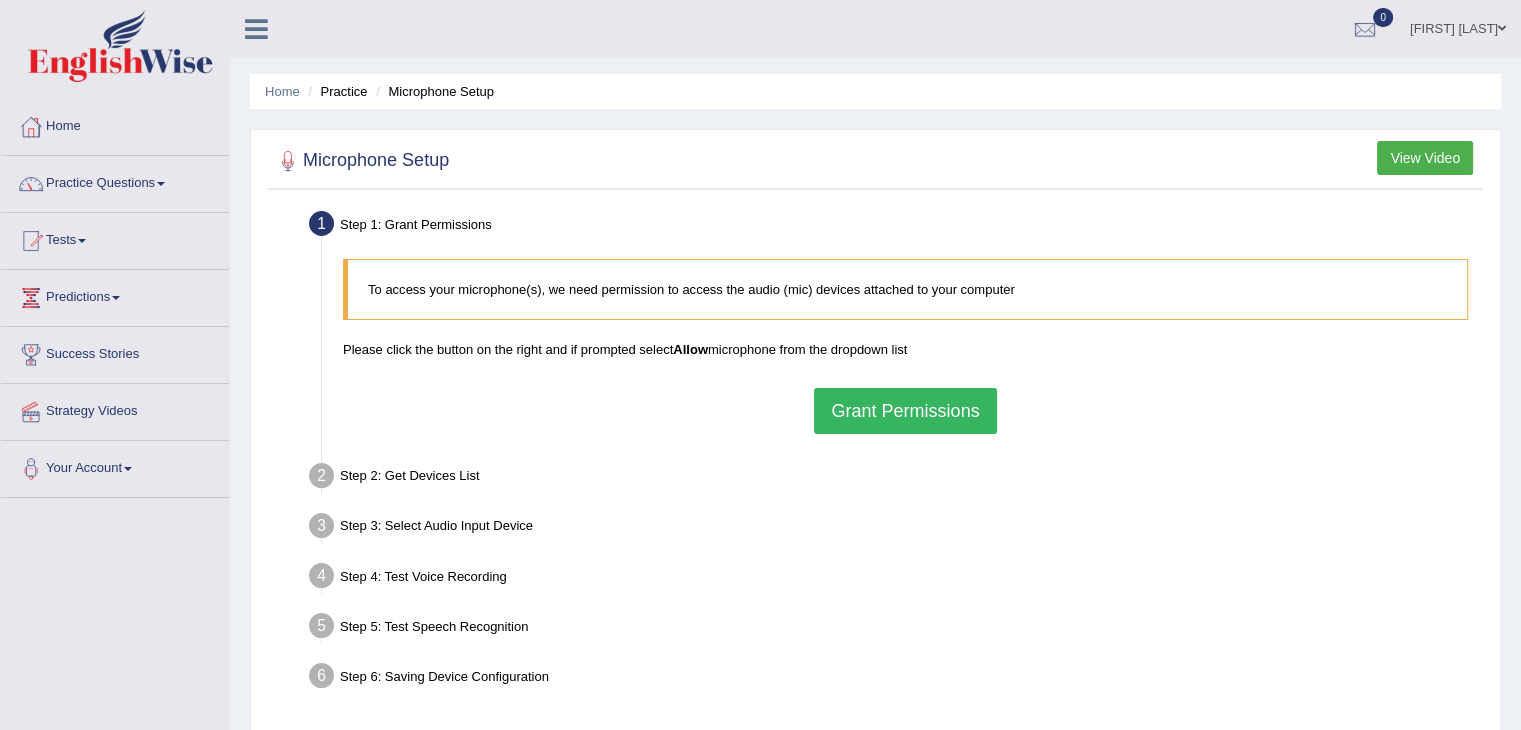 click on "Step 3: Select Audio Input Device  –    Found devices:
* Please select the device (mic) name you want to use on the website     Go to Next step" at bounding box center (895, 529) 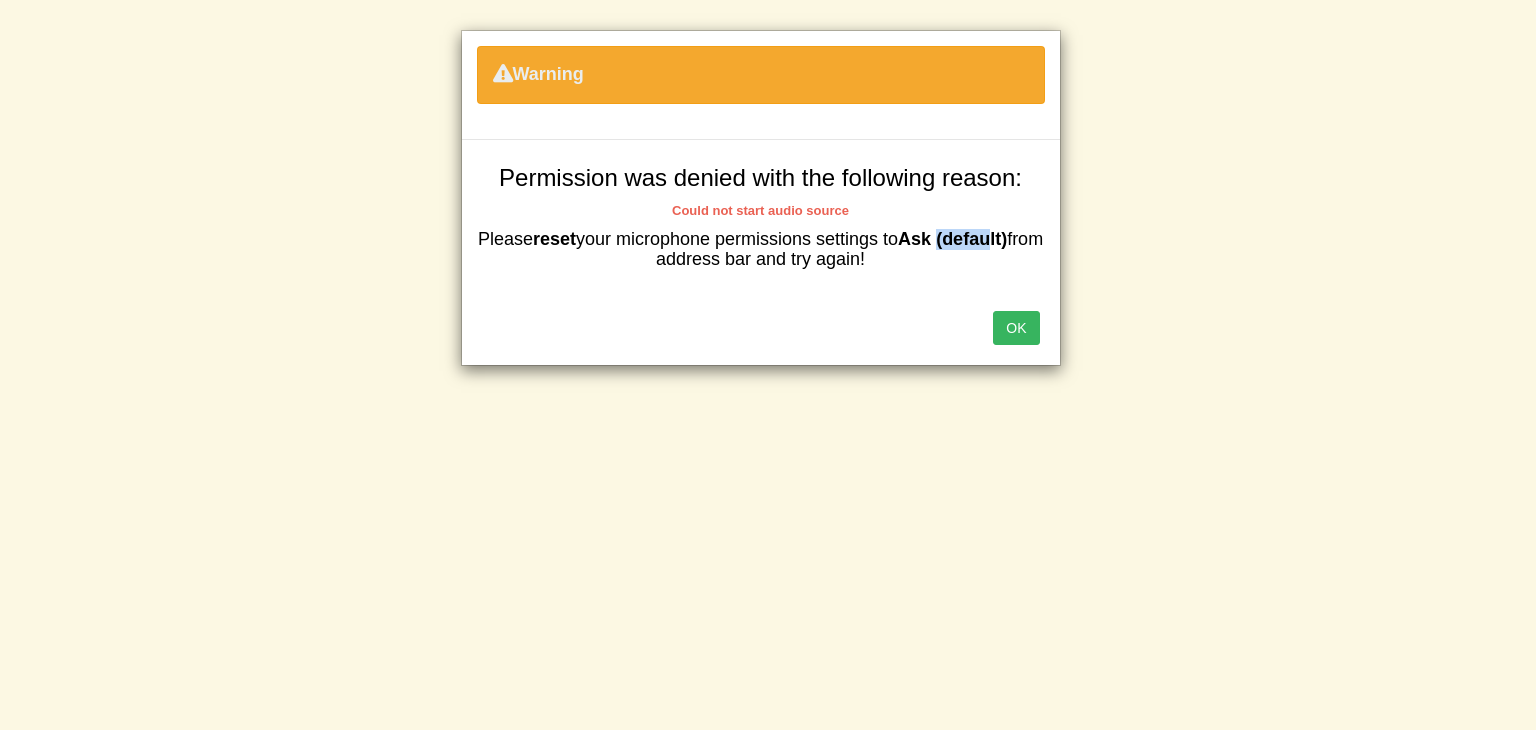 drag, startPoint x: 1012, startPoint y: 232, endPoint x: 964, endPoint y: 236, distance: 48.166378 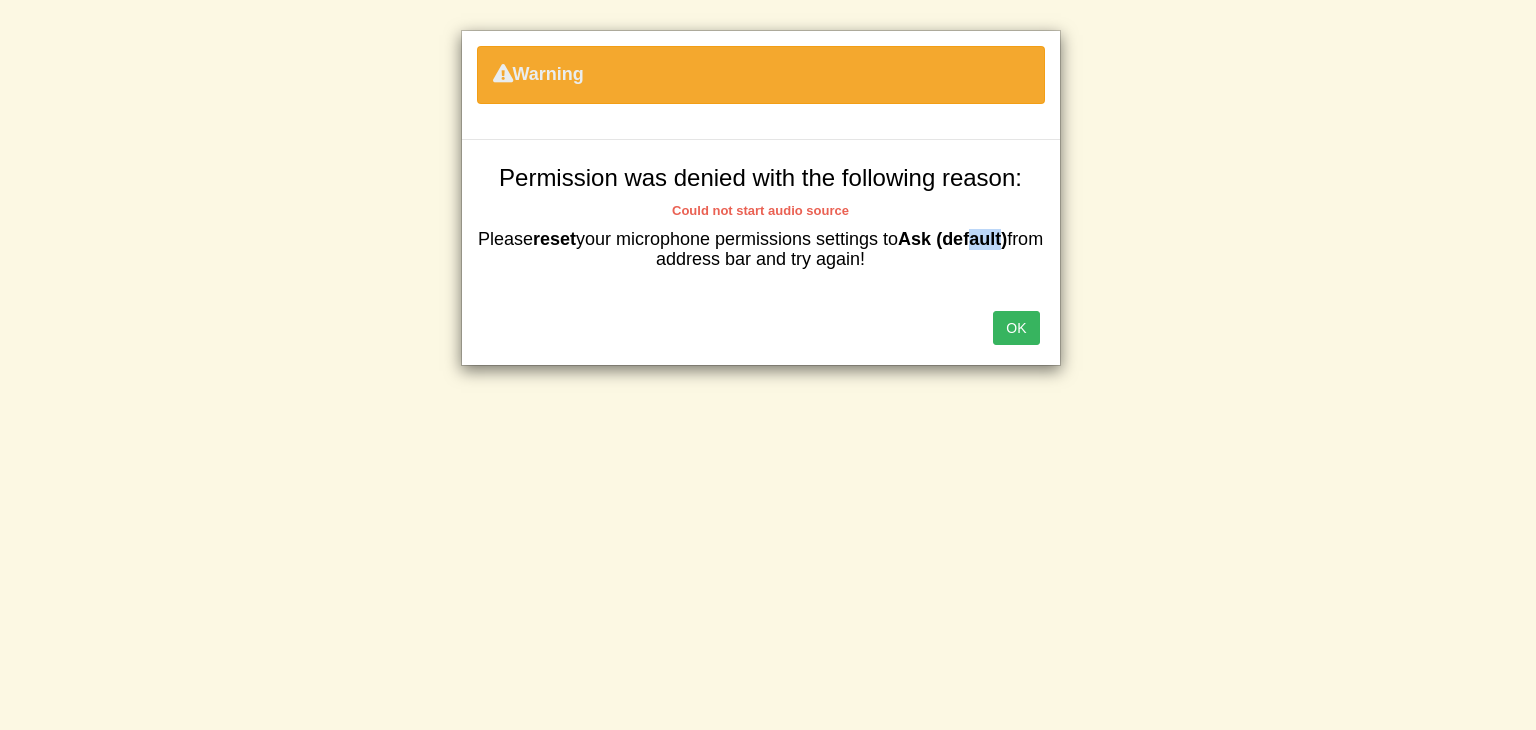 drag, startPoint x: 1026, startPoint y: 235, endPoint x: 995, endPoint y: 238, distance: 31.144823 